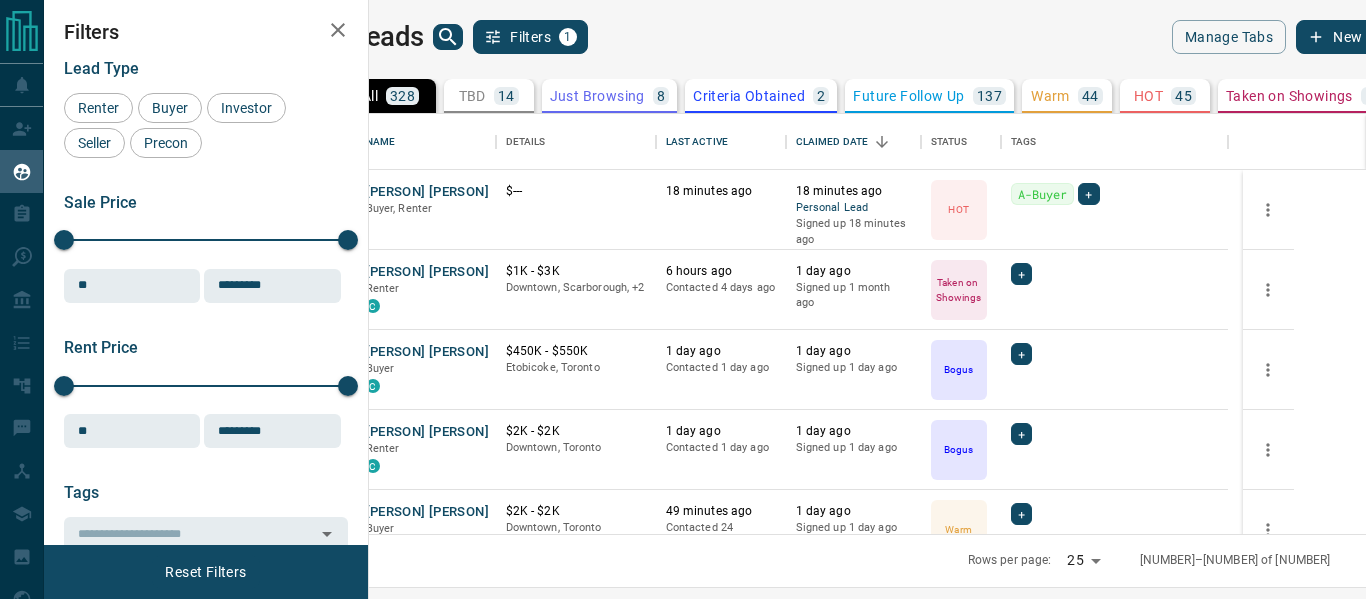 scroll, scrollTop: 0, scrollLeft: 0, axis: both 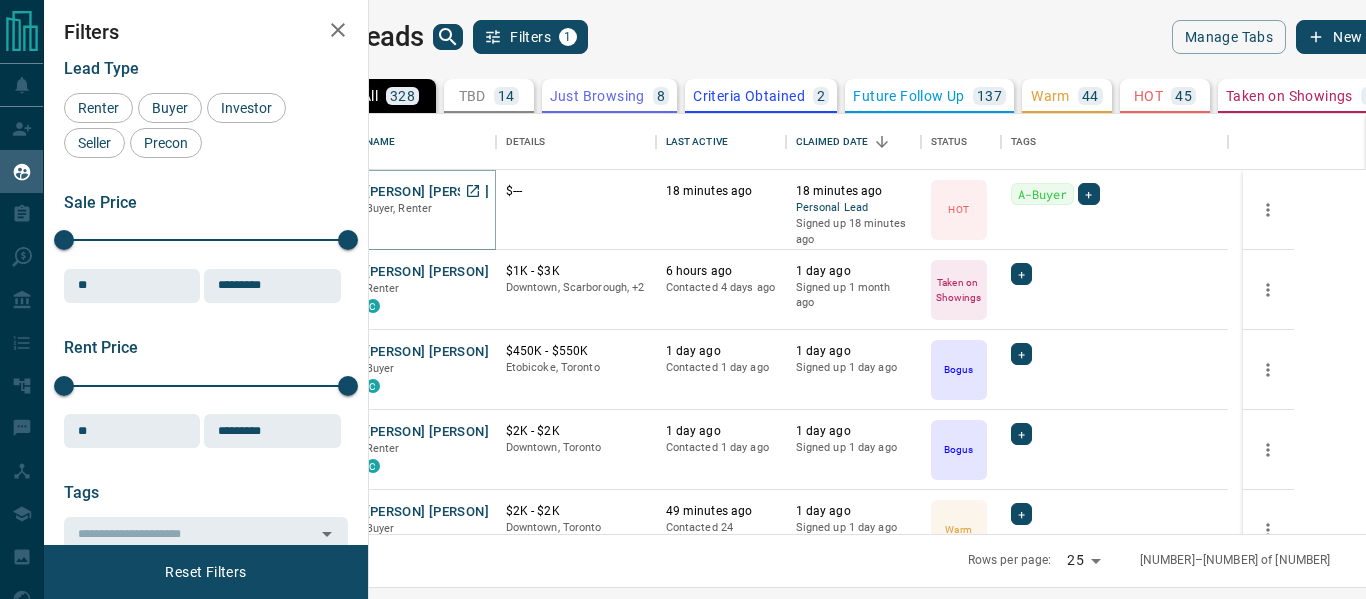 click on "[PERSON] [PERSON]" at bounding box center [427, 192] 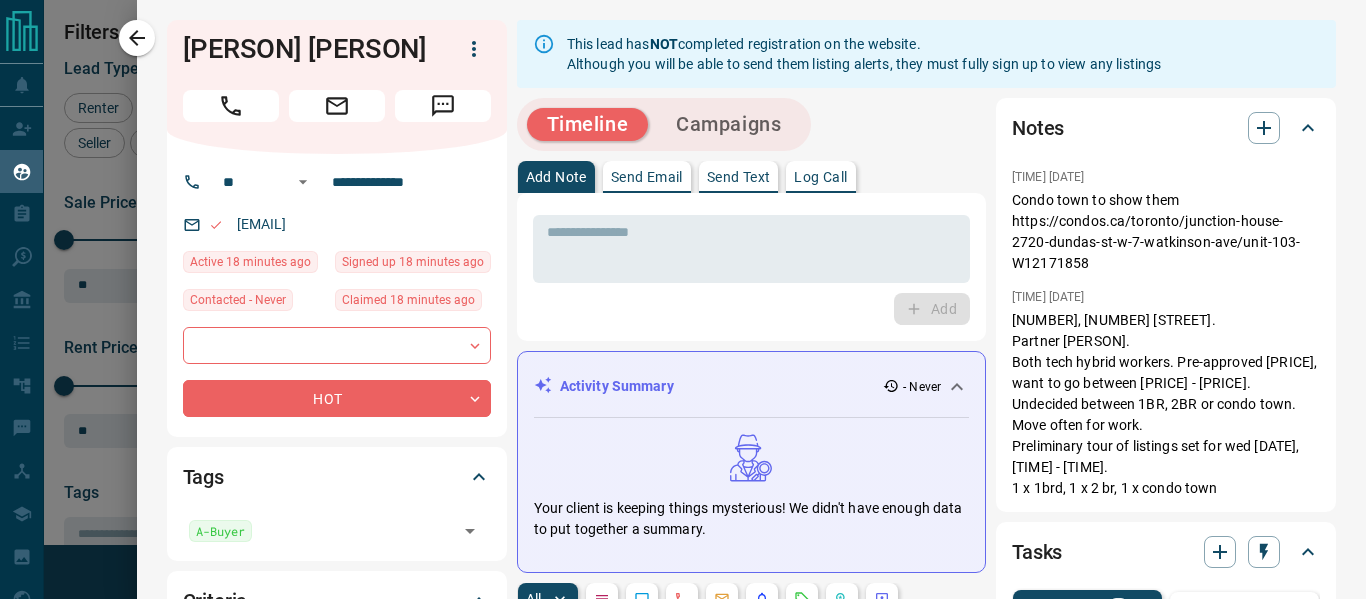 scroll, scrollTop: 500, scrollLeft: 0, axis: vertical 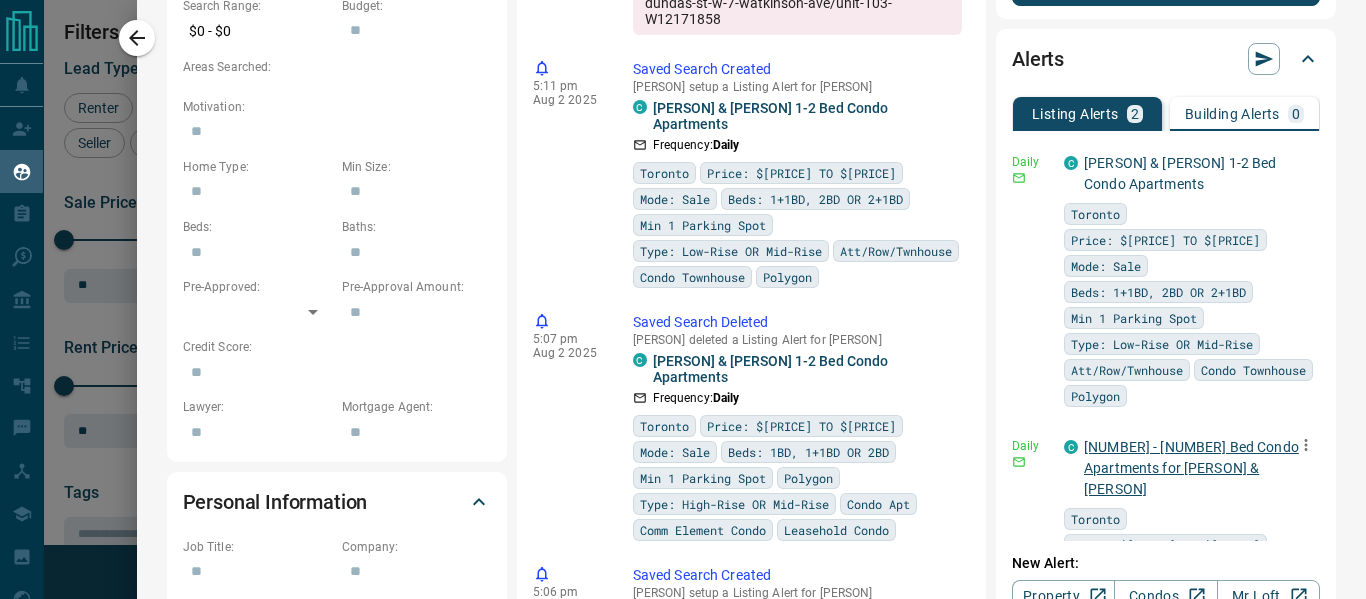 click on "[NUMBER] - [NUMBER] Bed Condo Apartments for [PERSON] & [PERSON]" at bounding box center [1191, 468] 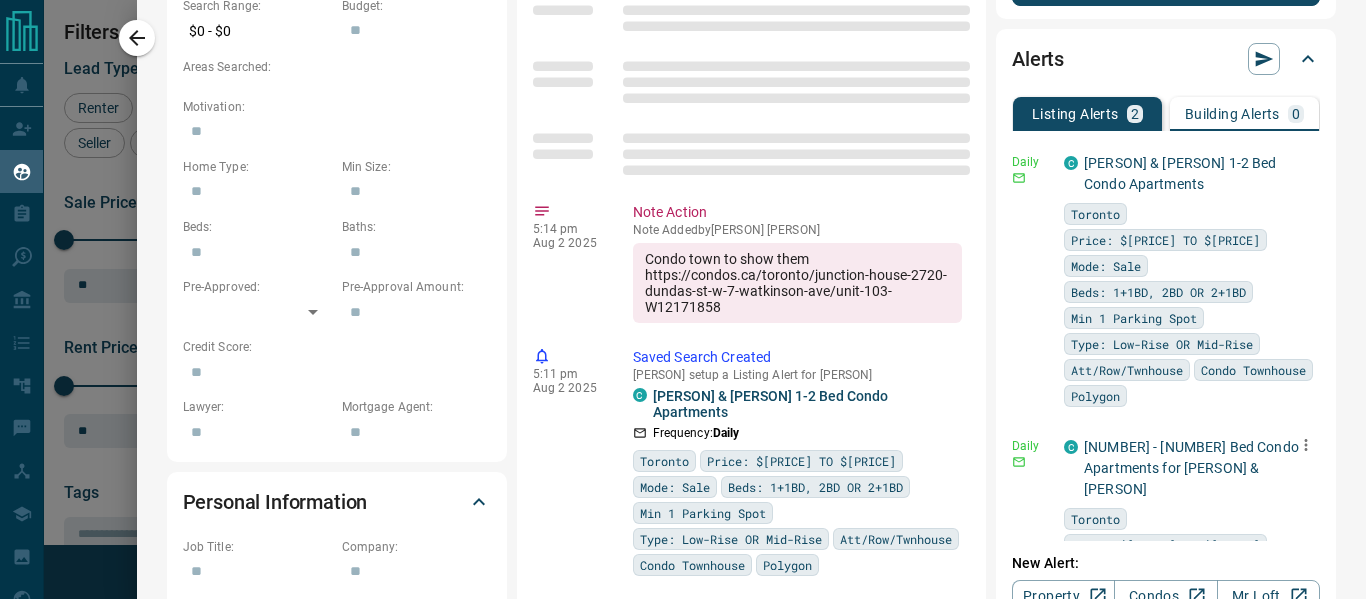 click on "[NUMBER] - [NUMBER] Bed Condo Apartments for [PERSON] & [PERSON]" at bounding box center [1194, 468] 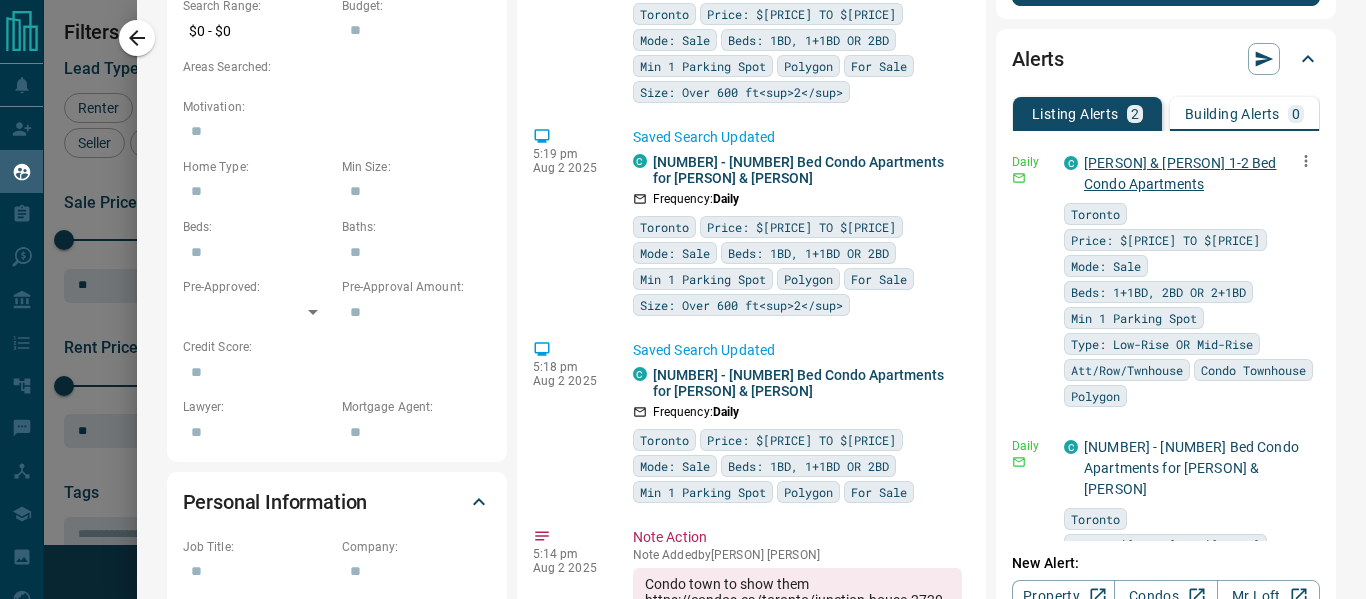 scroll, scrollTop: 709, scrollLeft: 0, axis: vertical 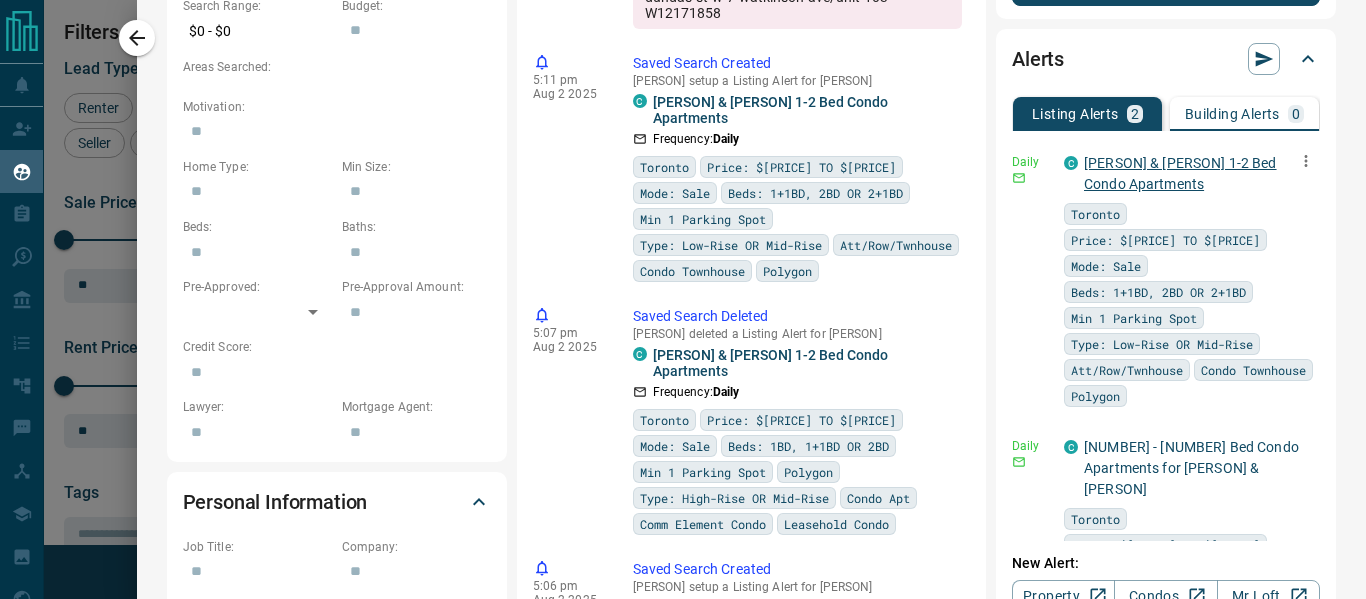 click on "[PERSON] & [PERSON] 1-2 Bed Condo Apartments" at bounding box center [1180, 173] 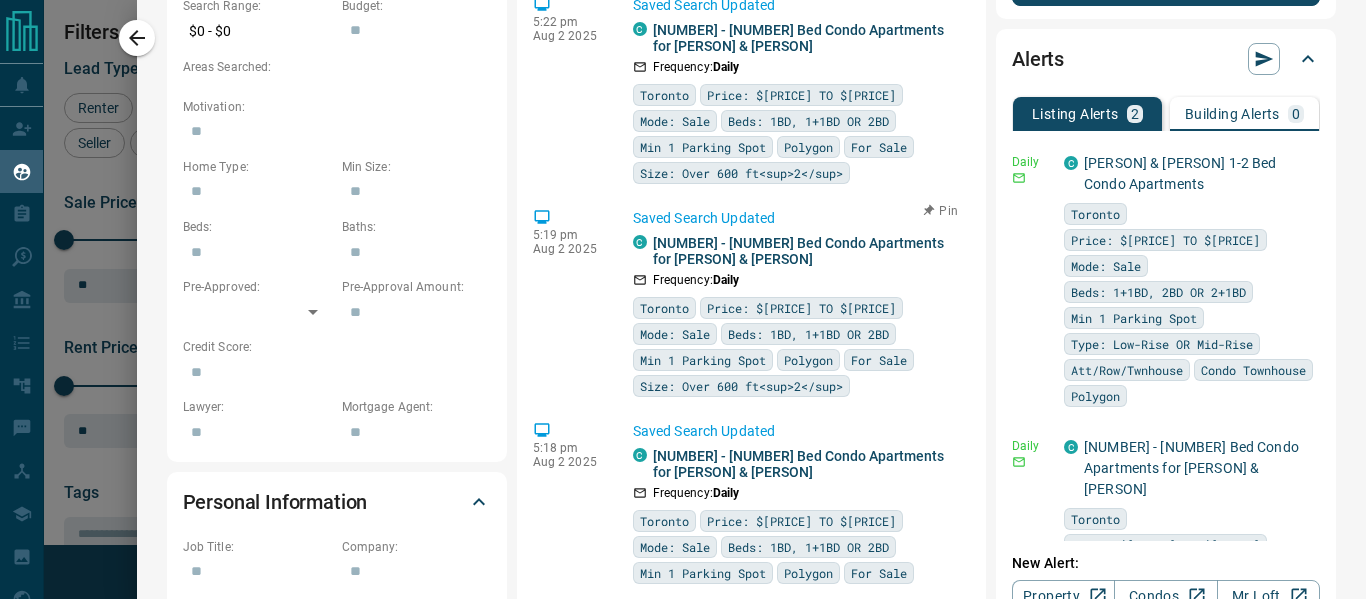 scroll, scrollTop: 0, scrollLeft: 0, axis: both 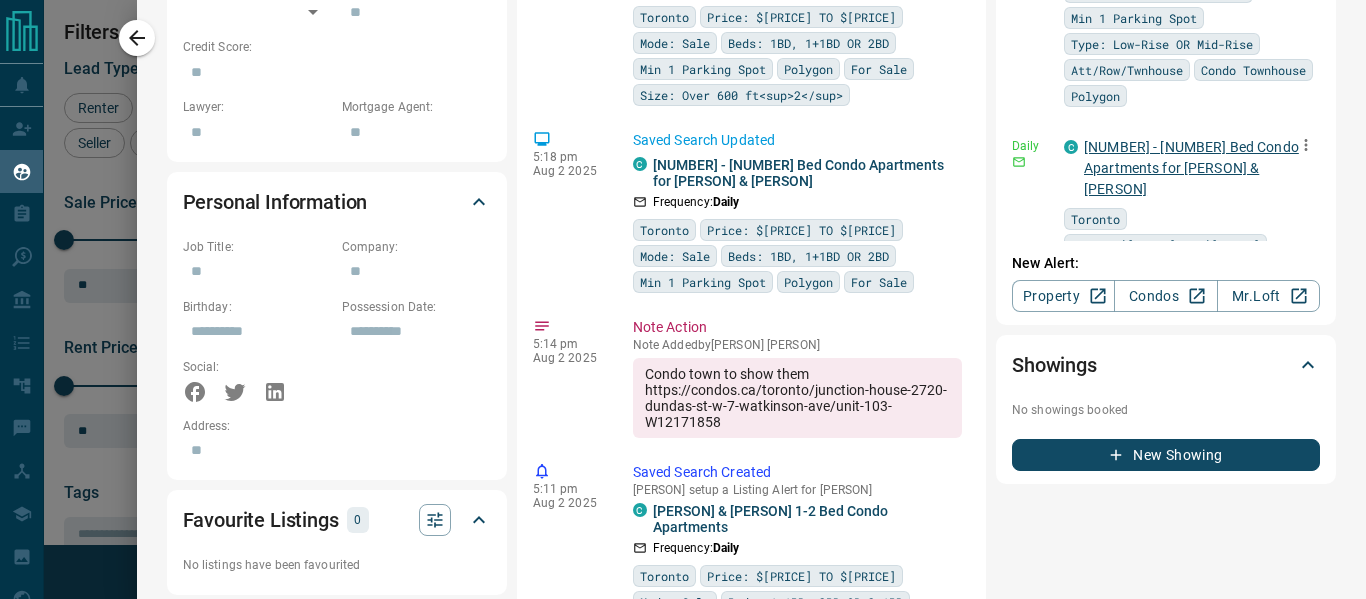 click on "[NUMBER] - [NUMBER] Bed Condo Apartments for [PERSON] & [PERSON]" at bounding box center (1191, 168) 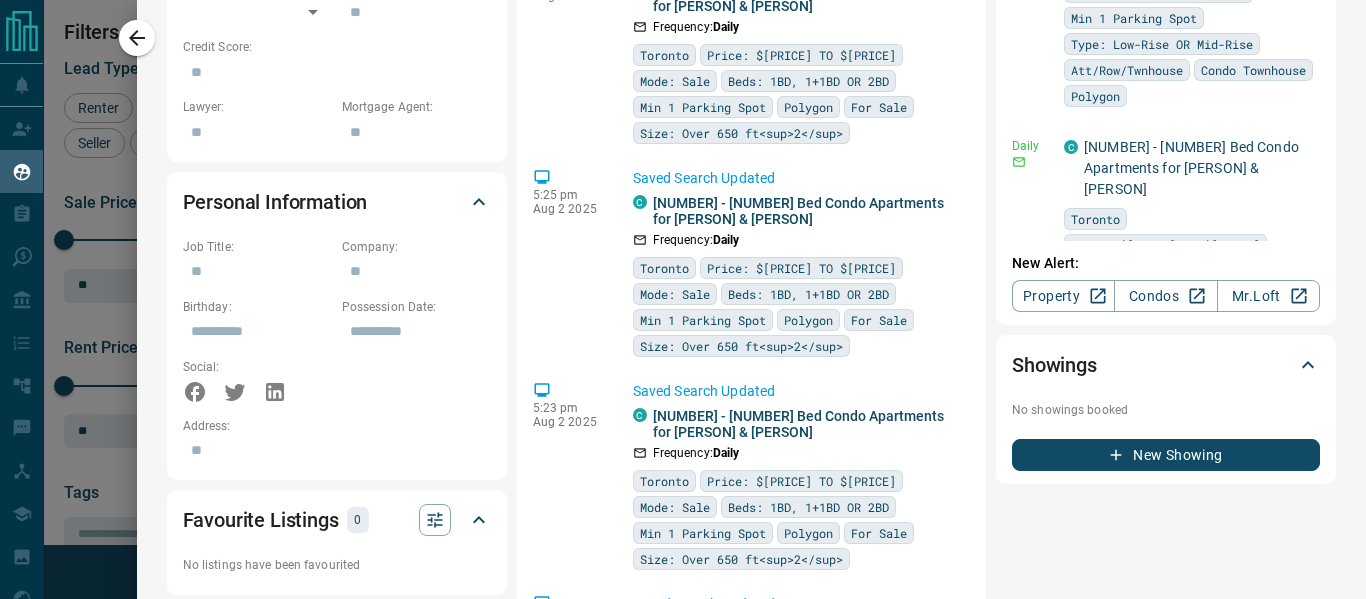 scroll, scrollTop: 500, scrollLeft: 0, axis: vertical 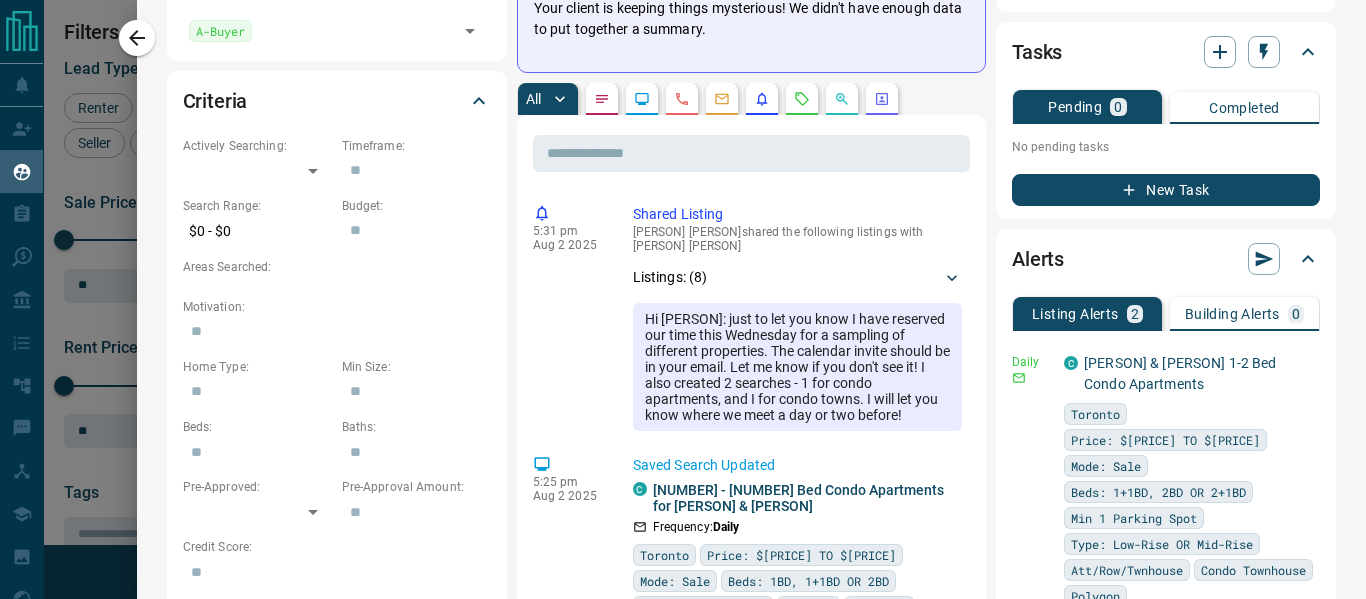 click on "New Task" at bounding box center (1166, 190) 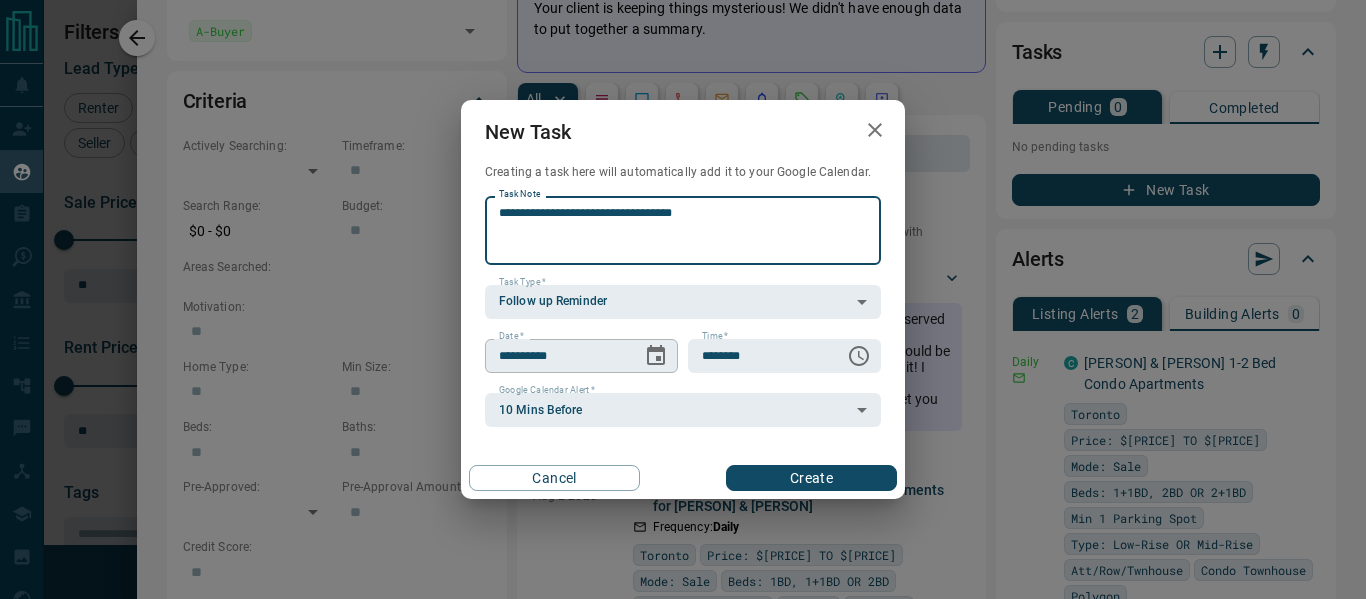 type on "**********" 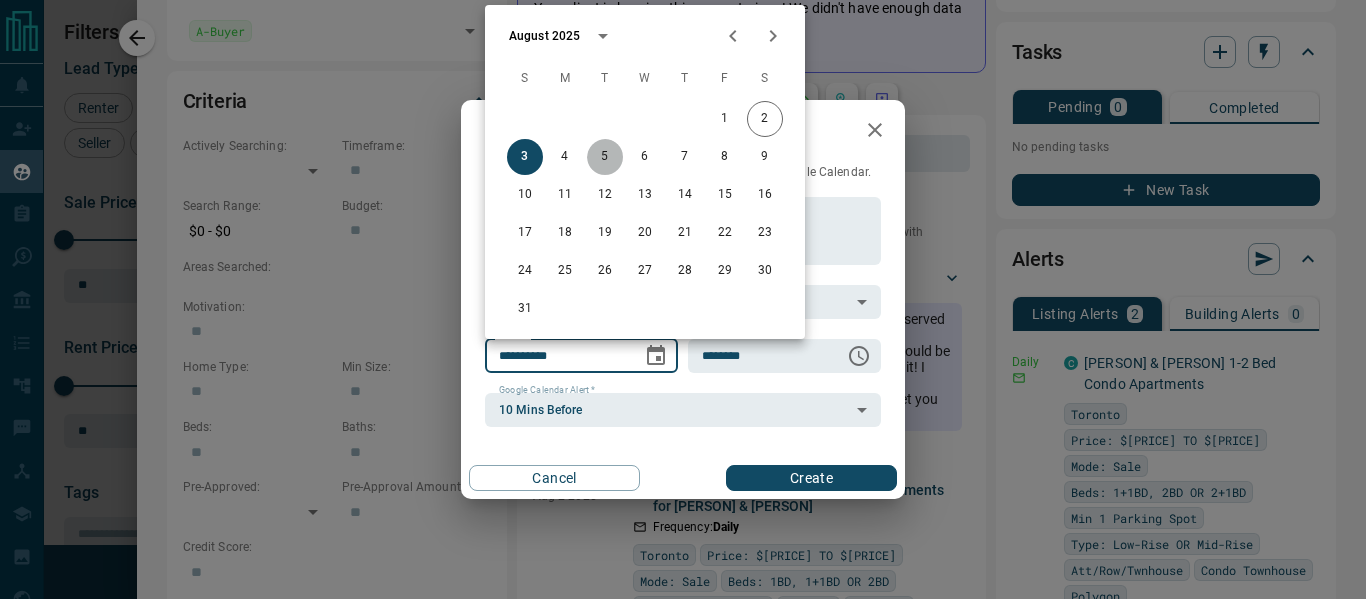 click on "5" at bounding box center (605, 157) 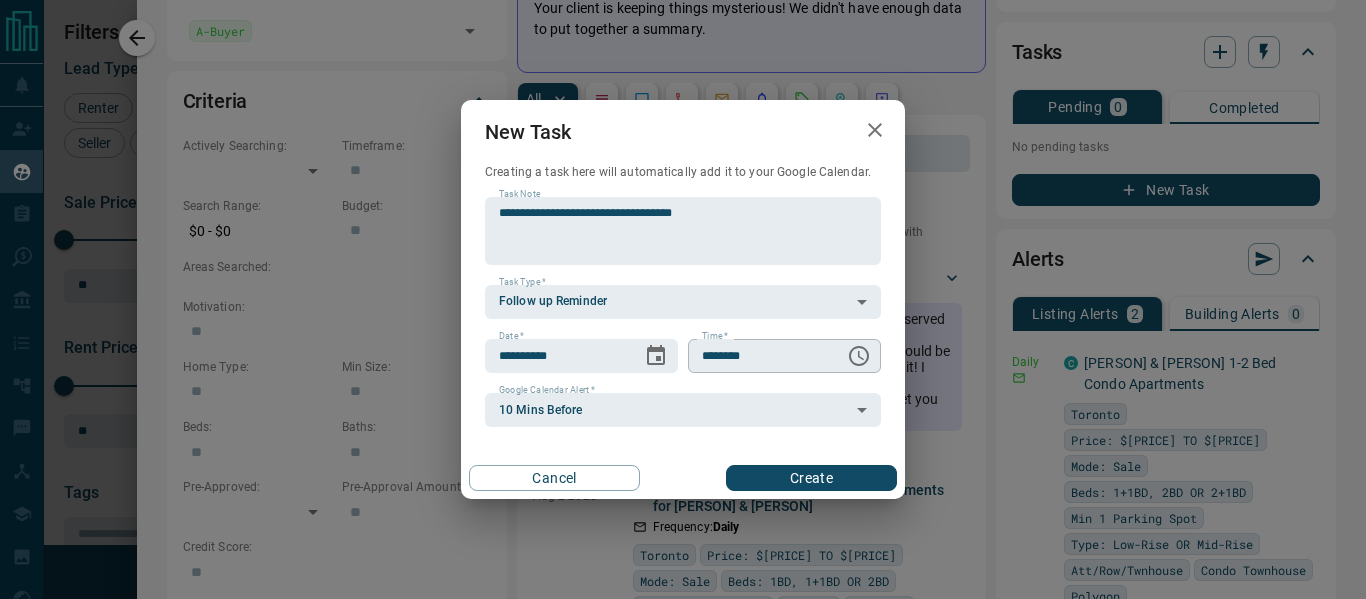 click 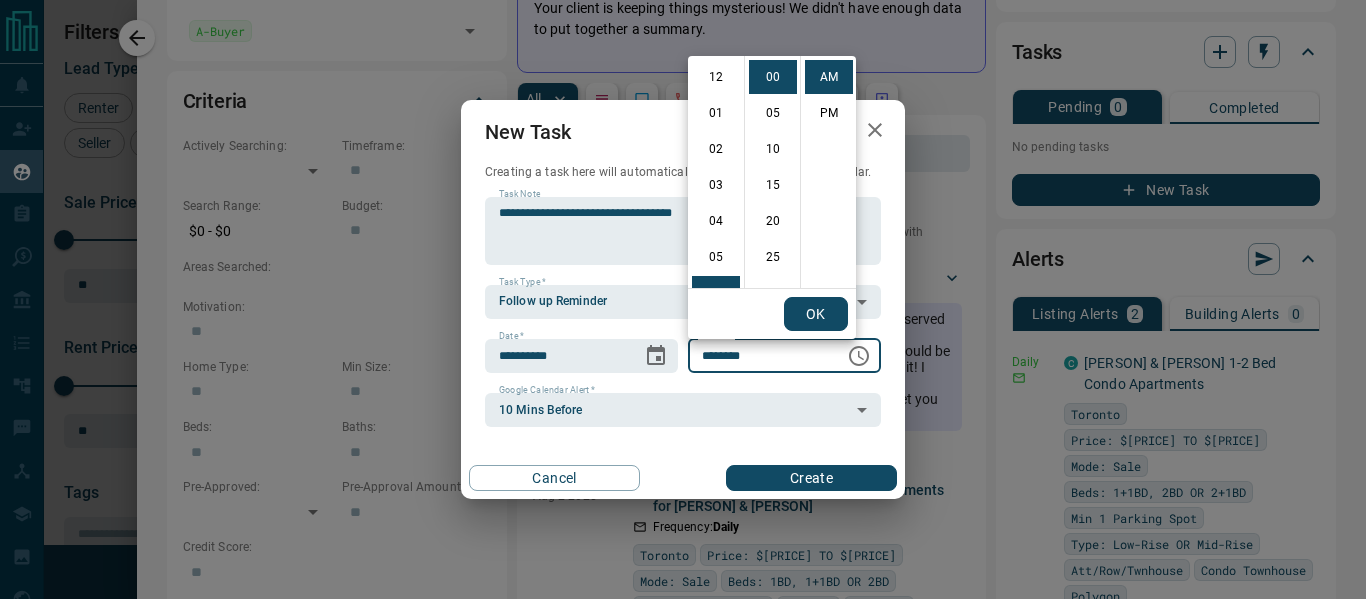 scroll, scrollTop: 216, scrollLeft: 0, axis: vertical 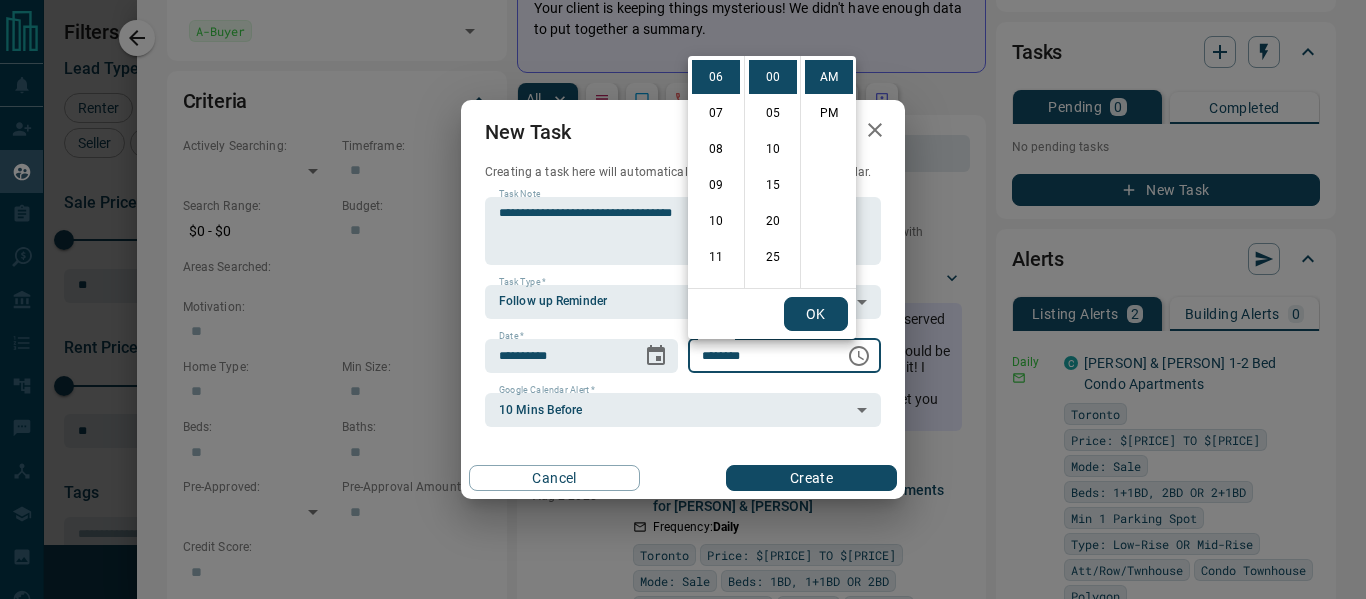 click on "08" at bounding box center (716, 149) 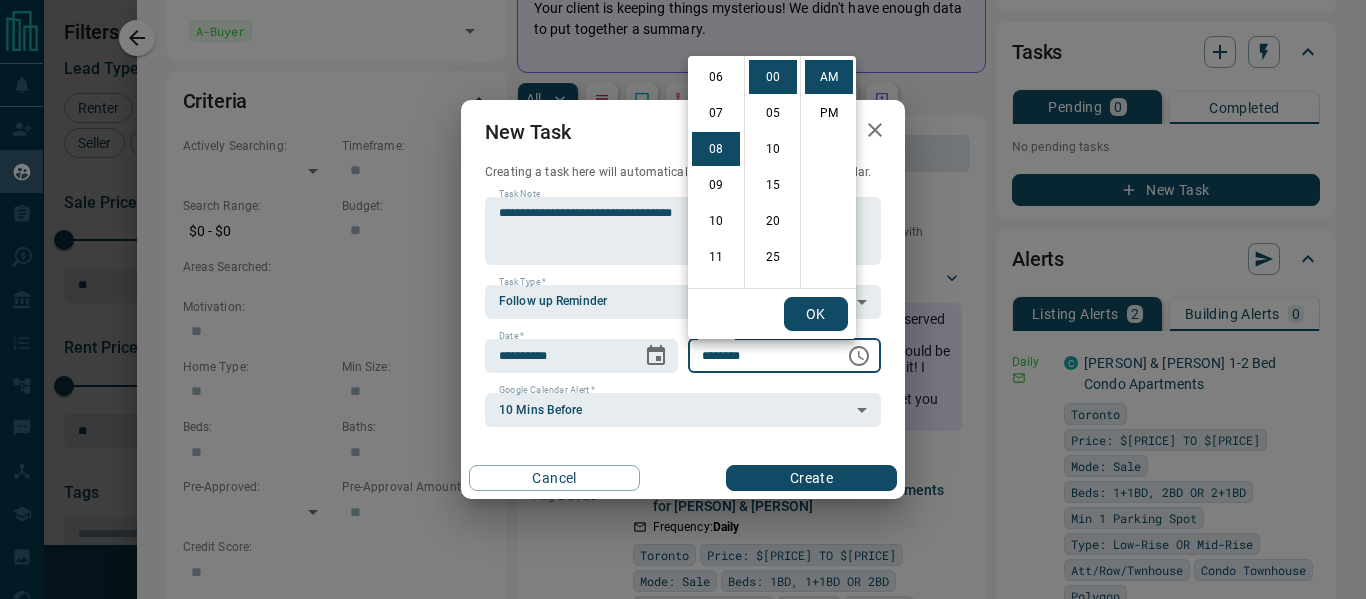 scroll, scrollTop: 288, scrollLeft: 0, axis: vertical 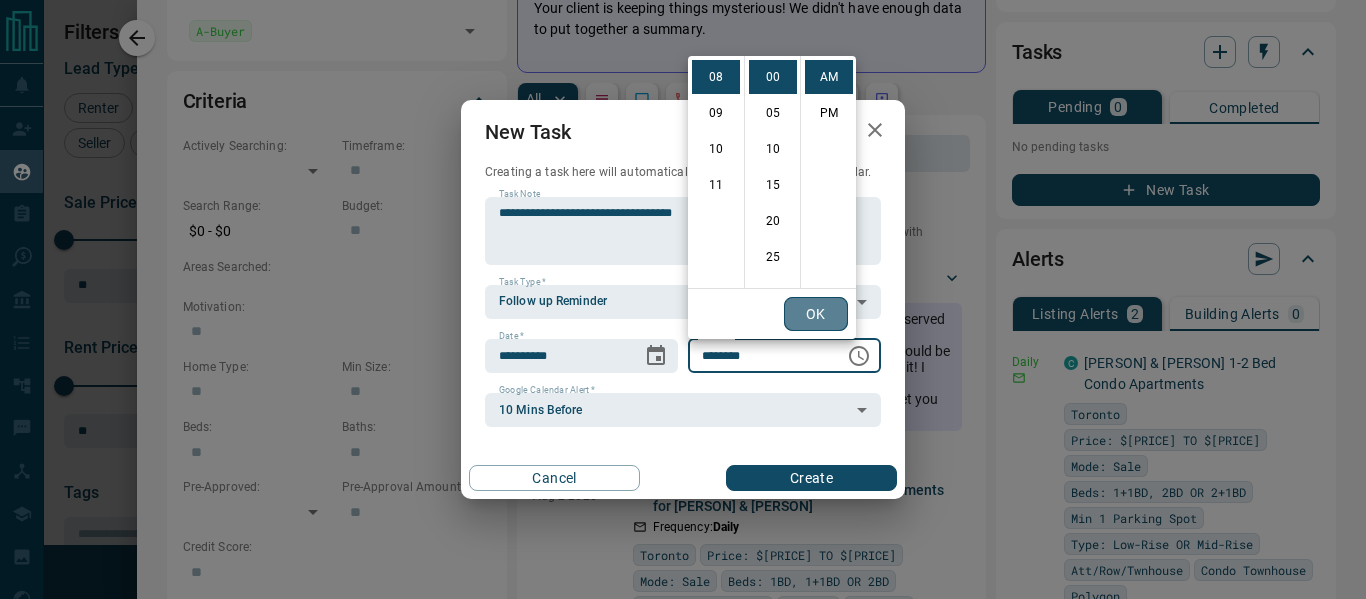 click on "OK" at bounding box center [816, 314] 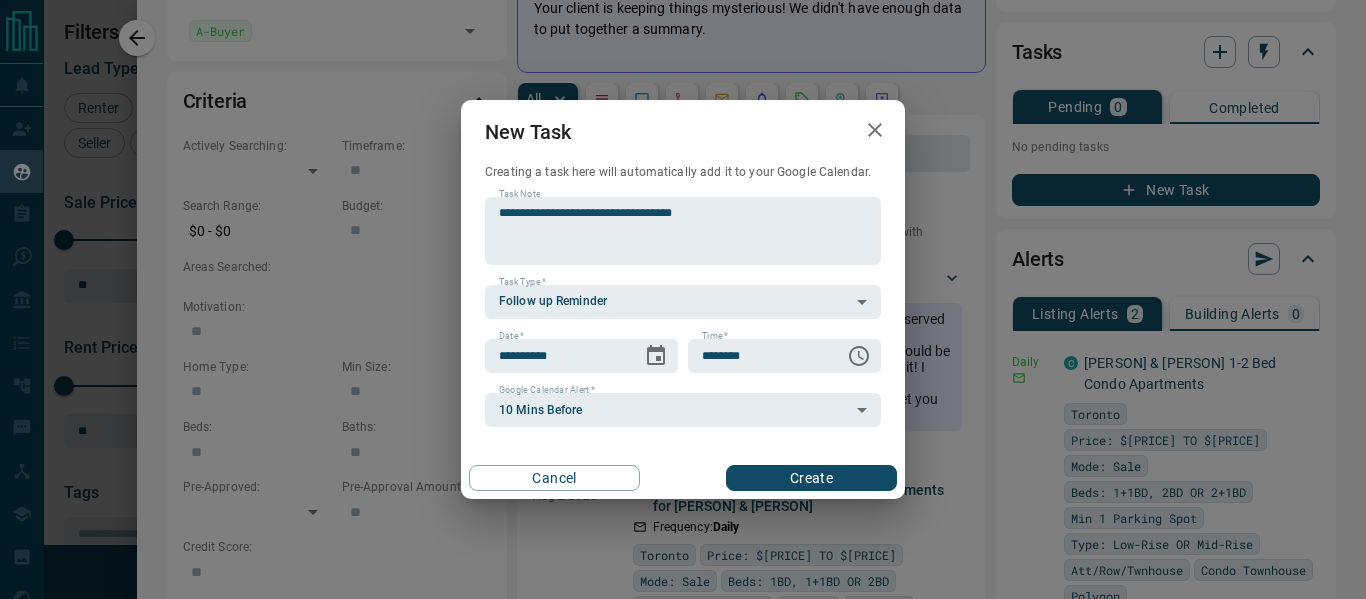click on "Create" at bounding box center [811, 478] 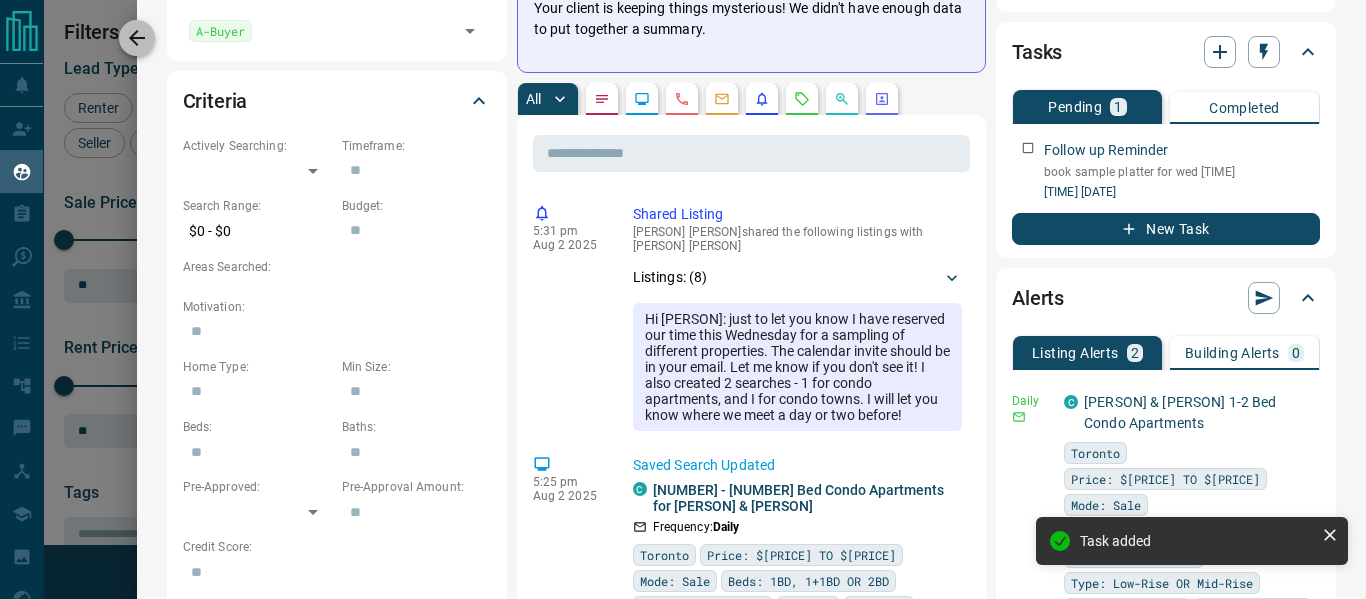 click 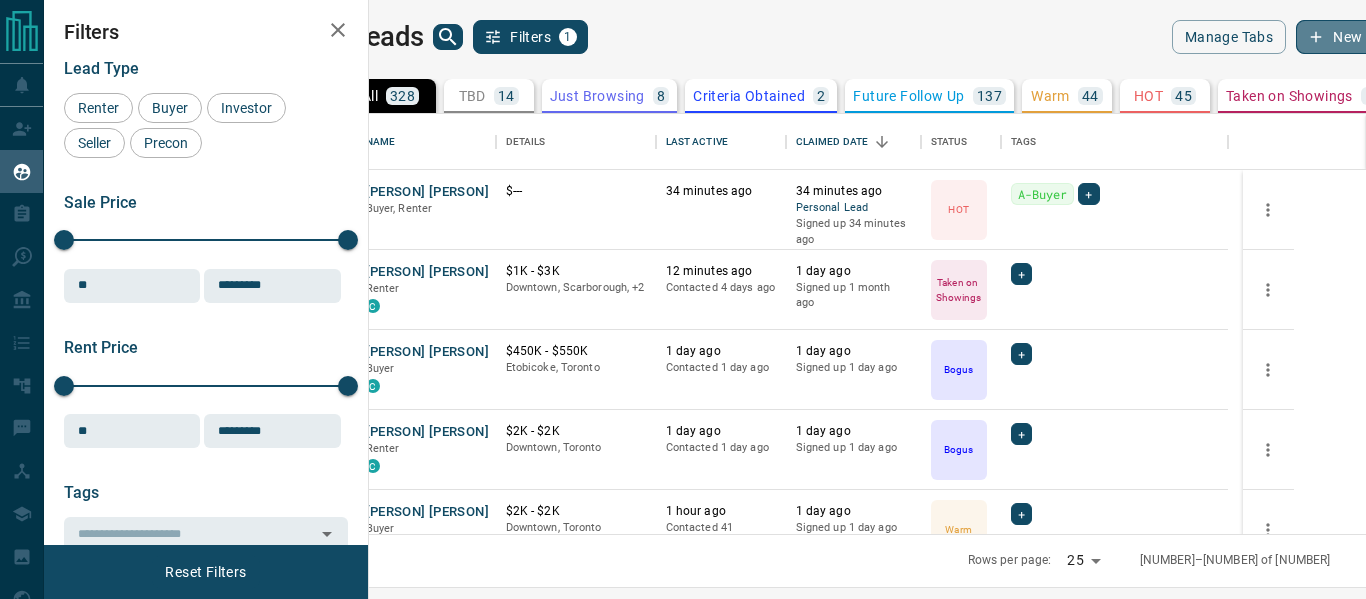 click 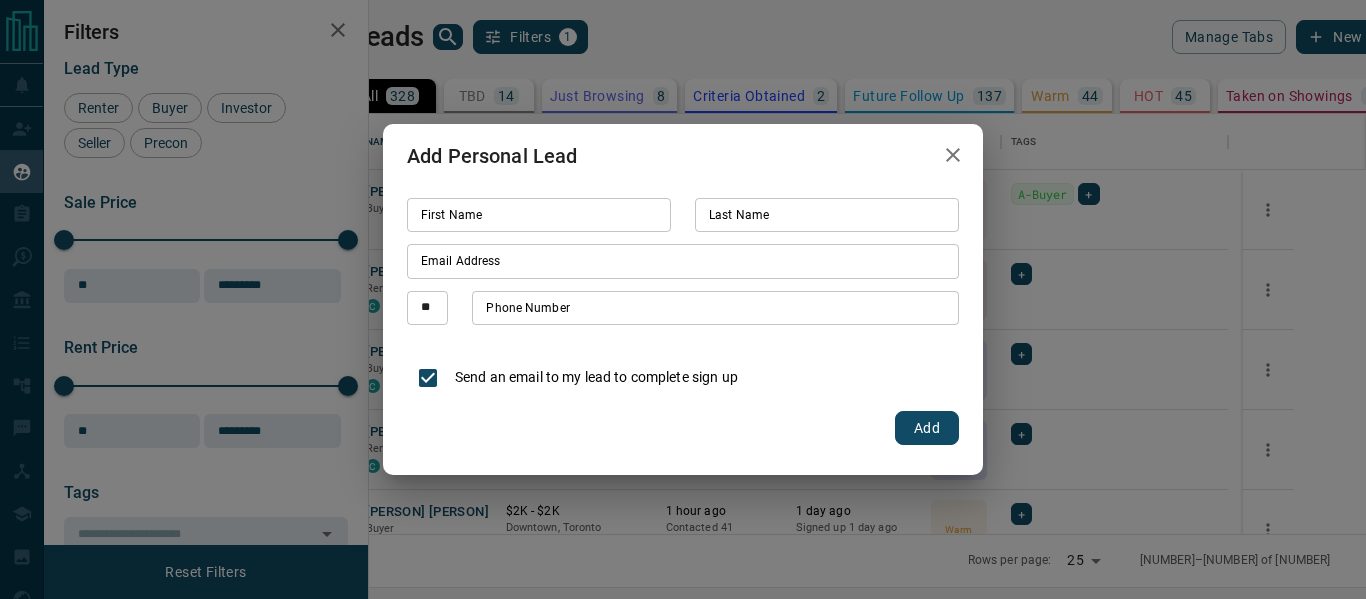 click on "Phone Number" at bounding box center [715, 308] 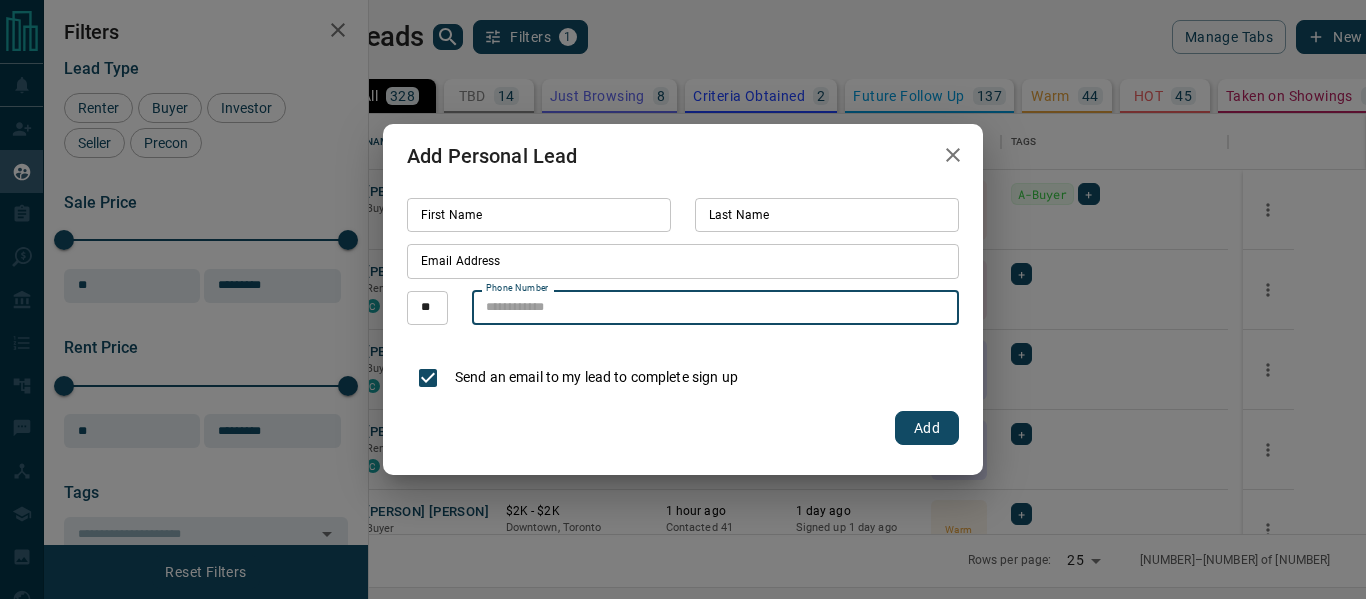 paste on "**********" 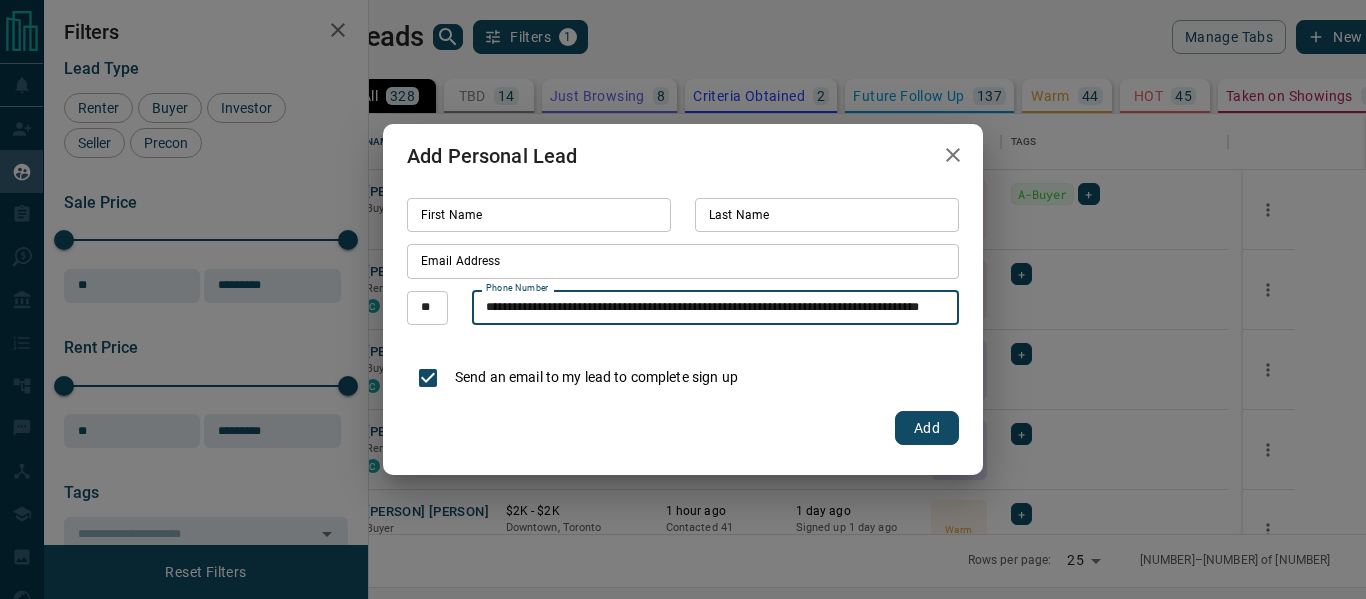 scroll, scrollTop: 0, scrollLeft: 63, axis: horizontal 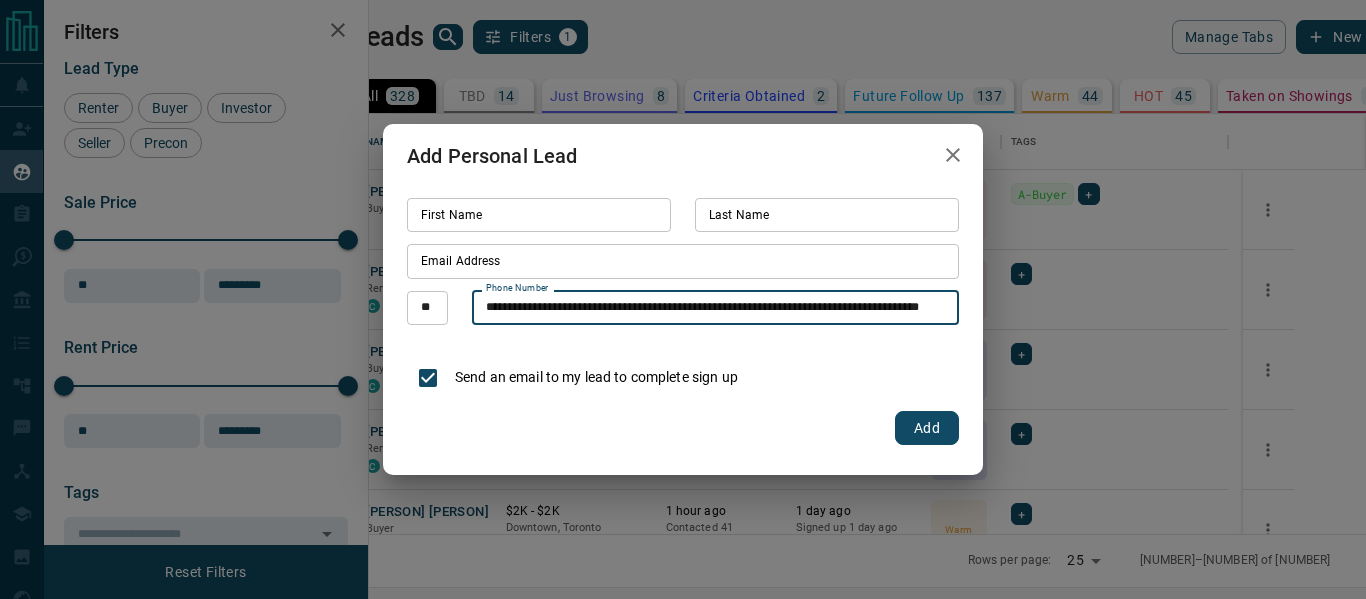 drag, startPoint x: 538, startPoint y: 306, endPoint x: 487, endPoint y: 308, distance: 51.0392 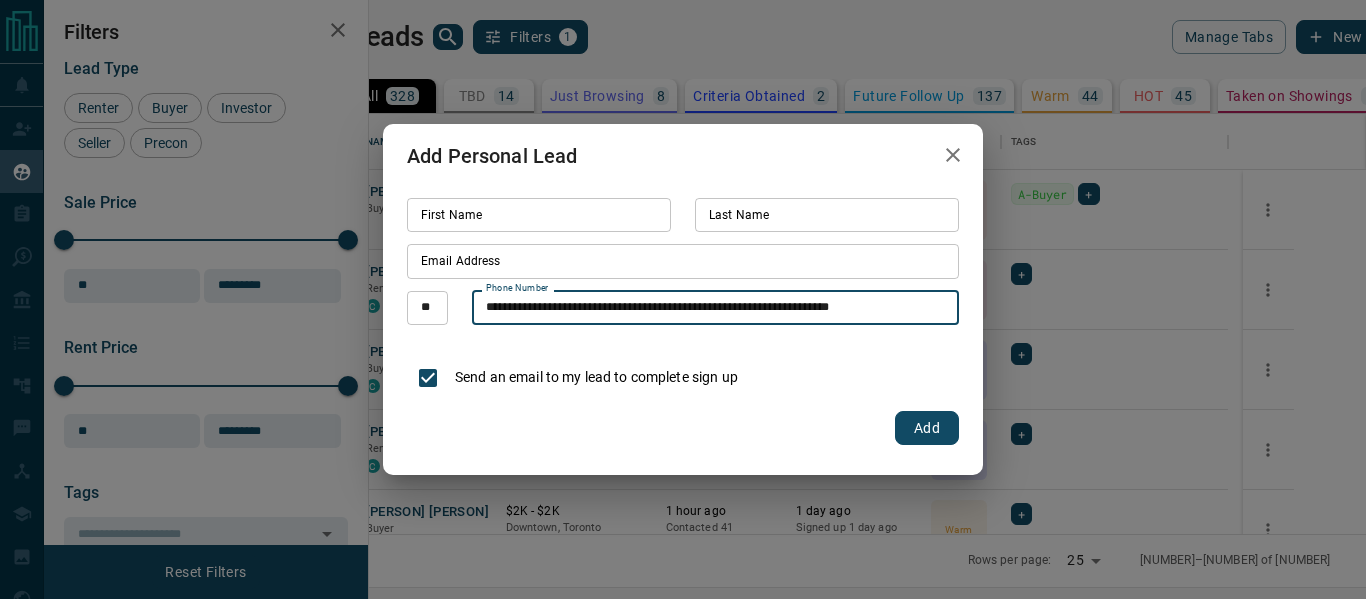 type on "**********" 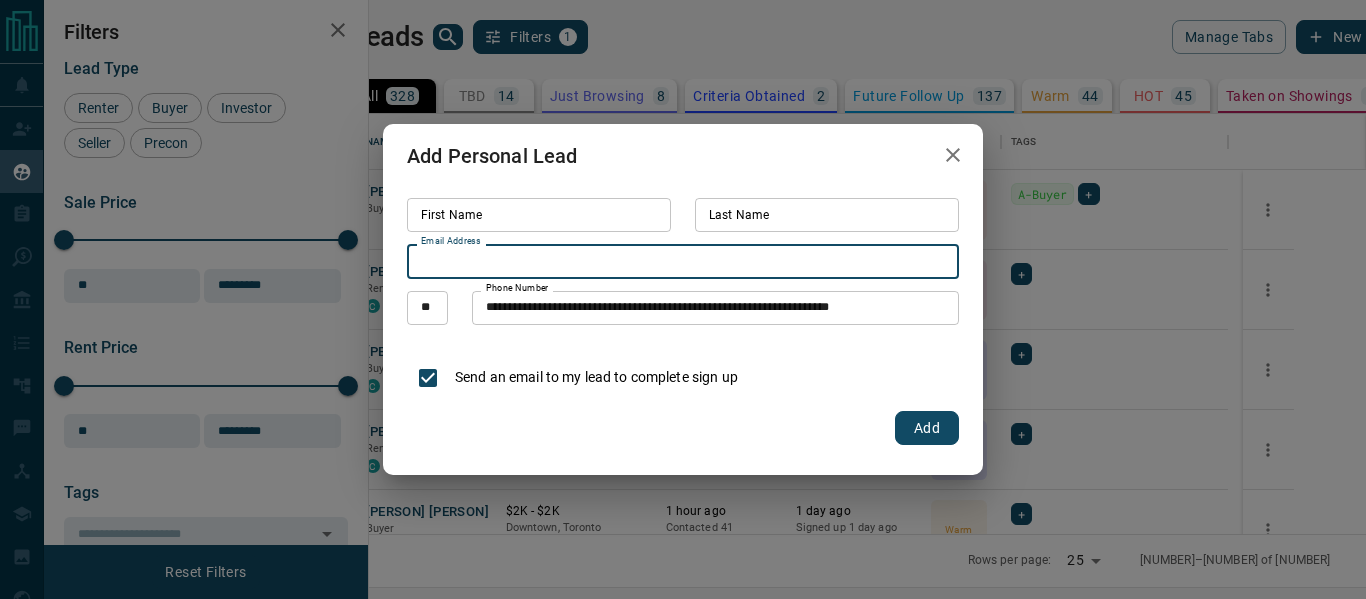 click on "Email Address" at bounding box center [683, 261] 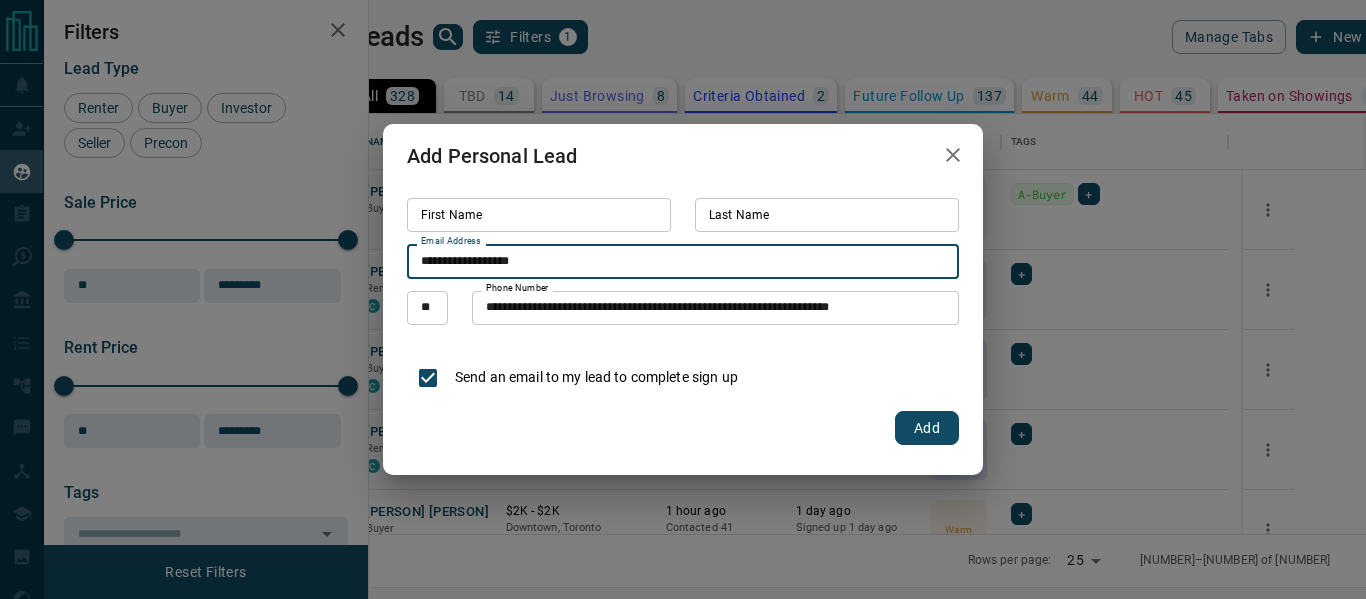 type on "**********" 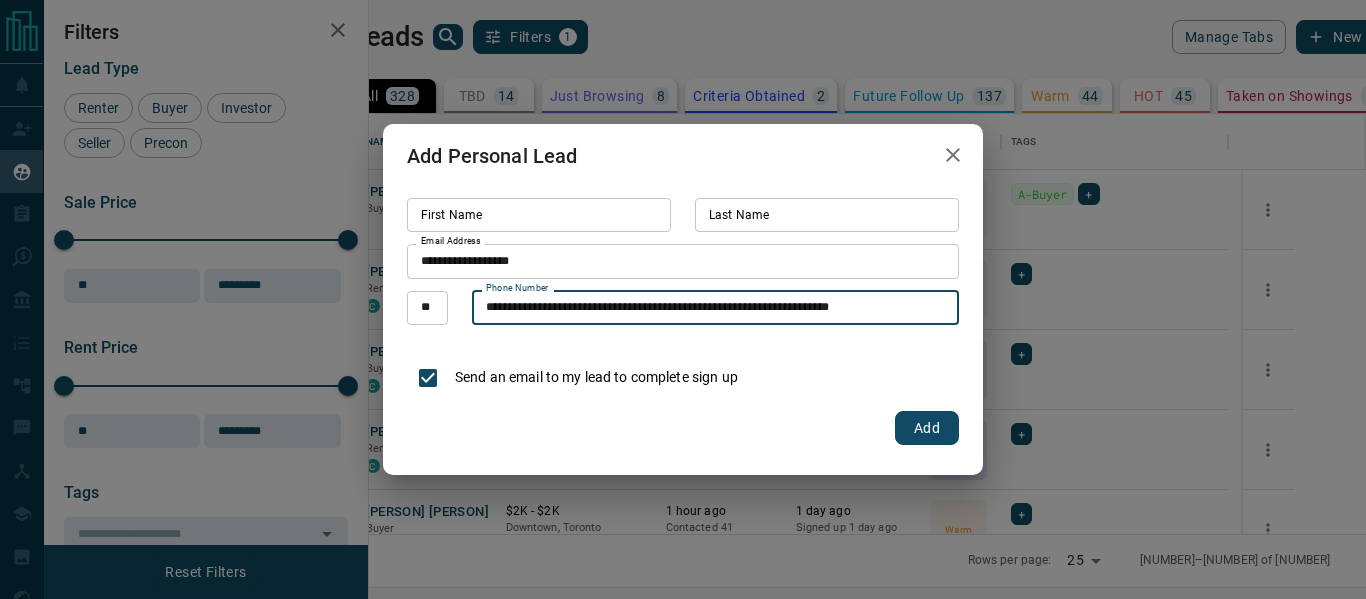 drag, startPoint x: 602, startPoint y: 308, endPoint x: 667, endPoint y: 305, distance: 65.06919 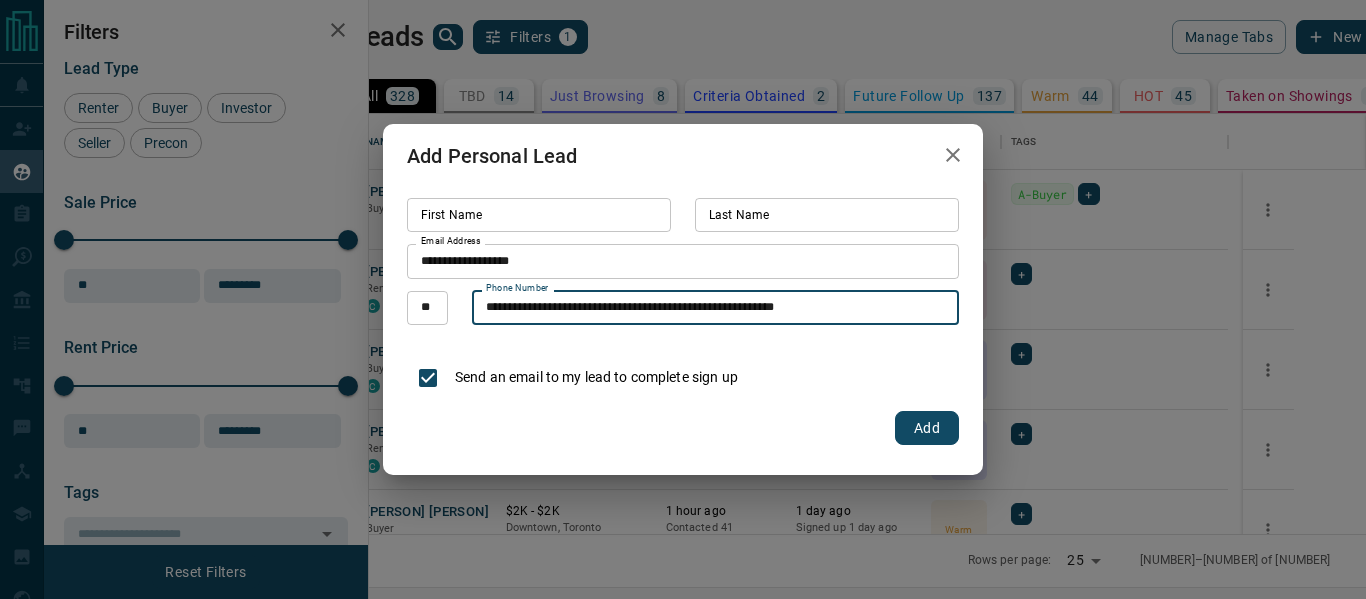 drag, startPoint x: 650, startPoint y: 303, endPoint x: 559, endPoint y: 304, distance: 91.00549 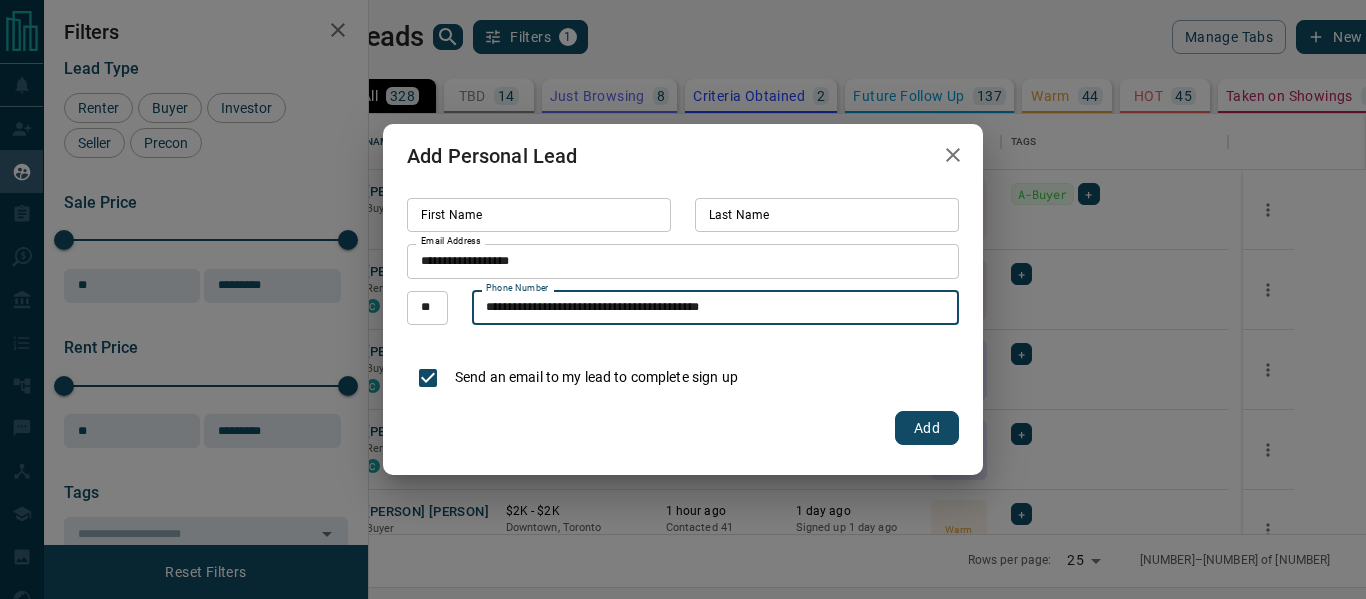 type on "**********" 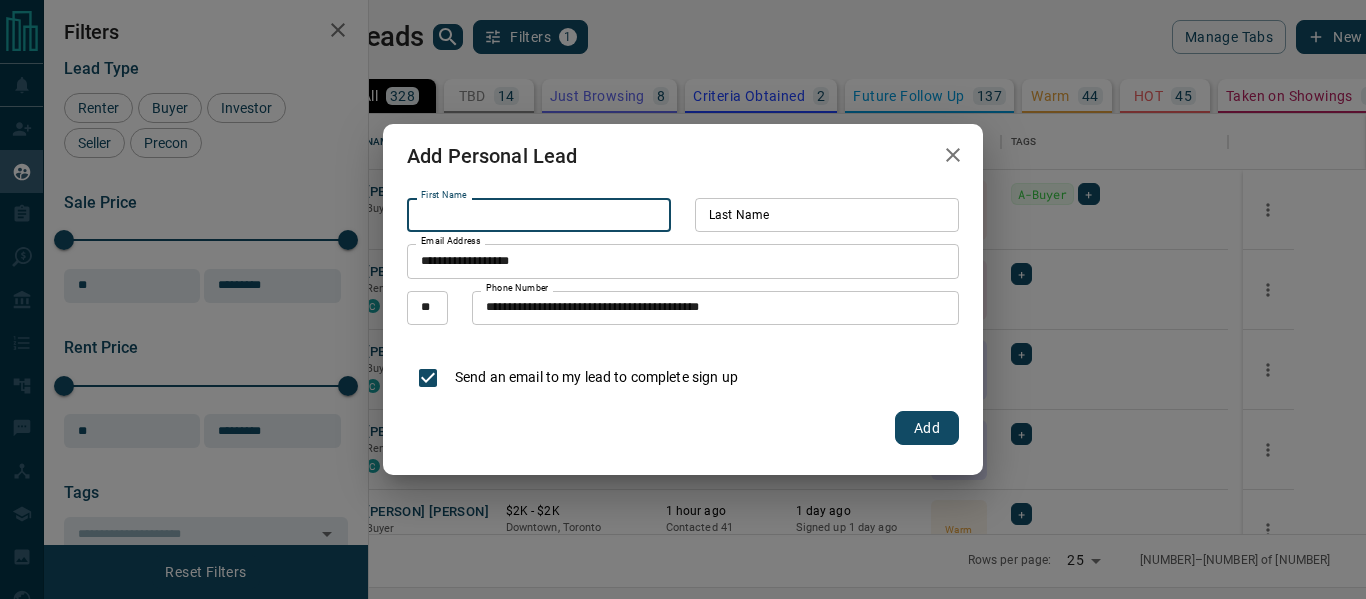 drag, startPoint x: 444, startPoint y: 198, endPoint x: 442, endPoint y: 213, distance: 15.132746 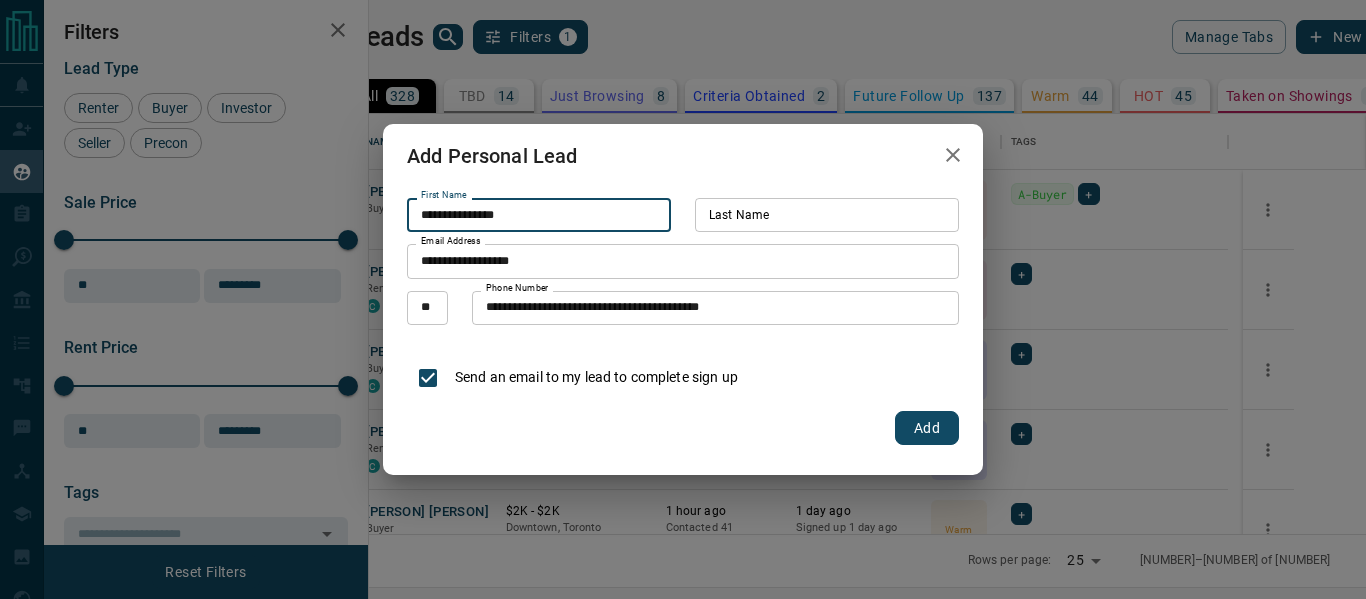 drag, startPoint x: 466, startPoint y: 212, endPoint x: 515, endPoint y: 212, distance: 49 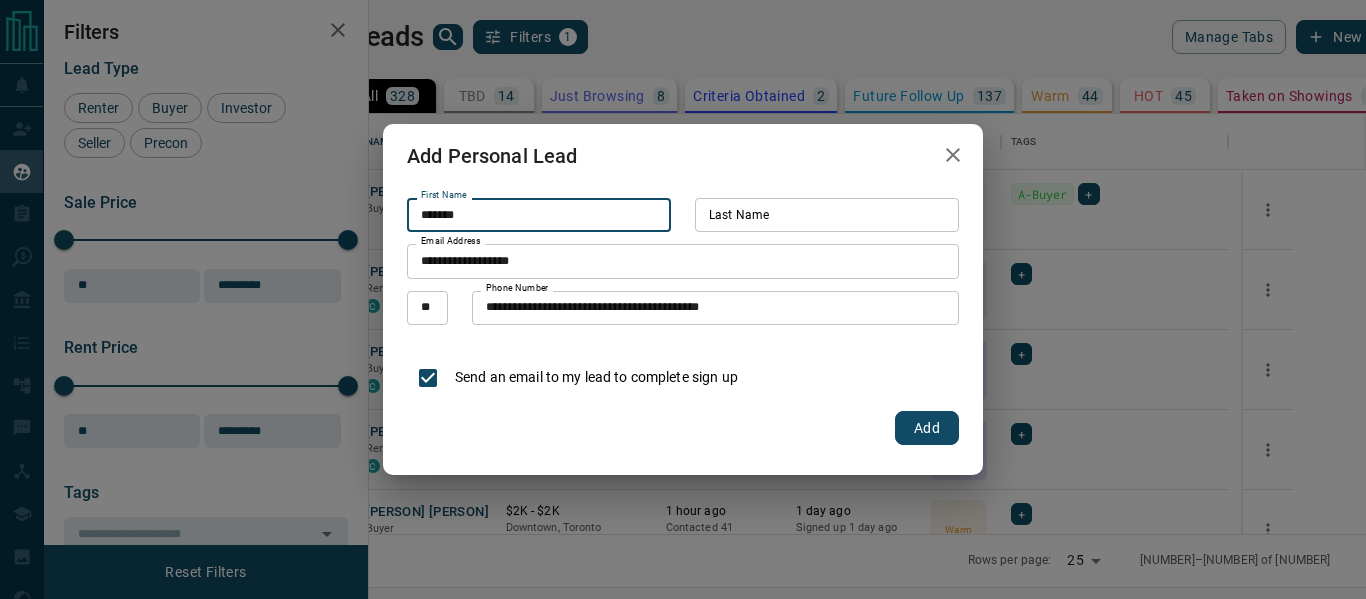 type on "*****" 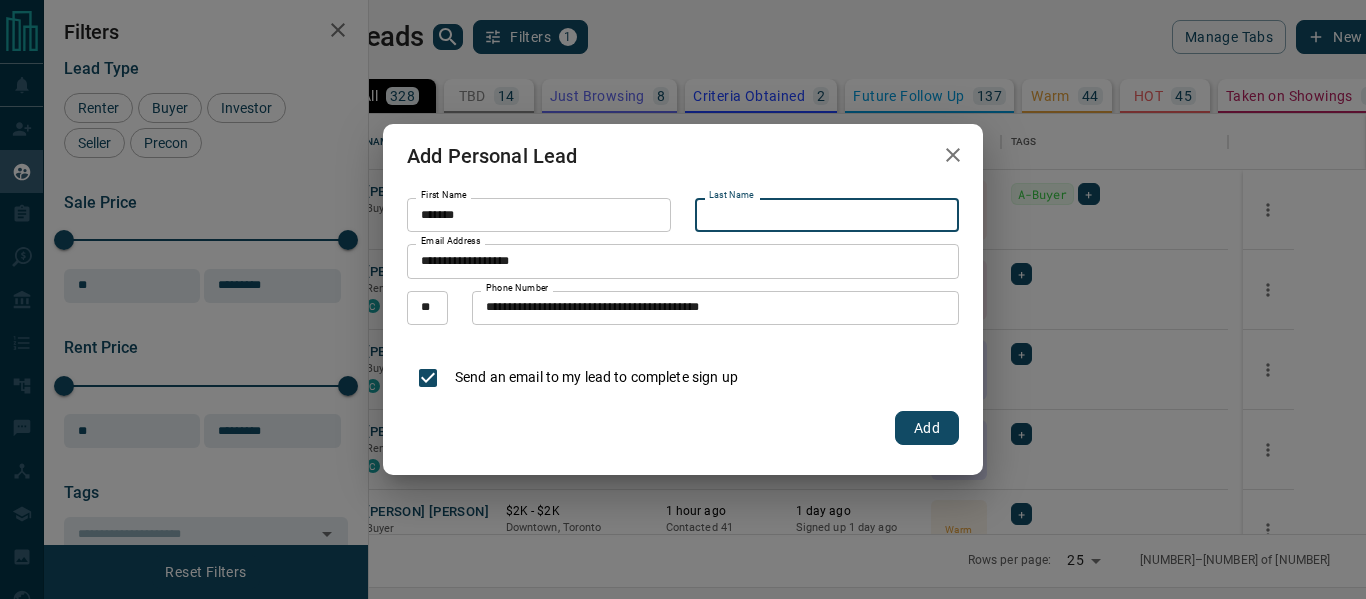 paste on "*******" 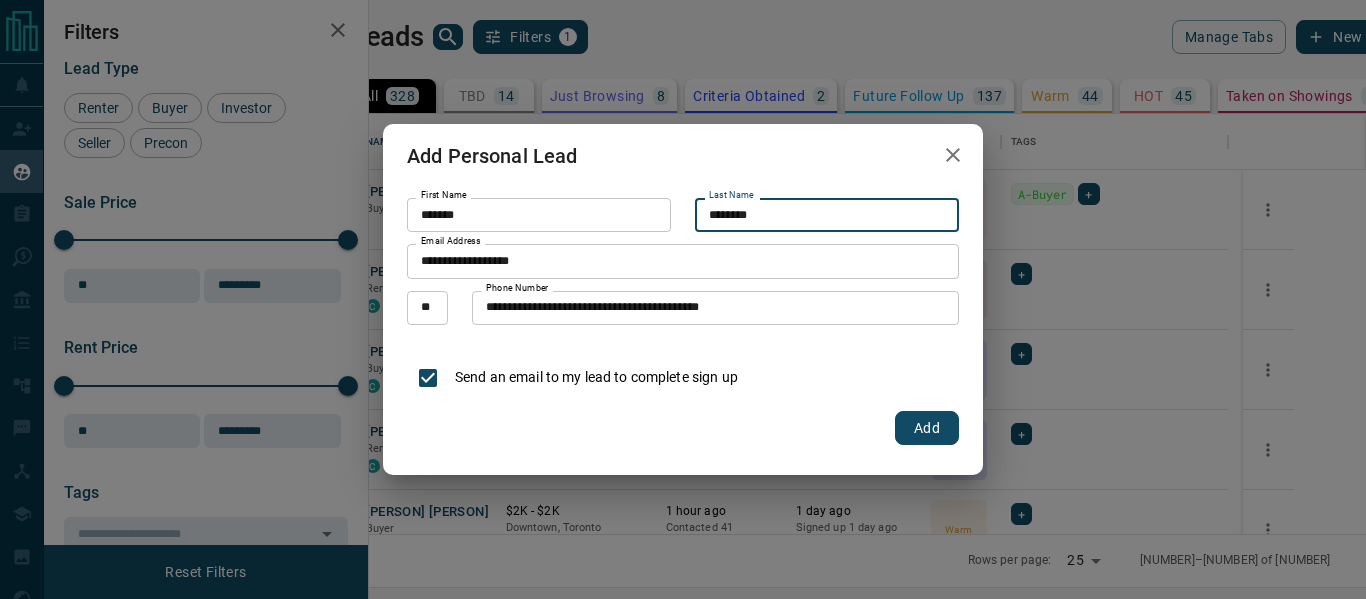 type on "*******" 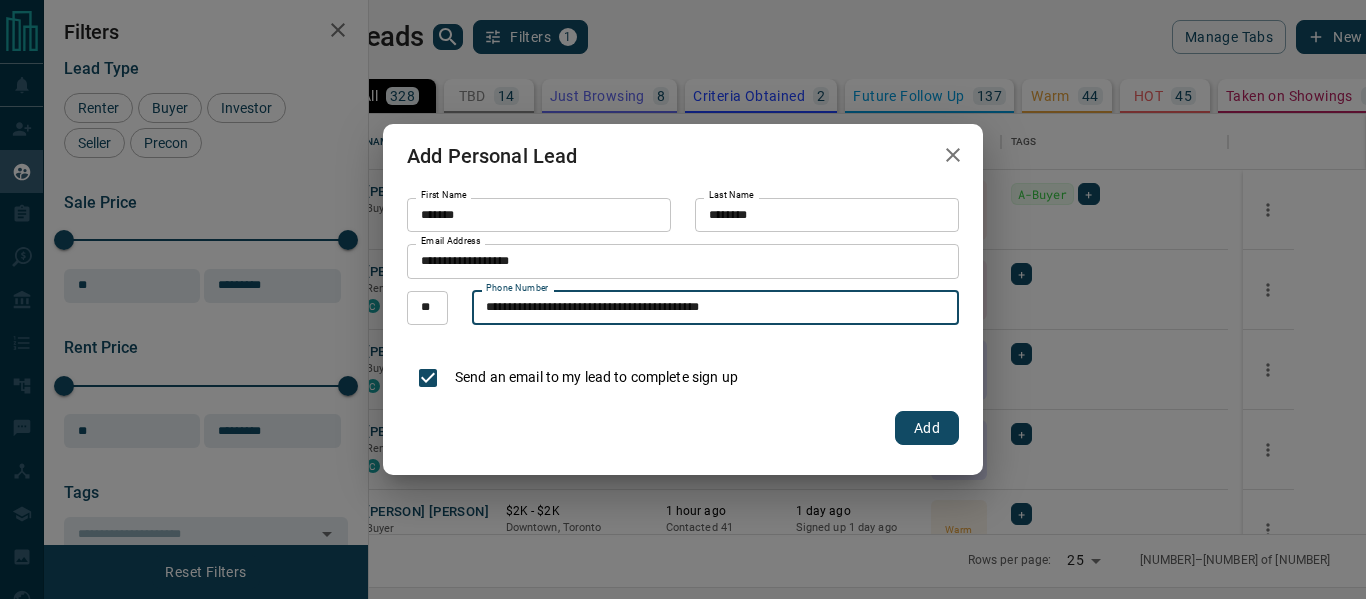 drag, startPoint x: 642, startPoint y: 310, endPoint x: 447, endPoint y: 308, distance: 195.01025 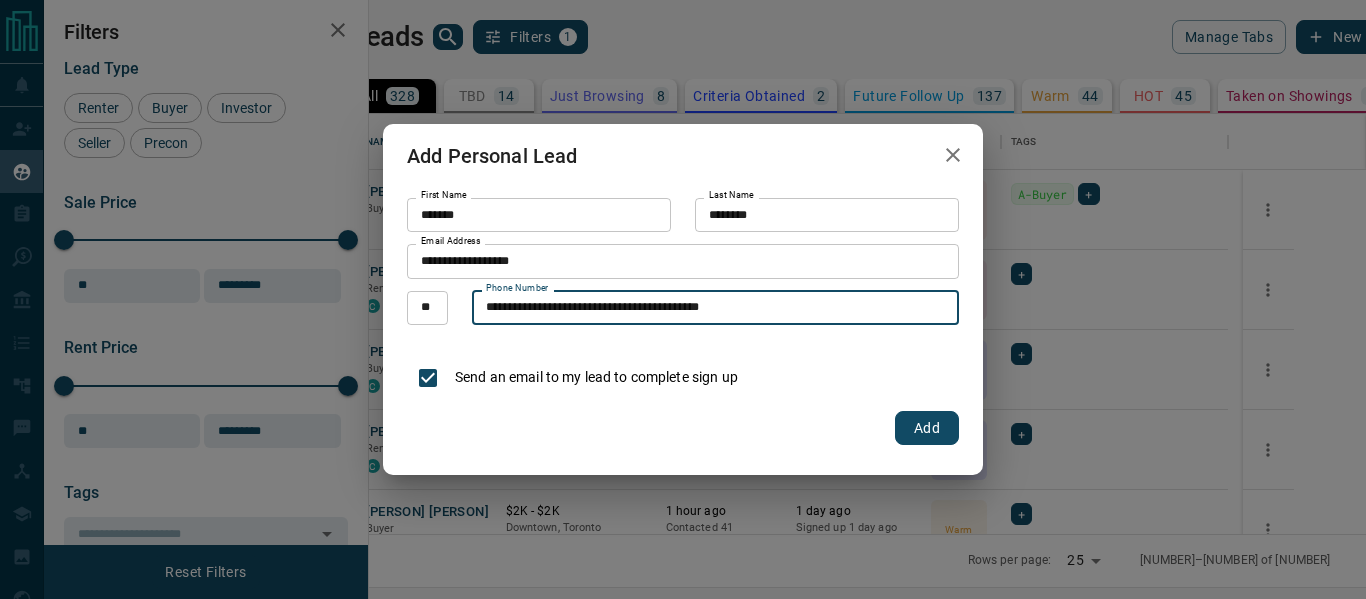 click on "**********" at bounding box center (683, 308) 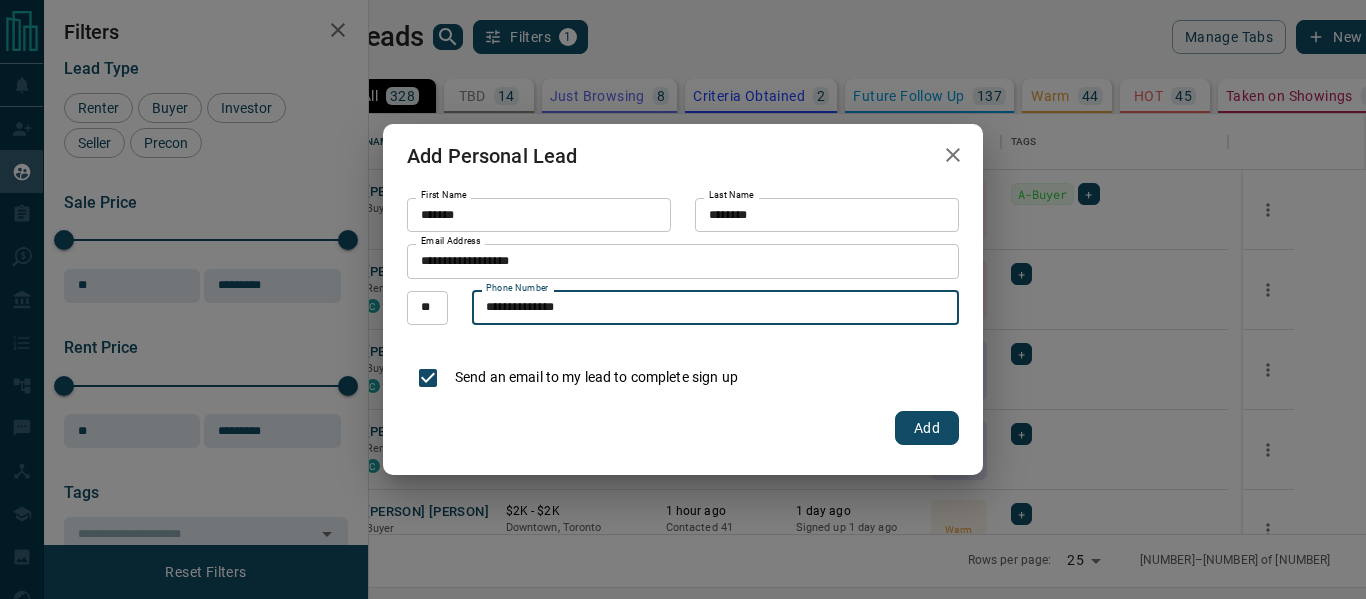 type on "**********" 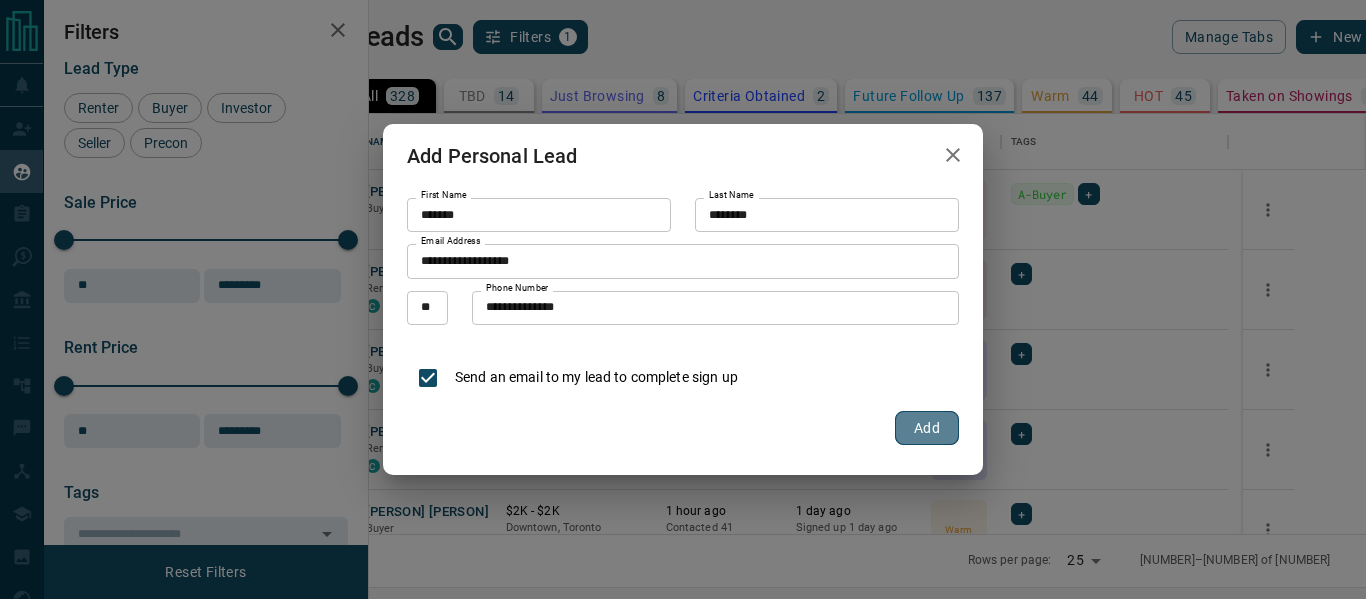 click on "Add" at bounding box center (927, 428) 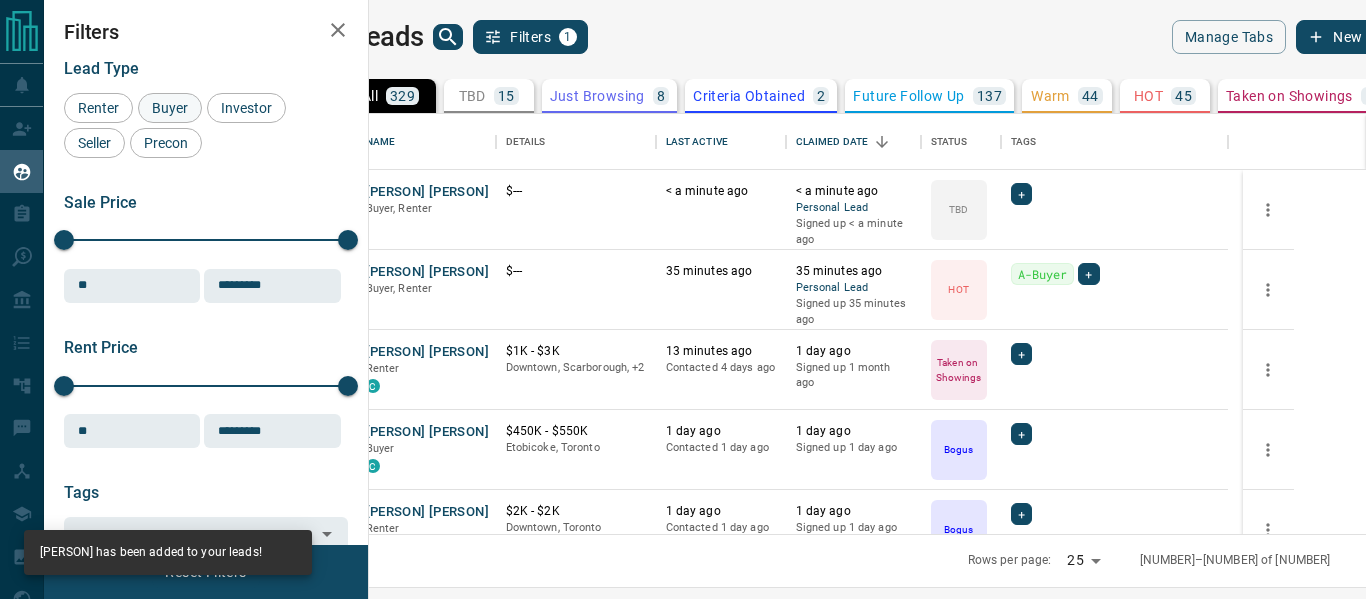 click on "Buyer" at bounding box center [170, 108] 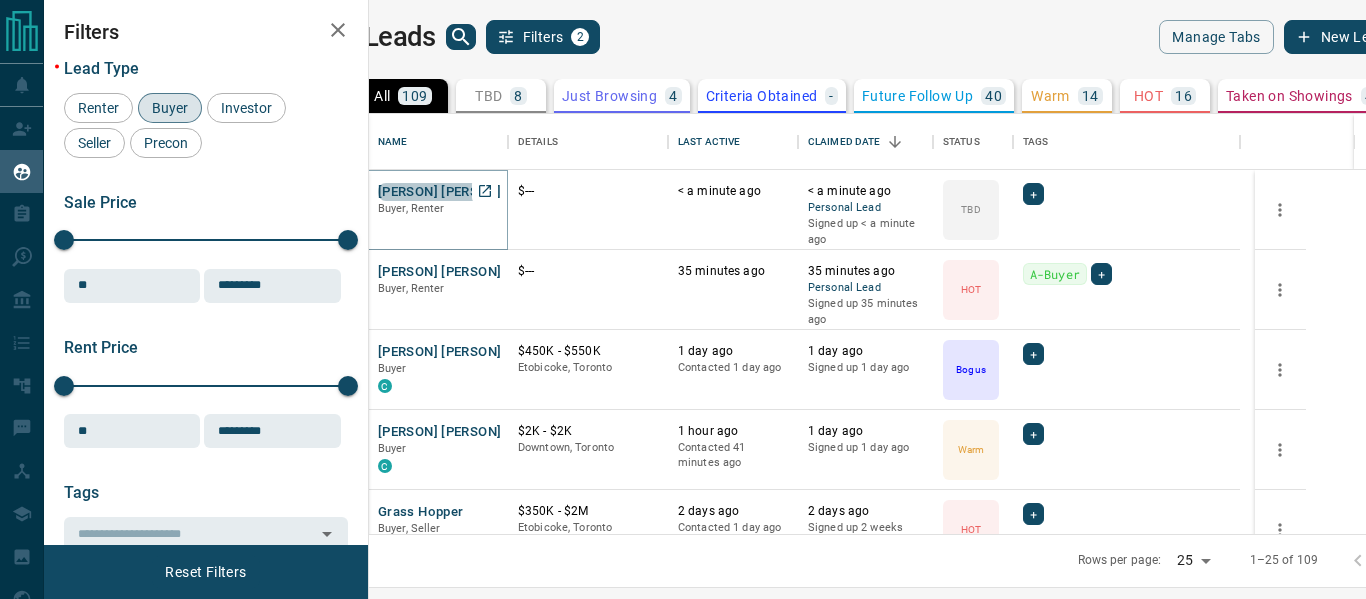 click on "[PERSON] [PERSON]" at bounding box center [439, 192] 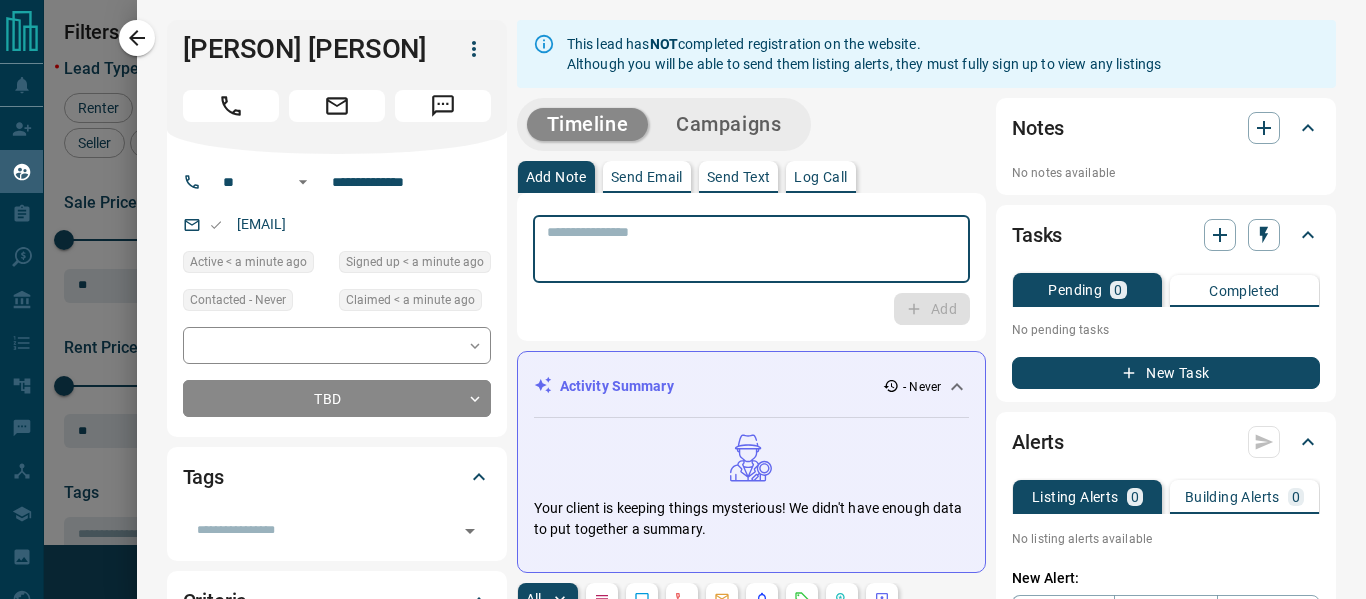 click at bounding box center (751, 249) 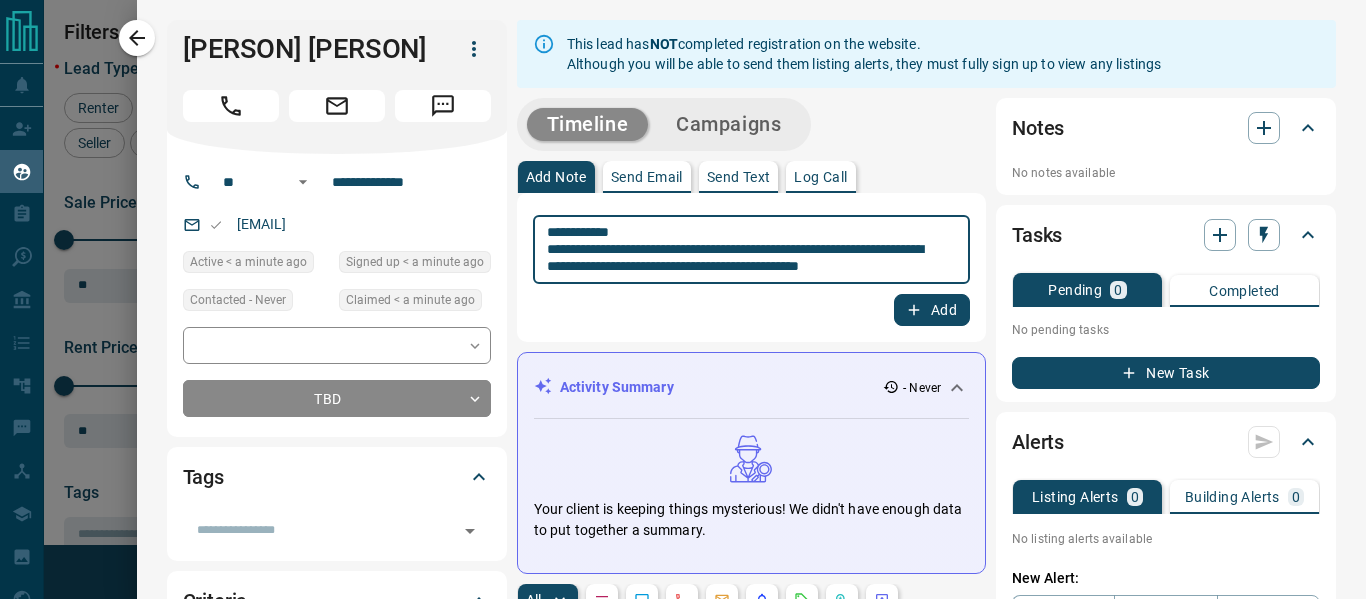 type on "**********" 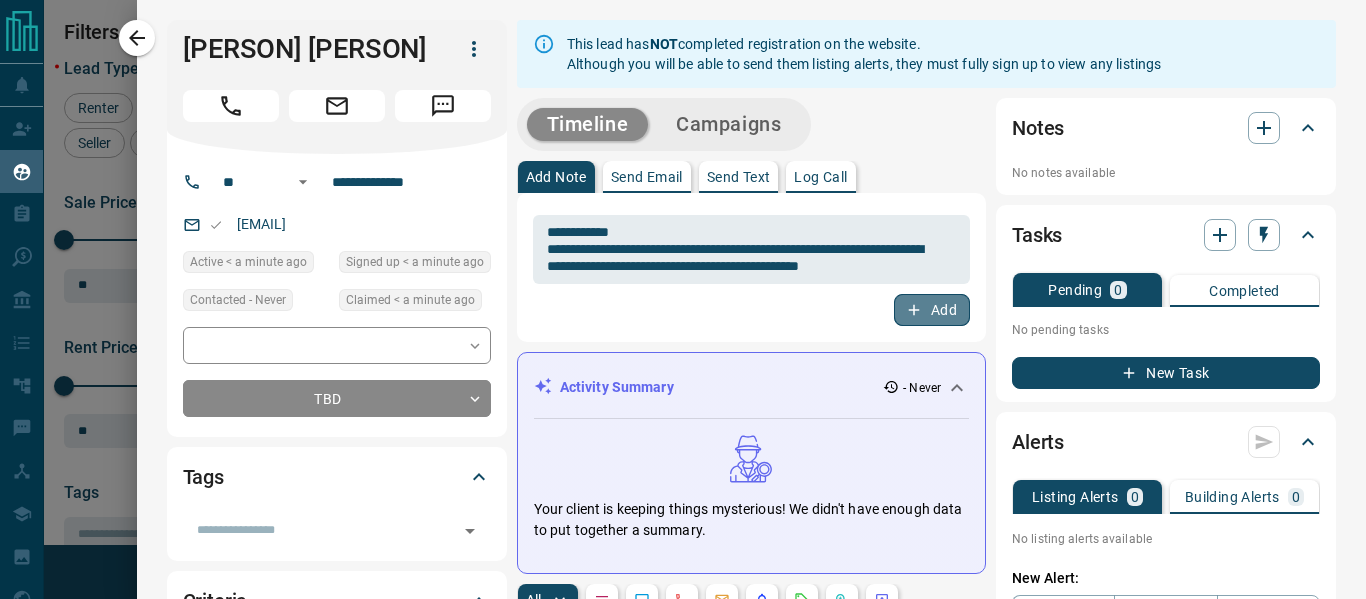 click on "Add" at bounding box center [932, 310] 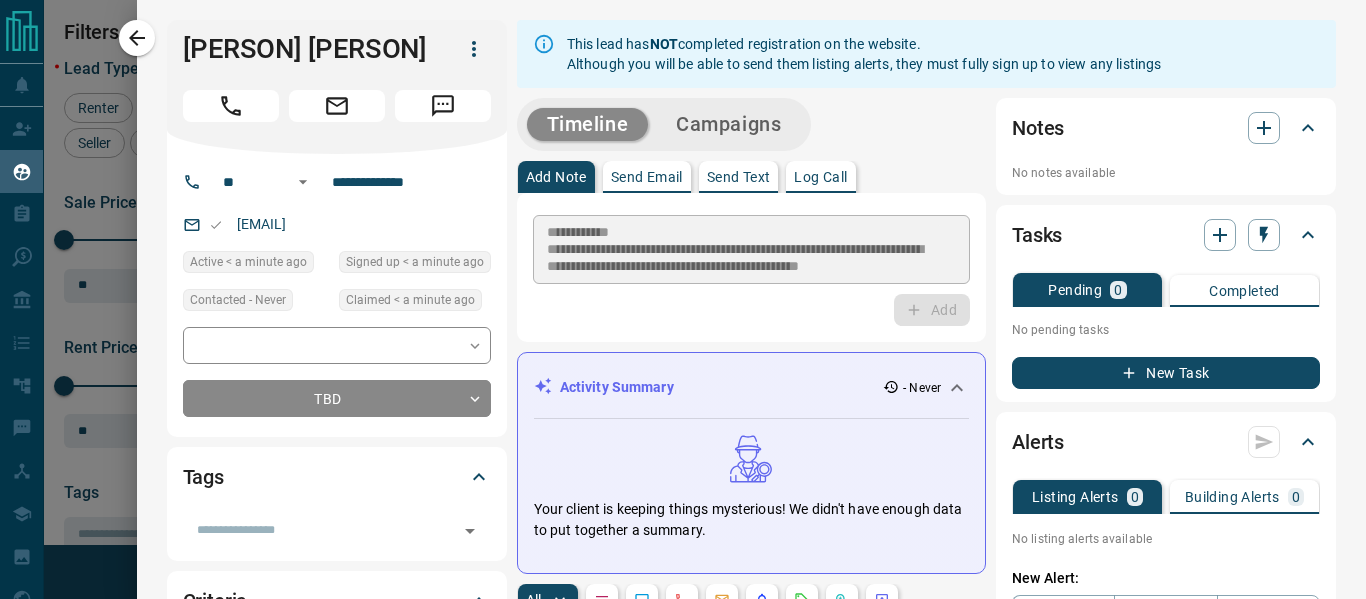 type 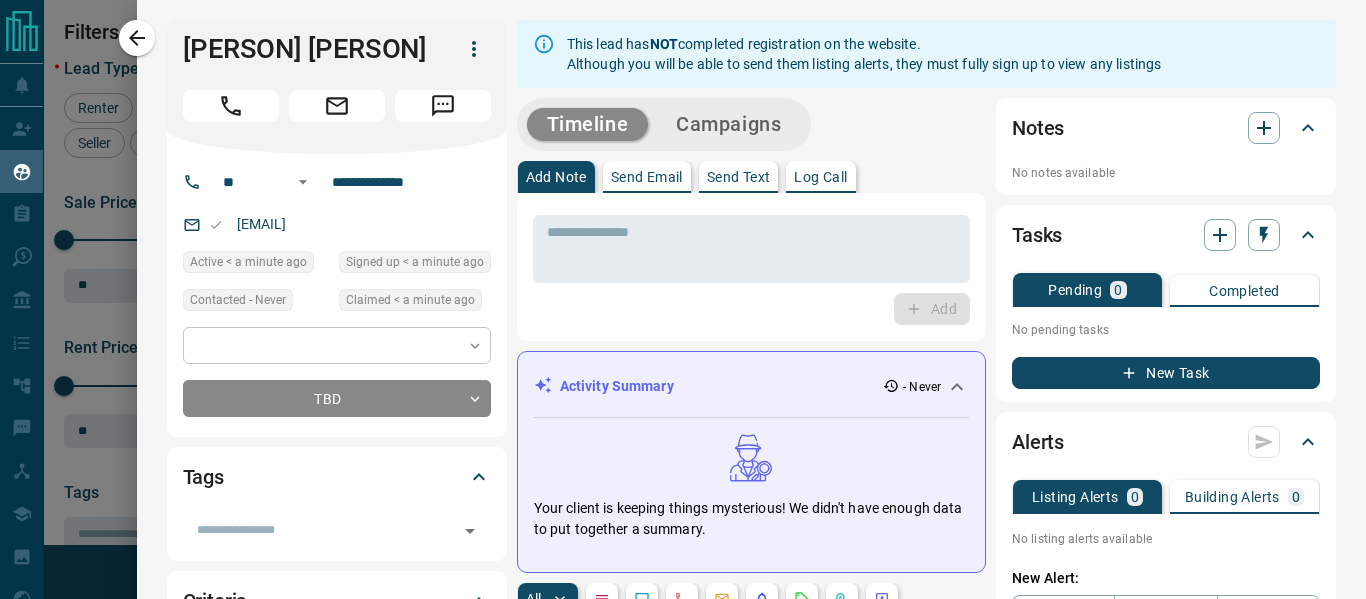 click on "Lead Transfers Claim Leads My Leads Tasks Opportunities Deals Campaigns Automations Messages Broker Bay Training Media Services Agent Resources Precon Worksheet Mobile Apps Disclosure Logout My Leads Filters 2 Manage Tabs New Lead All 109 TBD 8 Do Not Contact - Not Responsive 2 Bogus 19 Just Browsing 4 Criteria Obtained - Future Follow Up 40 Warm 14 HOT 16 Taken on Showings 4 Submitted Offer - Client 2 Name Details Last Active Claimed Date Status Tags [PERSON] [PERSON] [PERSON], [PERSON] $--- < a minute ago < a minute ago Personal Lead Signed up < a minute ago TBD + [PERSON] [PERSON] [PERSON], [PERSON] $--- [TIME] ago [TIME] ago Personal Lead Signed up [TIME] ago HOT A-Buyer + [PERSON] [PERSON] [PERSON] C $[PRICE] - $[PRICE] [CITY], [CITY] [TIME] ago Contacted [TIME] ago [TIME] ago Signed up [TIME] ago Bogus + [PERSON] [PERSON] [PERSON] C $[PRICE] - $[PRICE] [CITY], [CITY] [TIME] ago Contacted [TIME] ago [TIME] ago Signed up [TIME] ago Warm + Grass Hopper [PERSON], [PERSON] P $[PRICE] - $[PRICE] [CITY], [CITY] [TIME] ago Contacted [TIME] ago HOT" at bounding box center (683, 287) 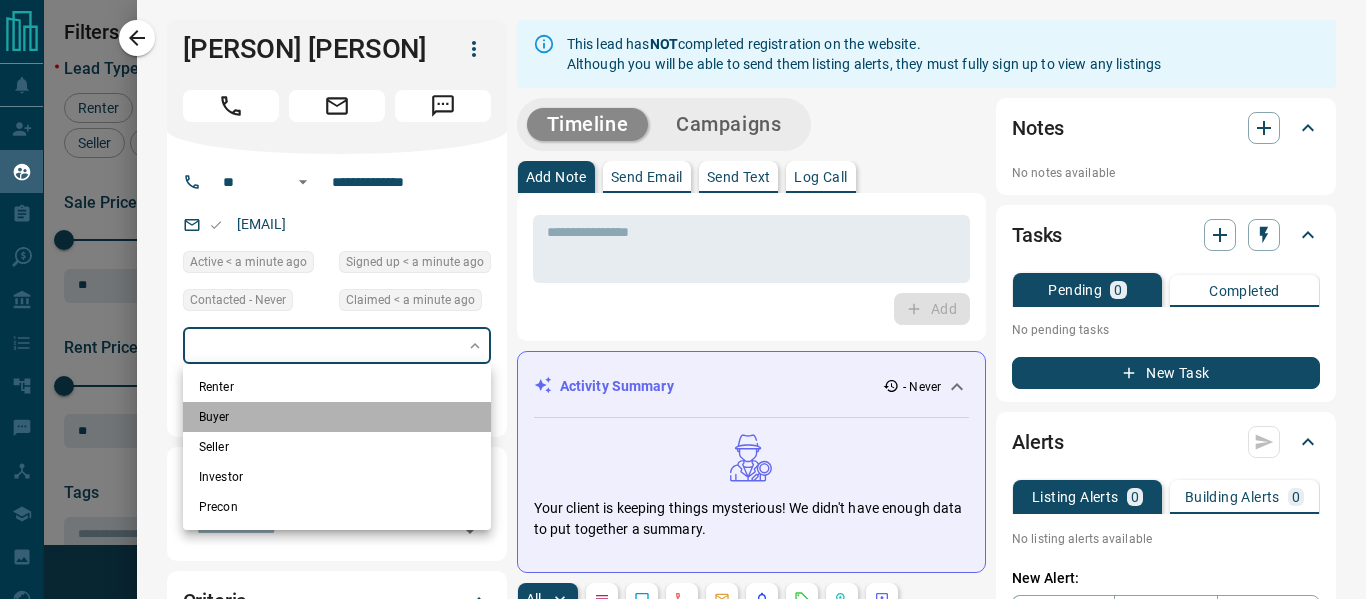 click on "Buyer" at bounding box center (337, 417) 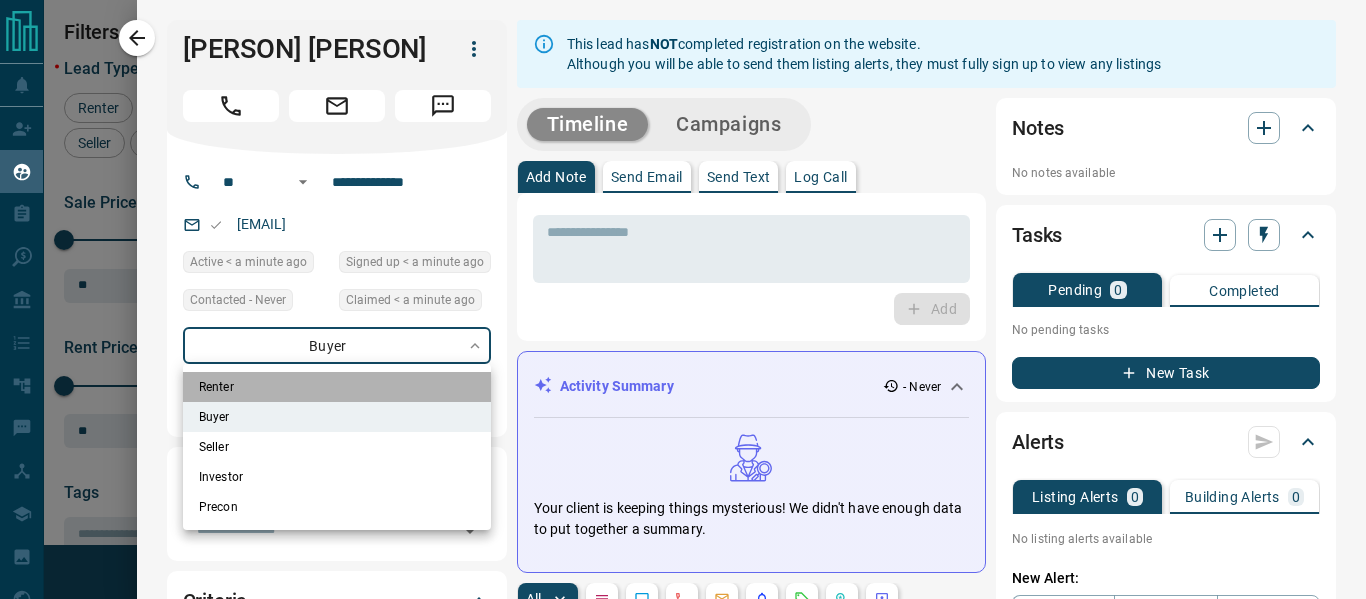 click on "Renter" at bounding box center [337, 387] 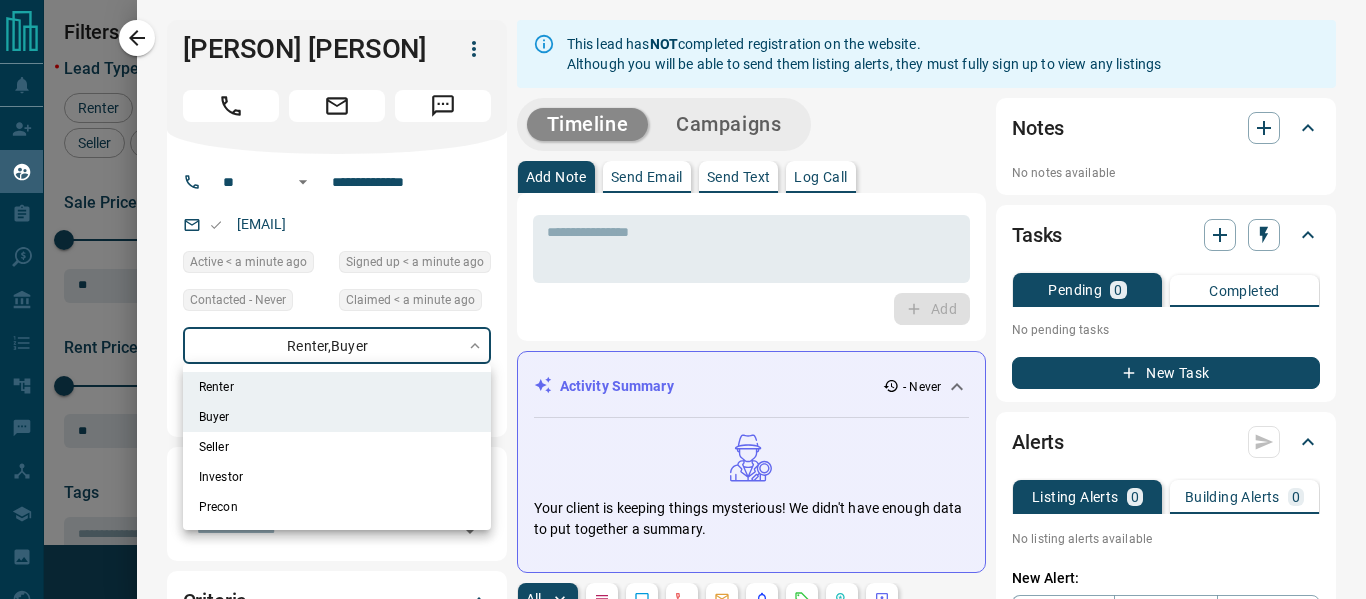 click at bounding box center [683, 299] 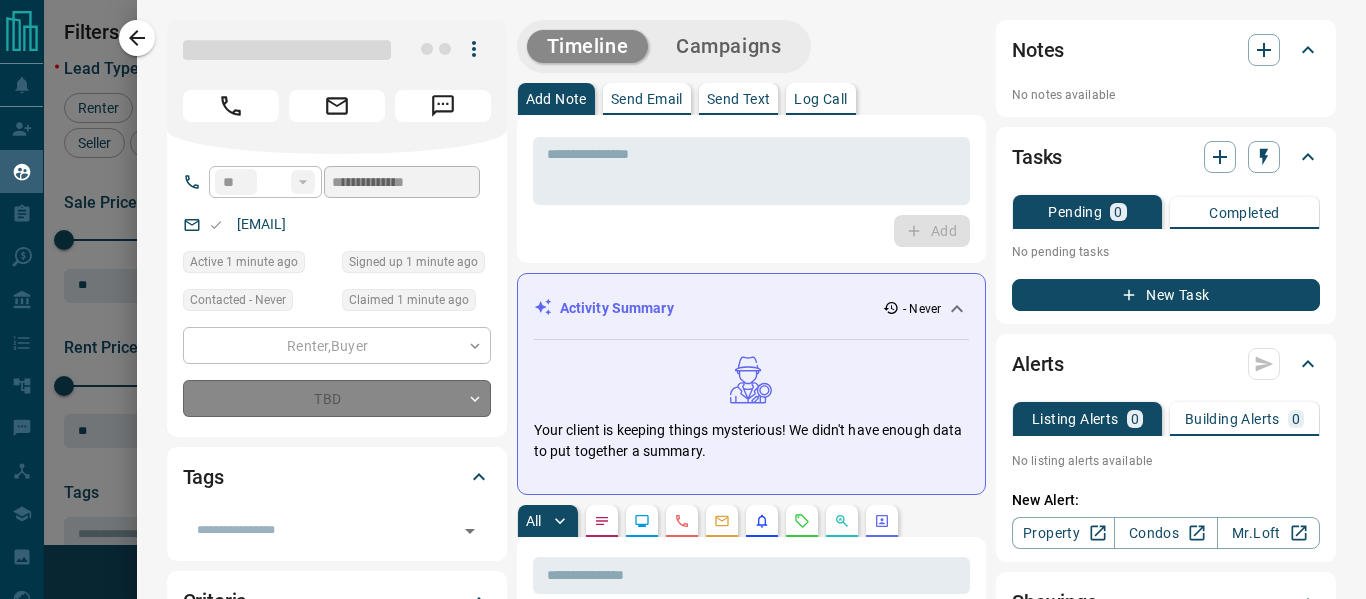 type on "**********" 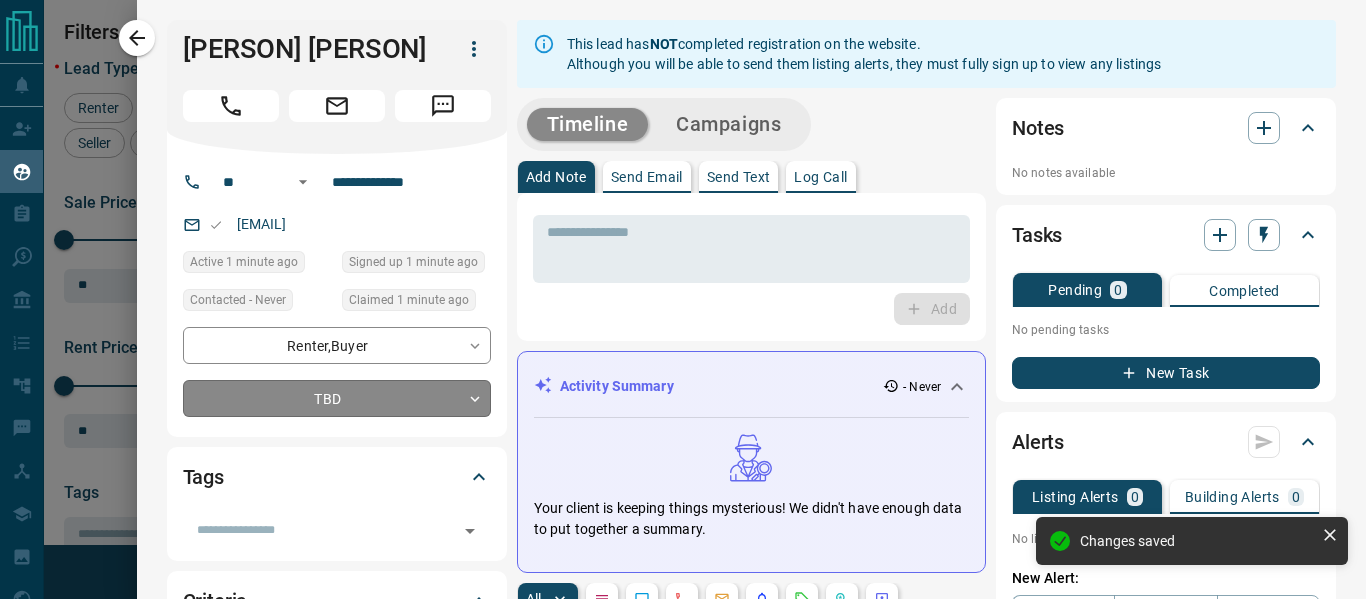 click on "Lead Transfers Claim Leads My Leads Tasks Opportunities Deals Campaigns Automations Messages Broker Bay Training Media Services Agent Resources Precon Worksheet Mobile Apps Disclosure Logout My Leads Filters 2 Manage Tabs New Lead All 109 TBD 8 Do Not Contact - Not Responsive 2 Bogus 19 Just Browsing 4 Criteria Obtained - Future Follow Up 40 Warm 14 HOT 16 Taken on Showings 4 Submitted Offer - Client 2 Name Details Last Active Claimed Date Status Tags [PERSON] [PERSON], [PERSON] $--- [TIME] ago [TIME] ago Personal Lead Signed up [TIME] ago TBD + [PERSON] [PERSON] [PERSON], [PERSON] $--- [TIME] ago [TIME] ago Personal Lead Signed up [TIME] ago HOT A-Buyer + [PERSON] [PERSON] [PERSON] C $[PRICE] - $[PRICE] [CITY], [CITY] [TIME] ago Contacted [TIME] ago [TIME] ago Signed up [TIME] ago Bogus + [PERSON] [PERSON] [PERSON] C $[PRICE] - $[PRICE] [CITY], [CITY] [TIME] ago Contacted [TIME] ago [TIME] ago Signed up [TIME] ago Warm + Grass Hopper [PERSON], [PERSON] P $[PRICE] - $[PRICE] [CITY], [CITY] [TIME] ago Contacted [TIME] ago HOT +" at bounding box center (683, 287) 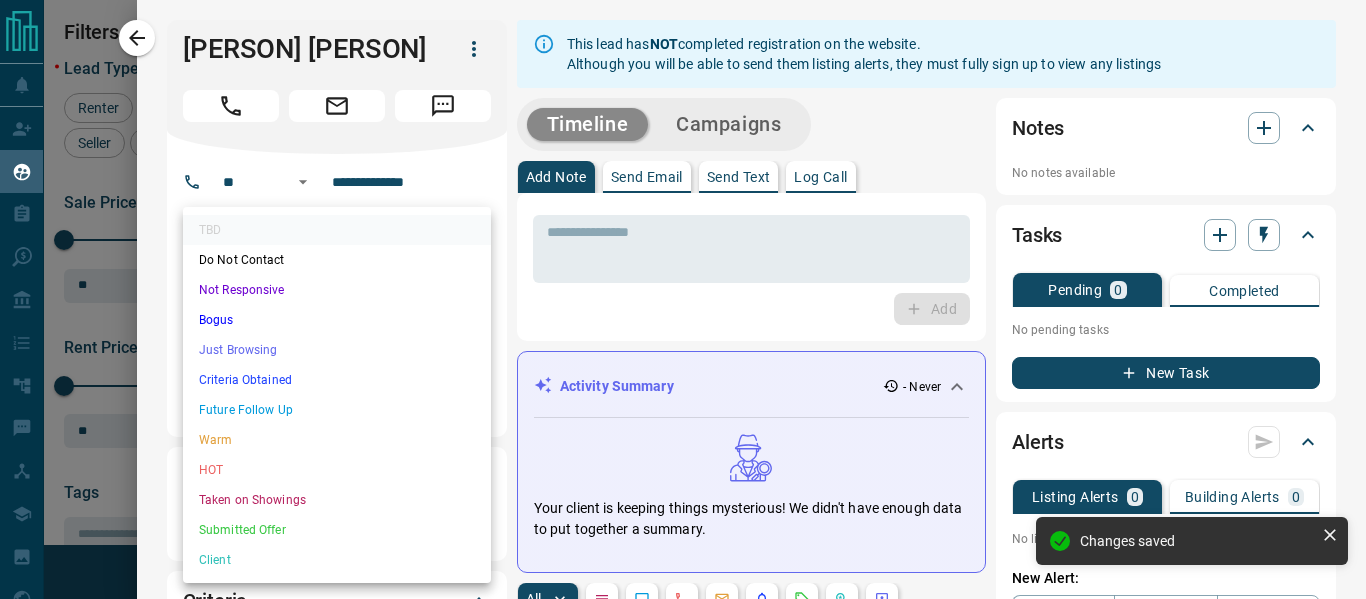 drag, startPoint x: 209, startPoint y: 469, endPoint x: 270, endPoint y: 425, distance: 75.21303 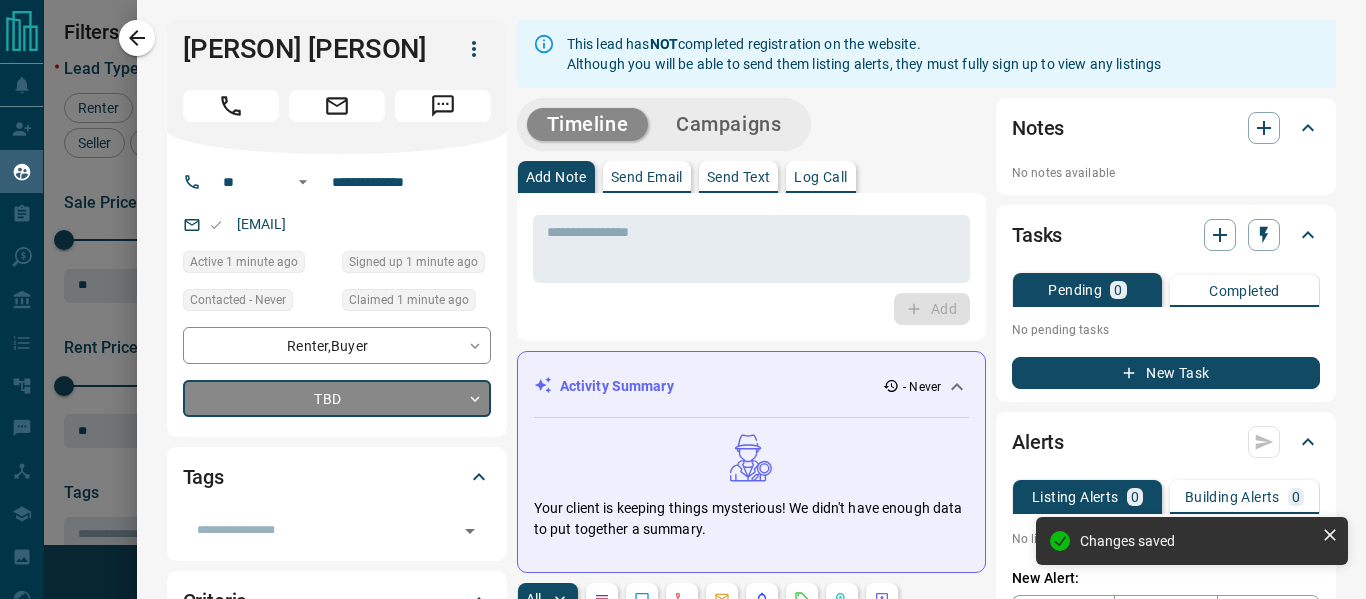 type on "*" 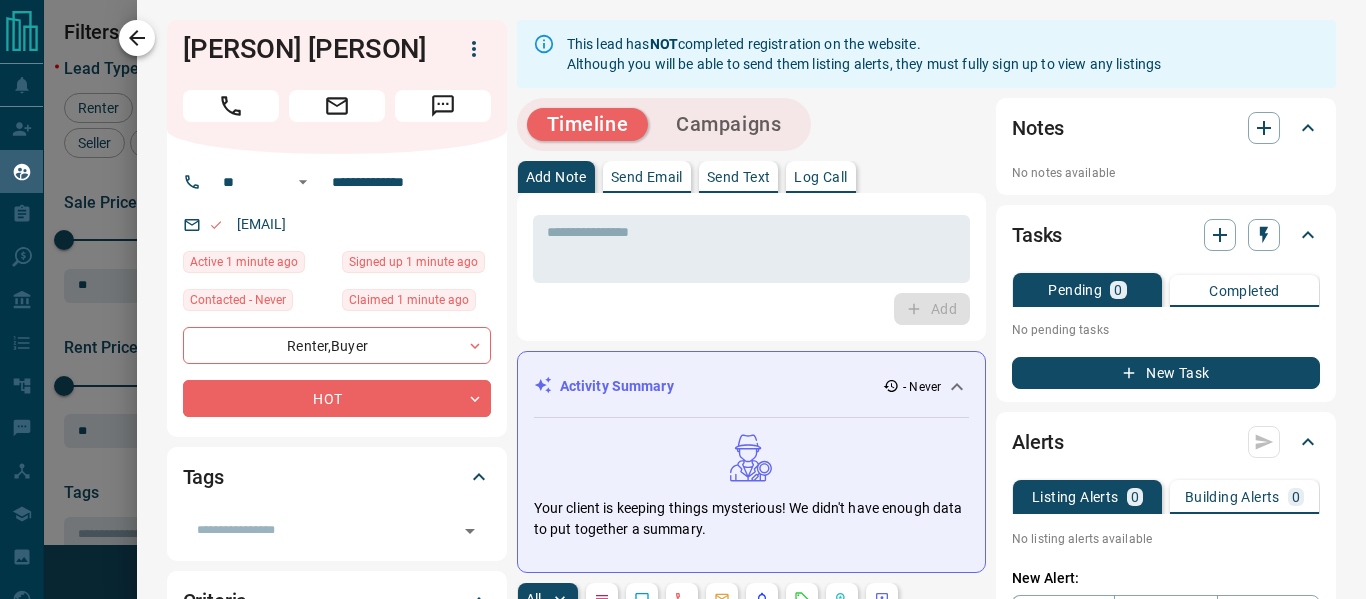click 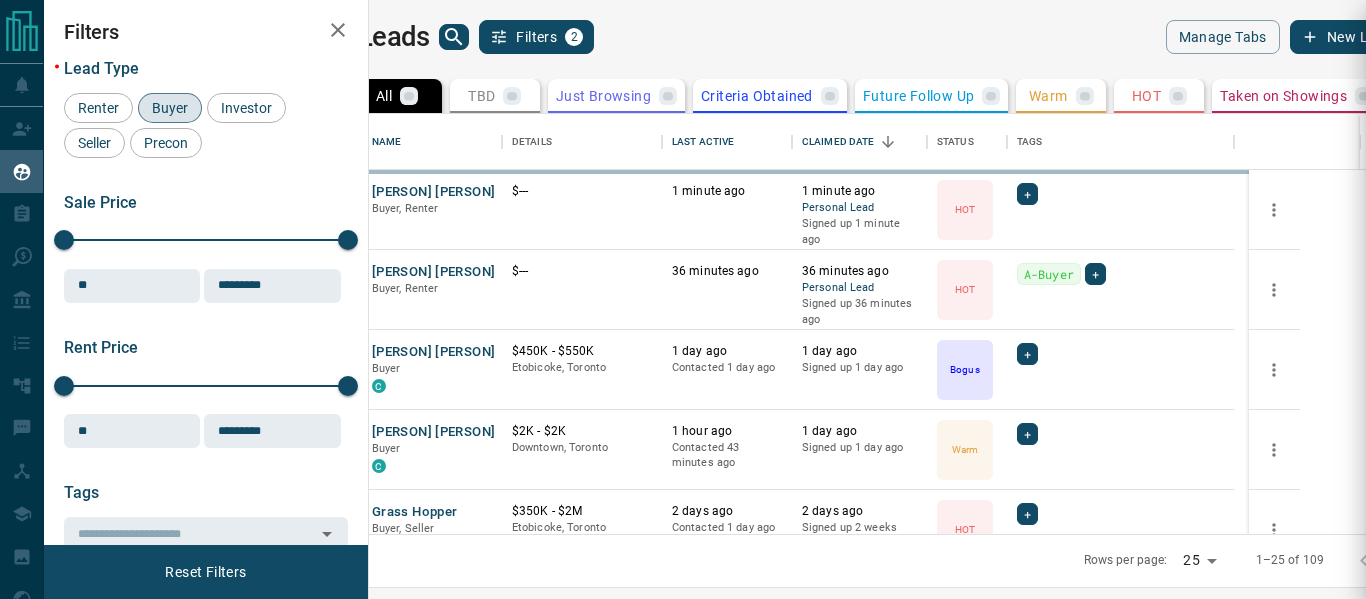 click at bounding box center (683, 299) 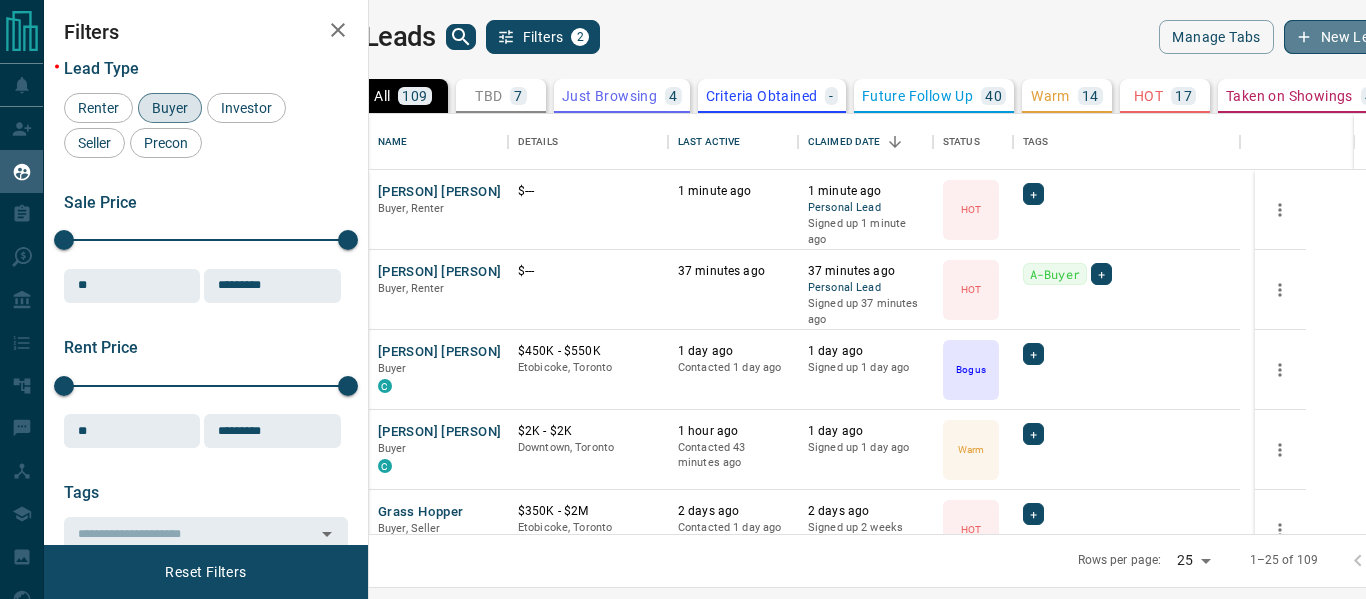 click on "New Lead" at bounding box center [1341, 37] 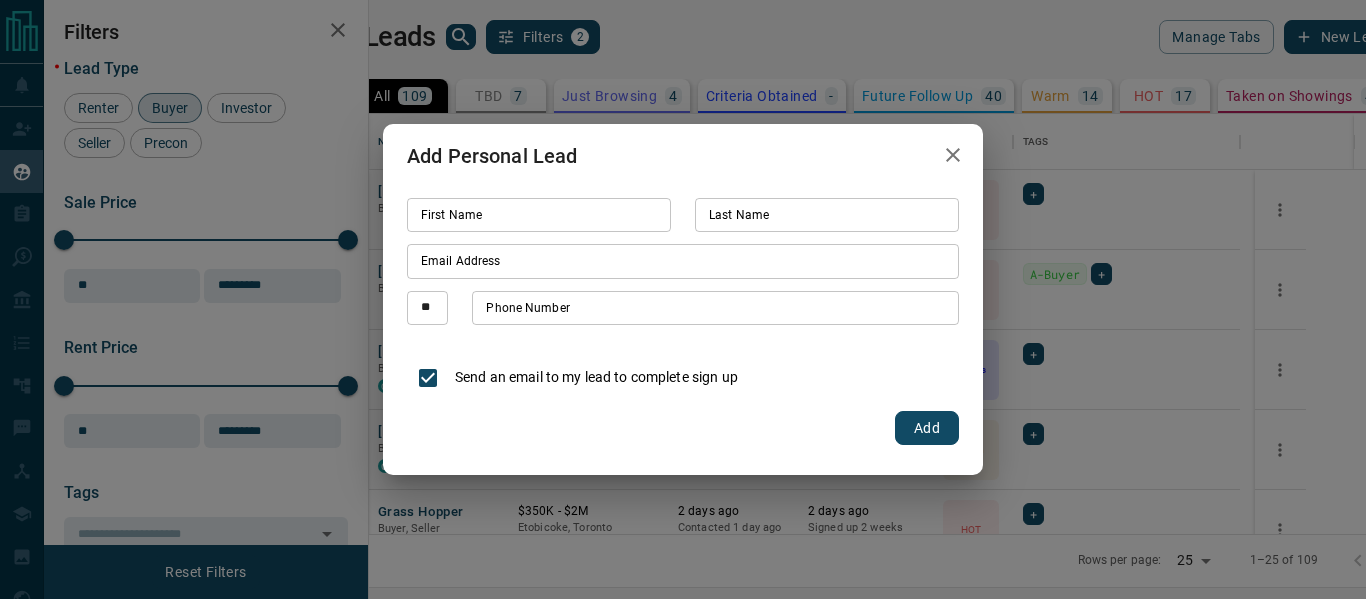 click on "Phone Number" at bounding box center (715, 308) 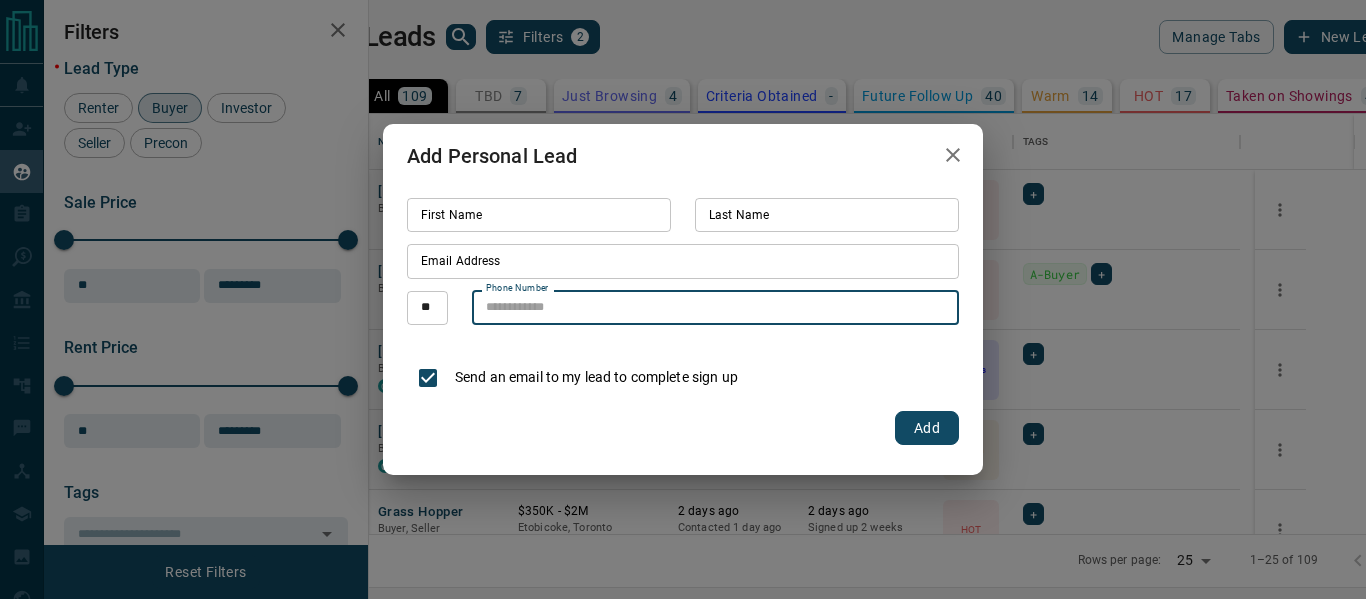 paste on "**********" 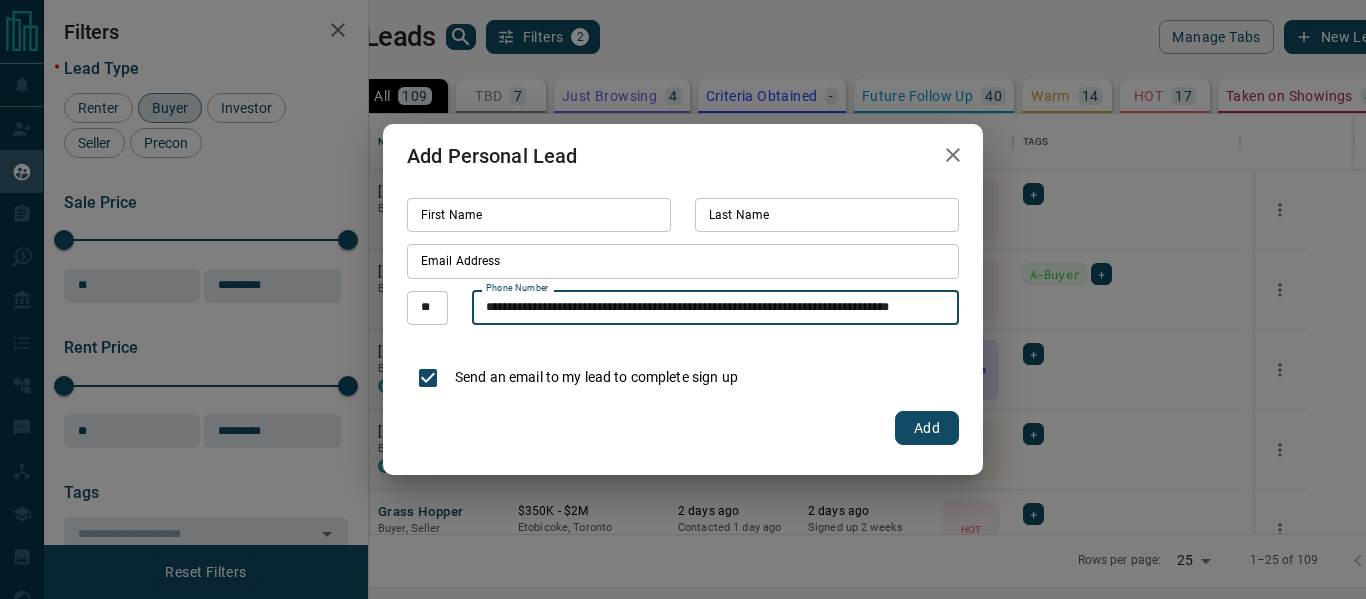 scroll, scrollTop: 0, scrollLeft: 16, axis: horizontal 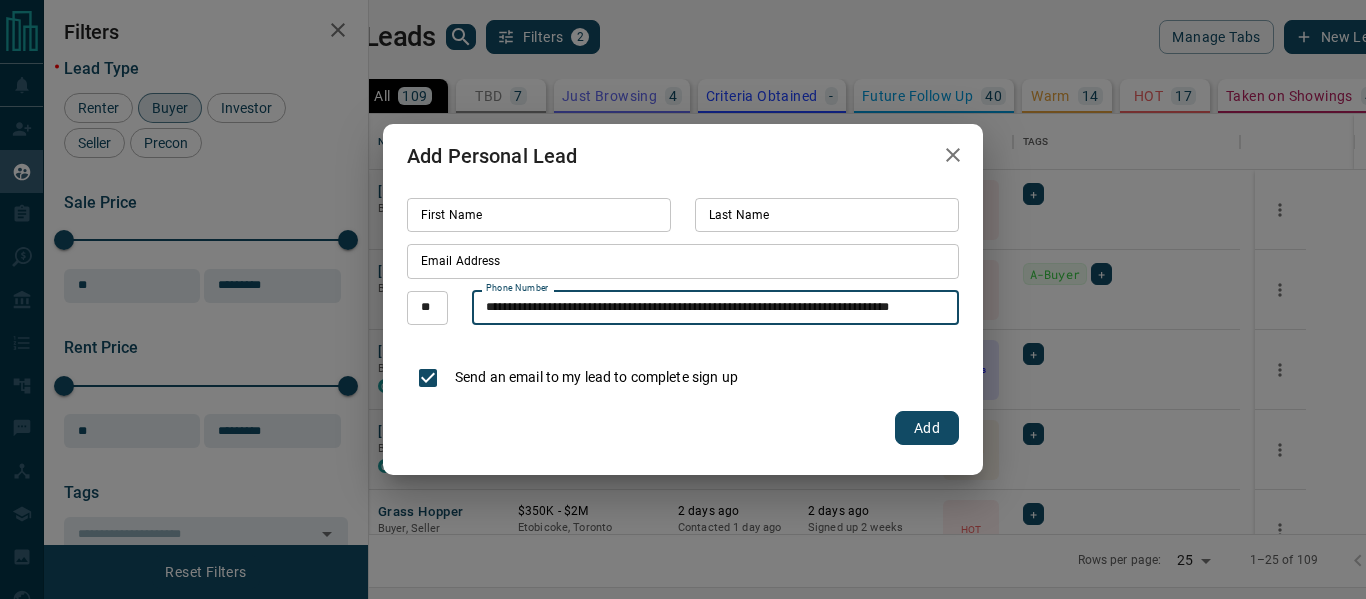 drag, startPoint x: 882, startPoint y: 308, endPoint x: 951, endPoint y: 317, distance: 69.58448 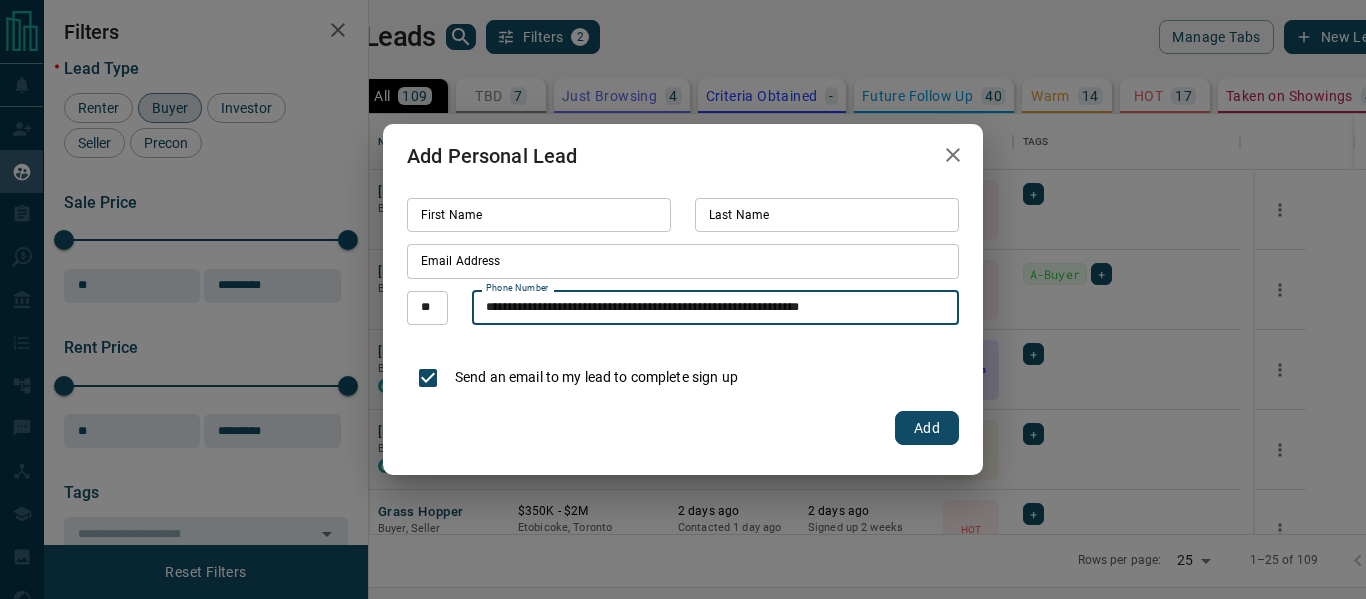 type on "**********" 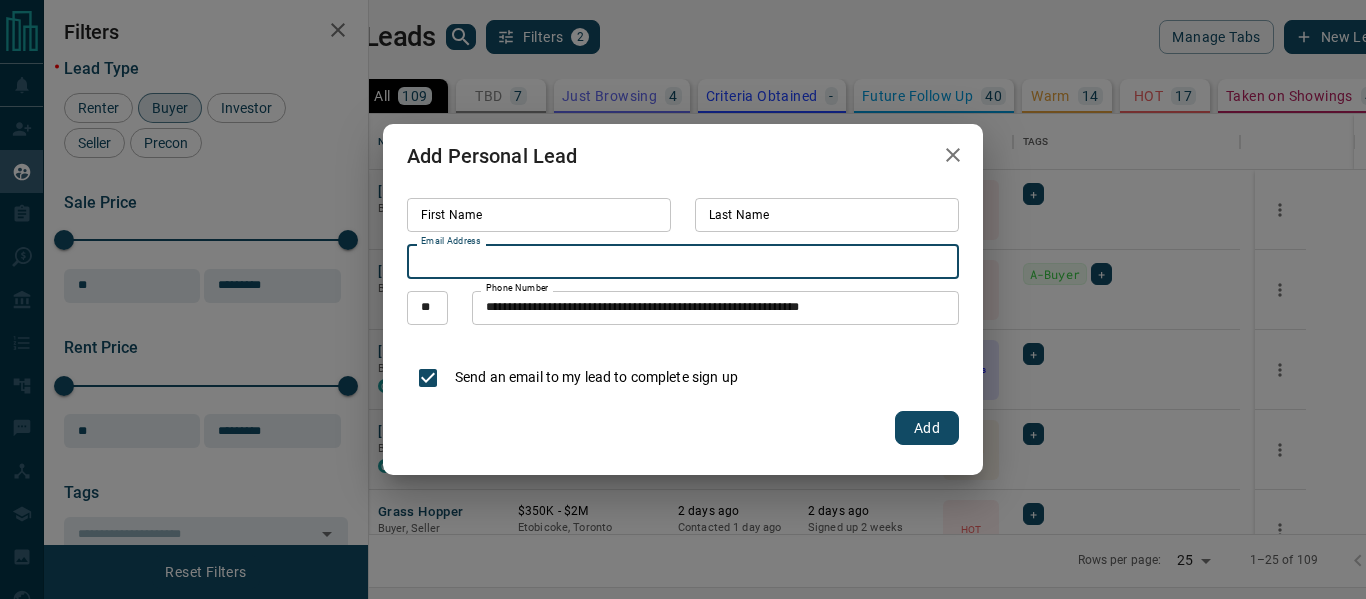 paste on "**********" 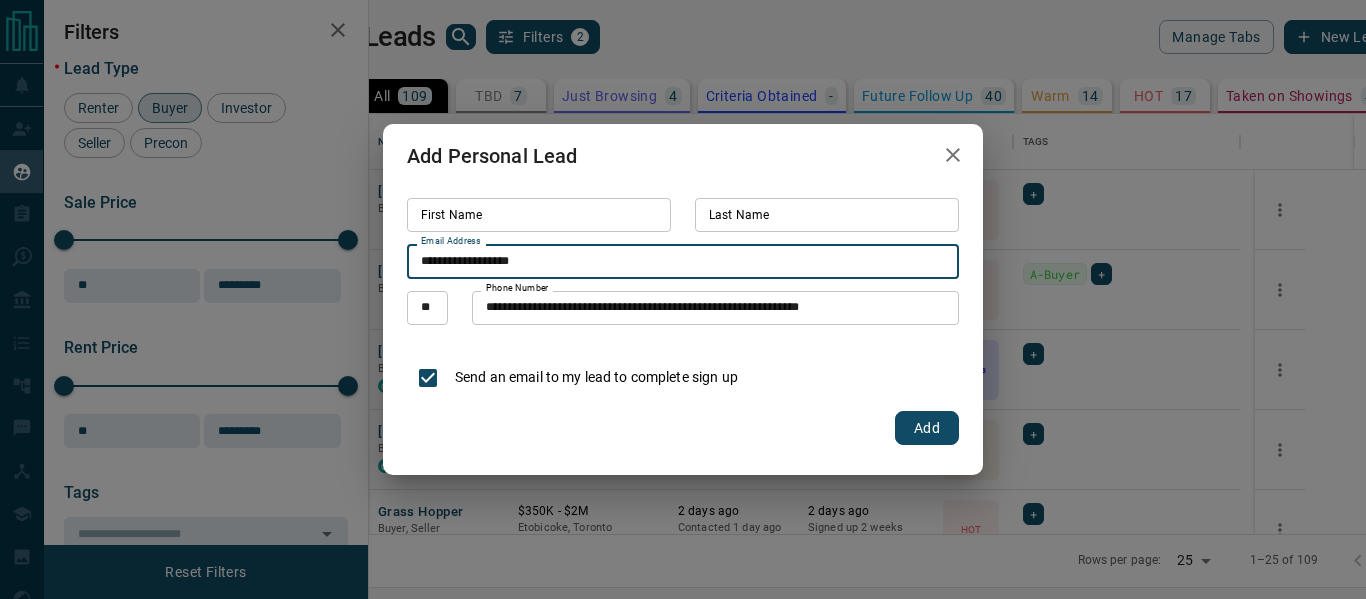type on "**********" 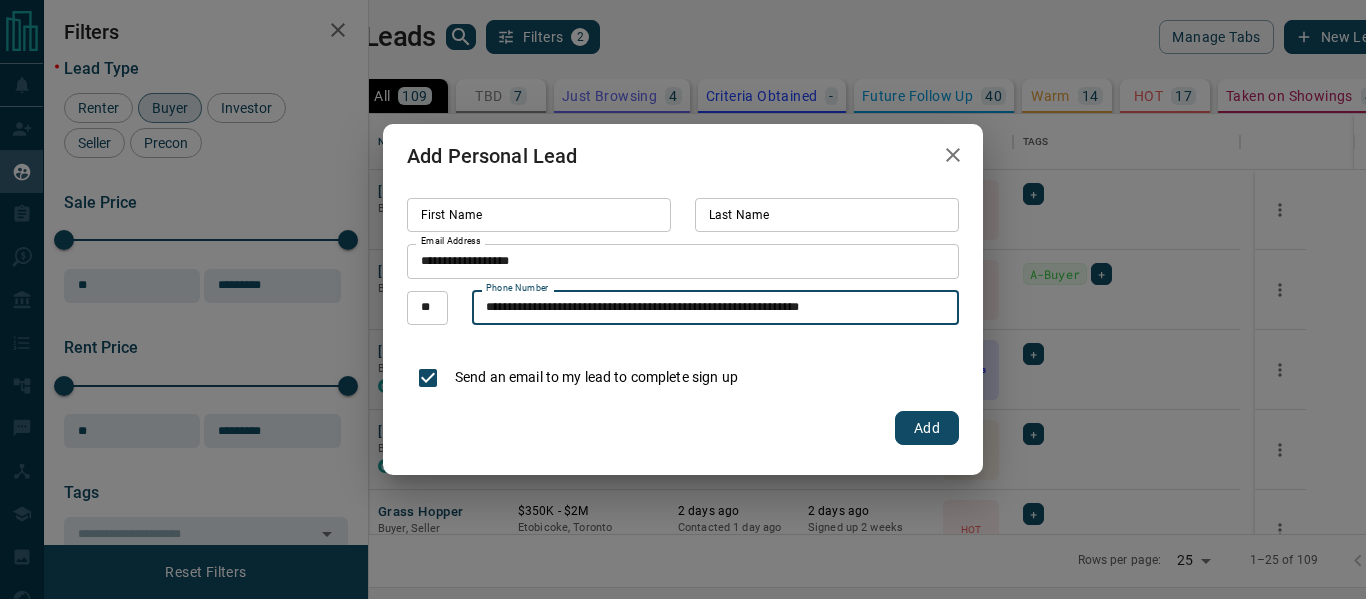 drag, startPoint x: 583, startPoint y: 306, endPoint x: 560, endPoint y: 306, distance: 23 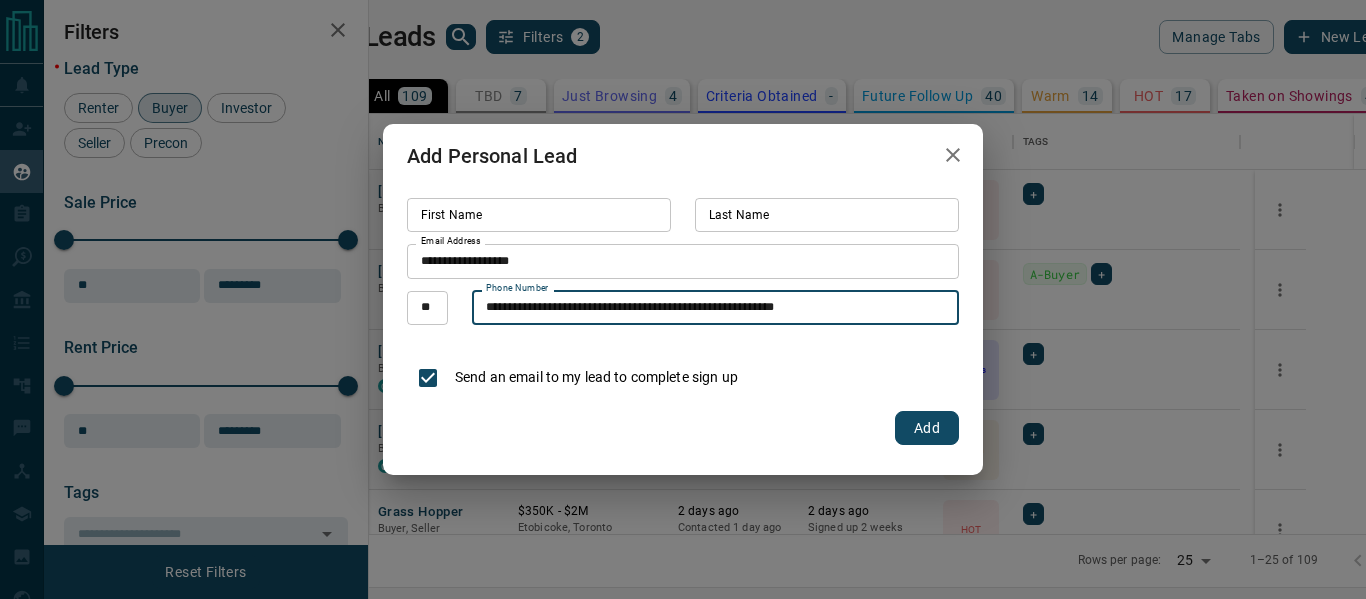 type on "**********" 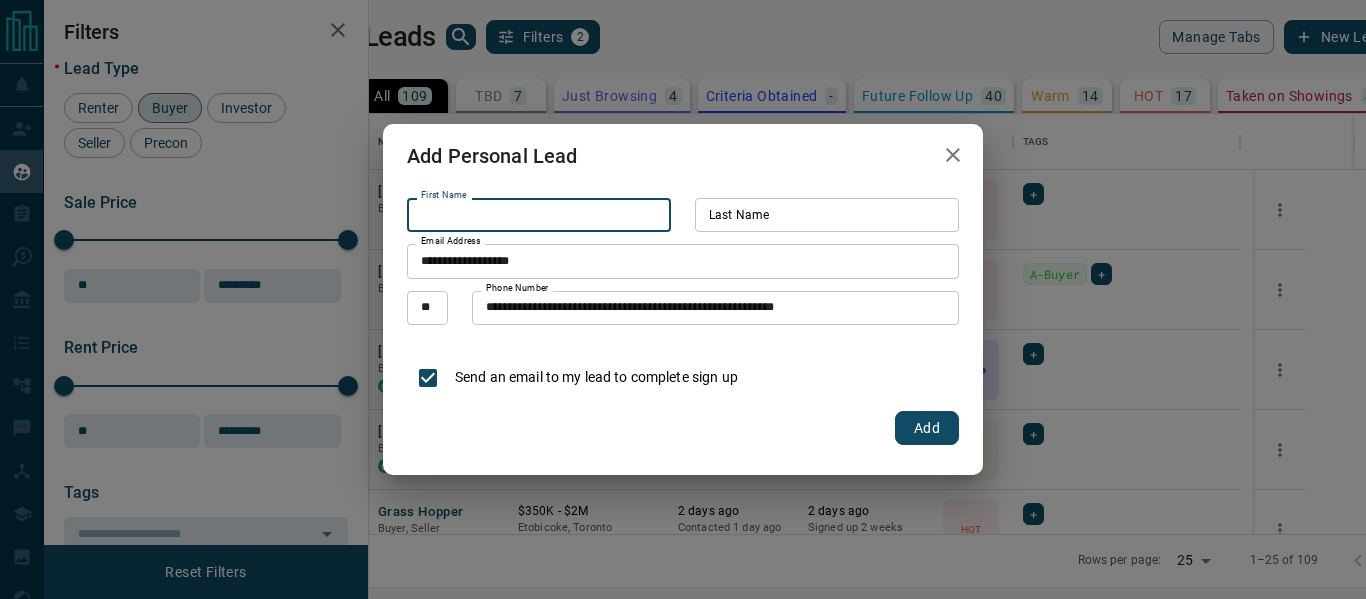 paste on "*****" 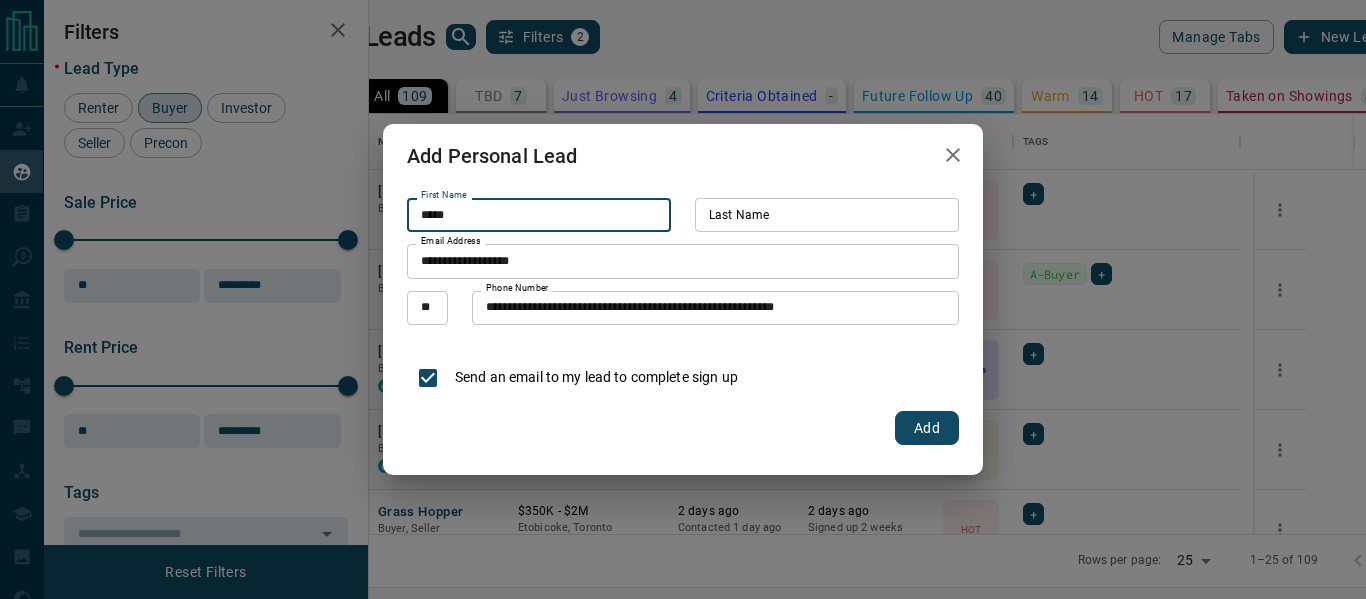 type on "*****" 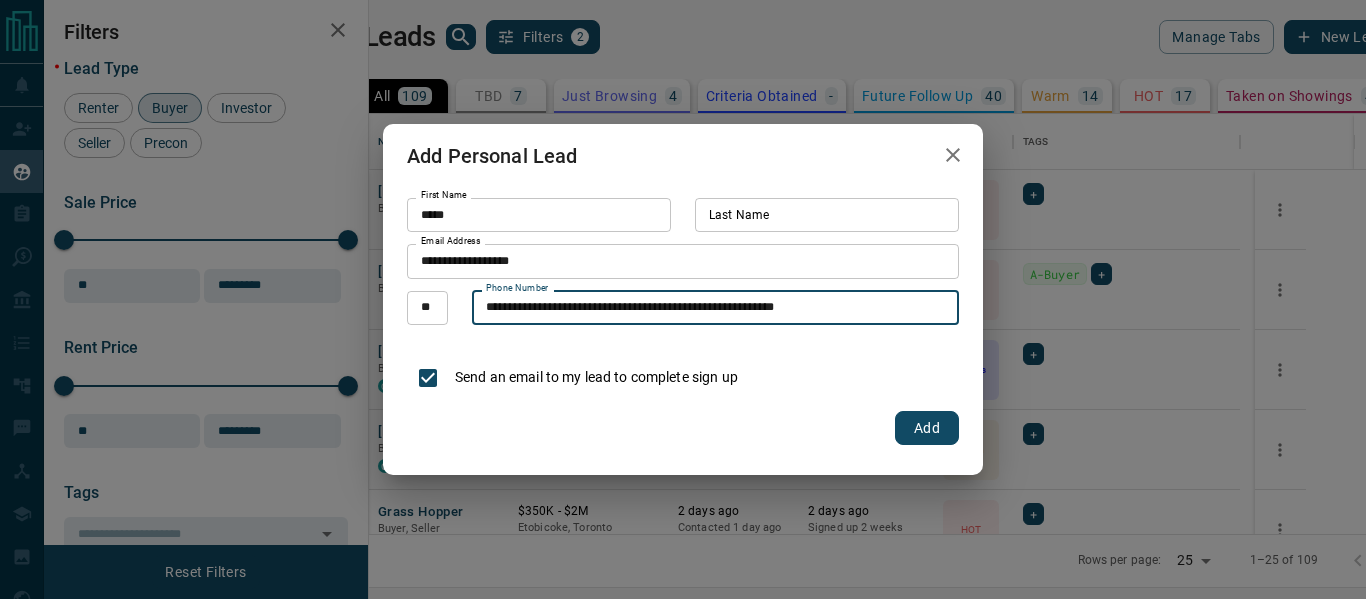click on "**********" at bounding box center [715, 308] 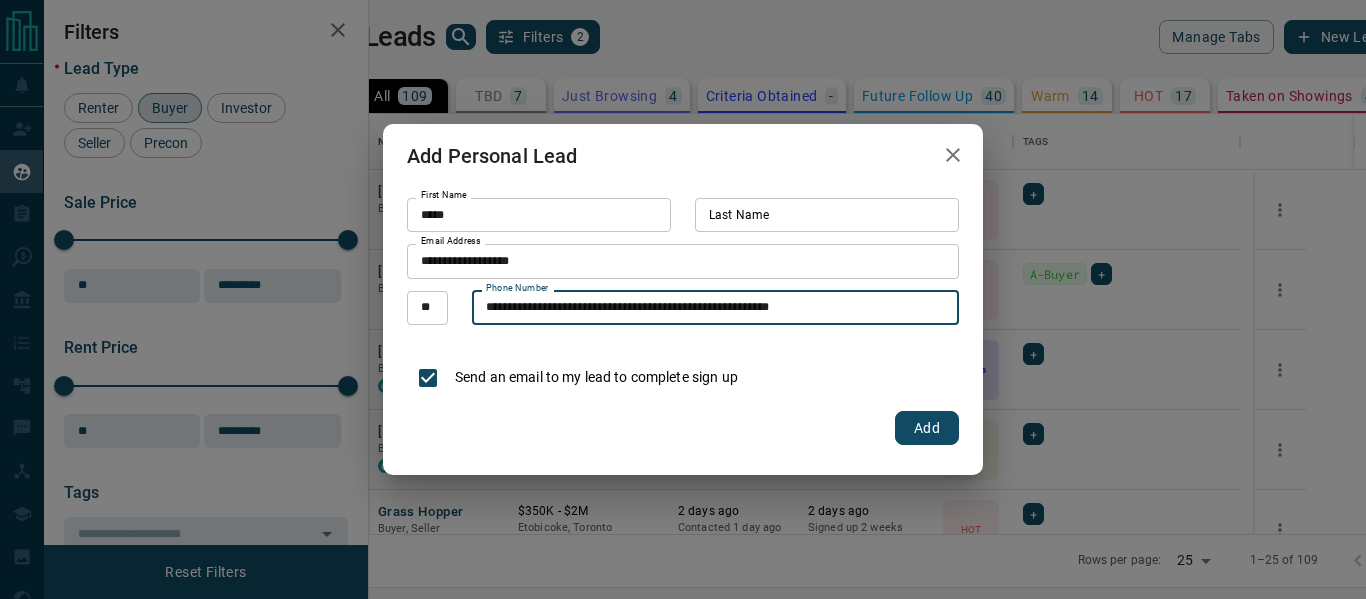 type on "**********" 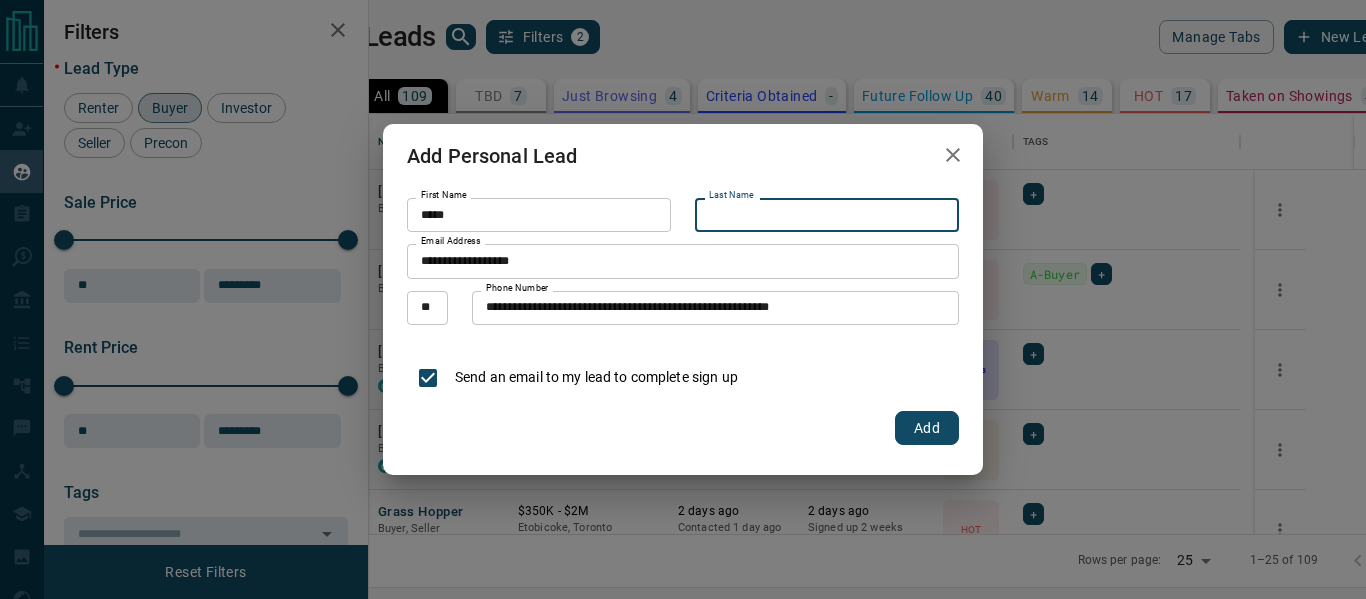 paste on "*" 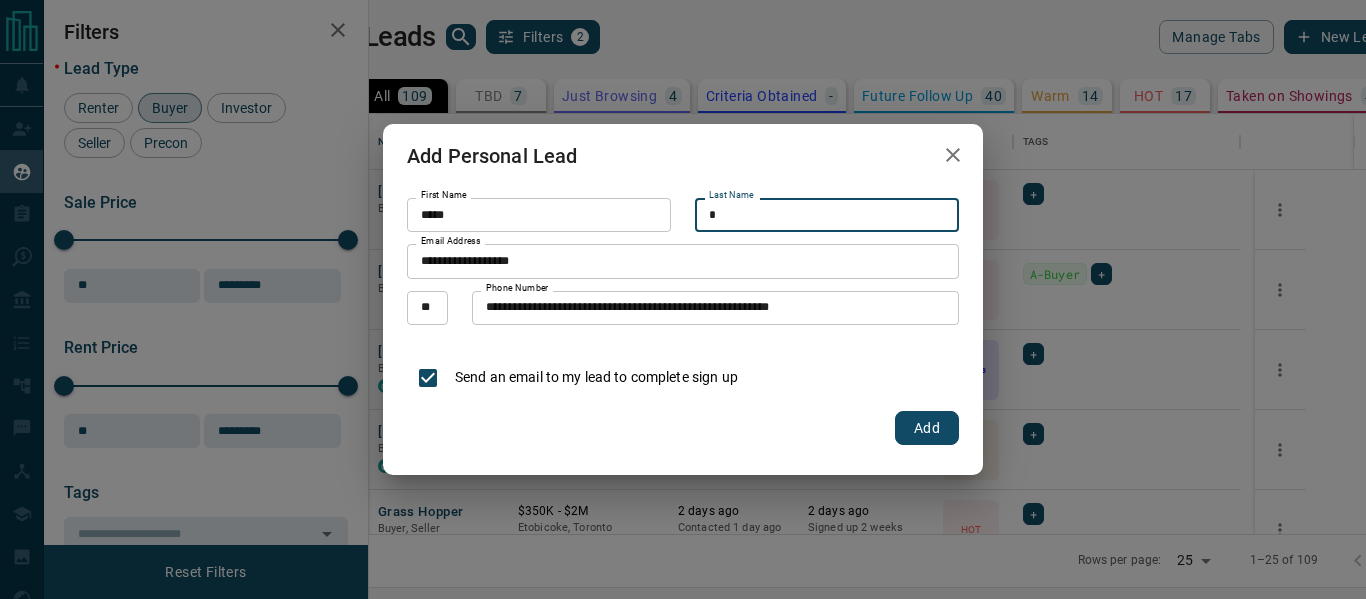 type on "*" 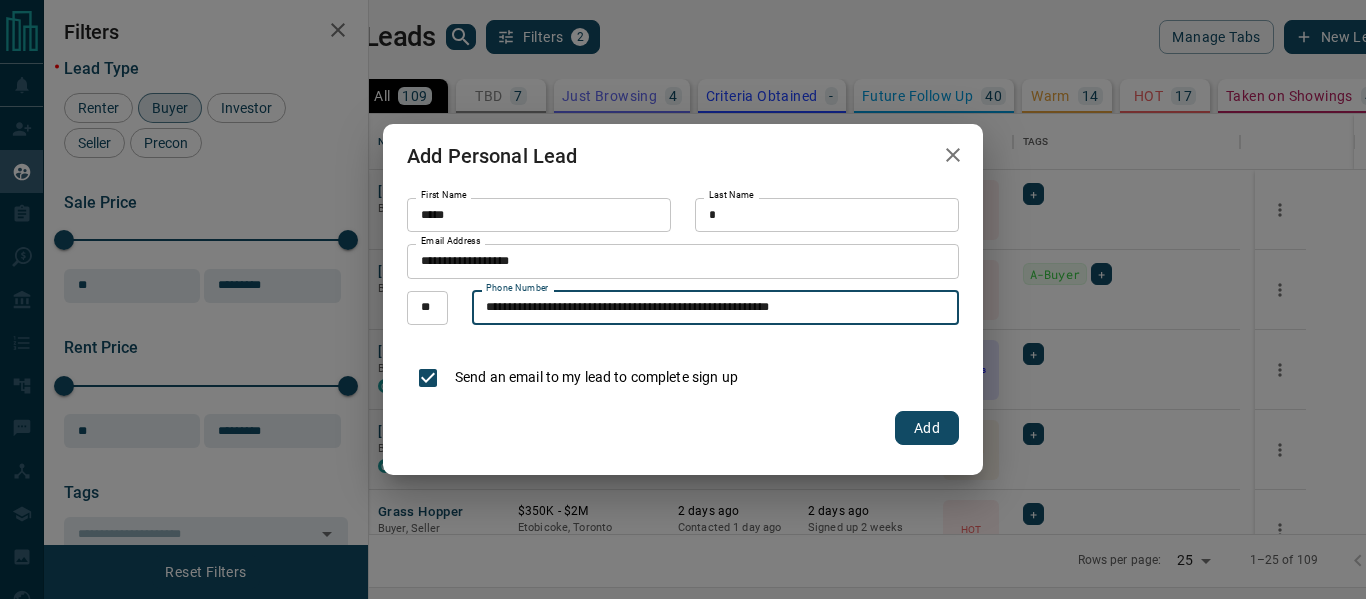 drag, startPoint x: 488, startPoint y: 310, endPoint x: 713, endPoint y: 328, distance: 225.71886 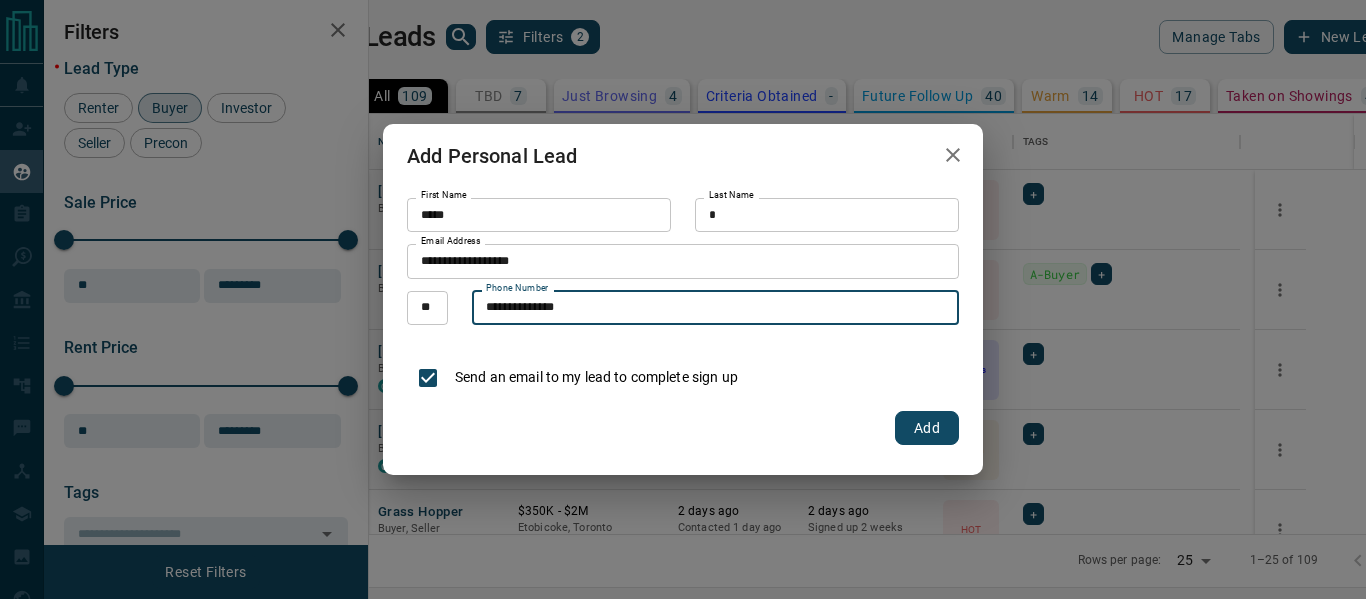 type on "**********" 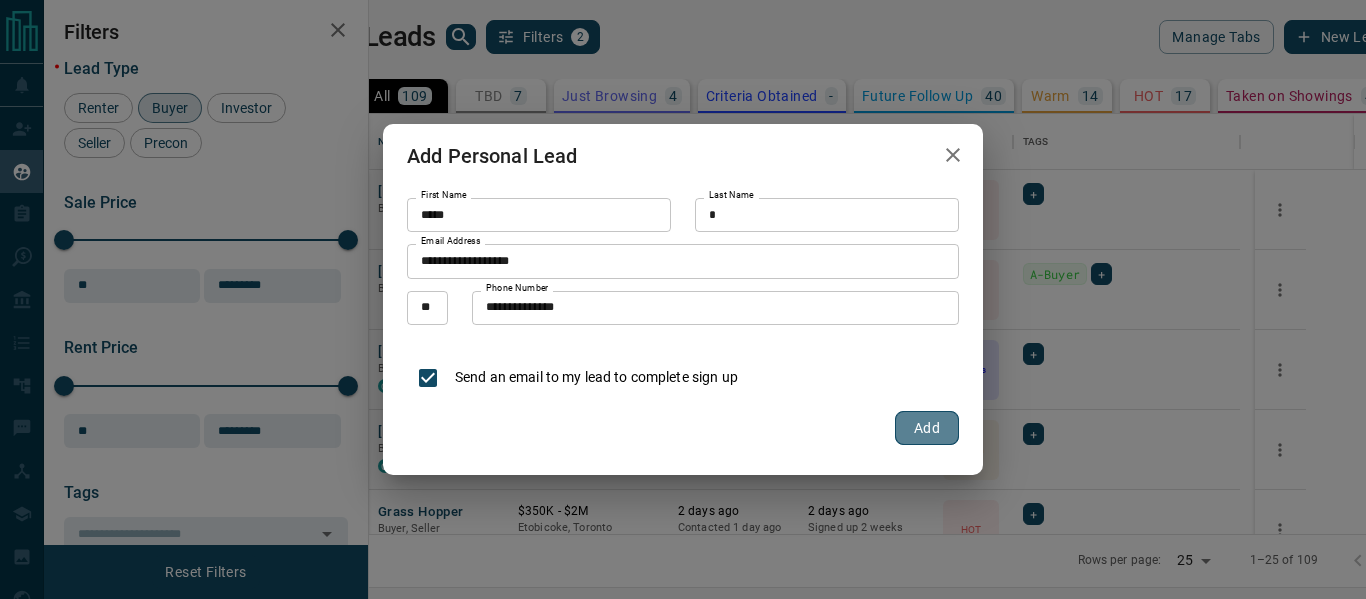 click on "Add" at bounding box center (927, 428) 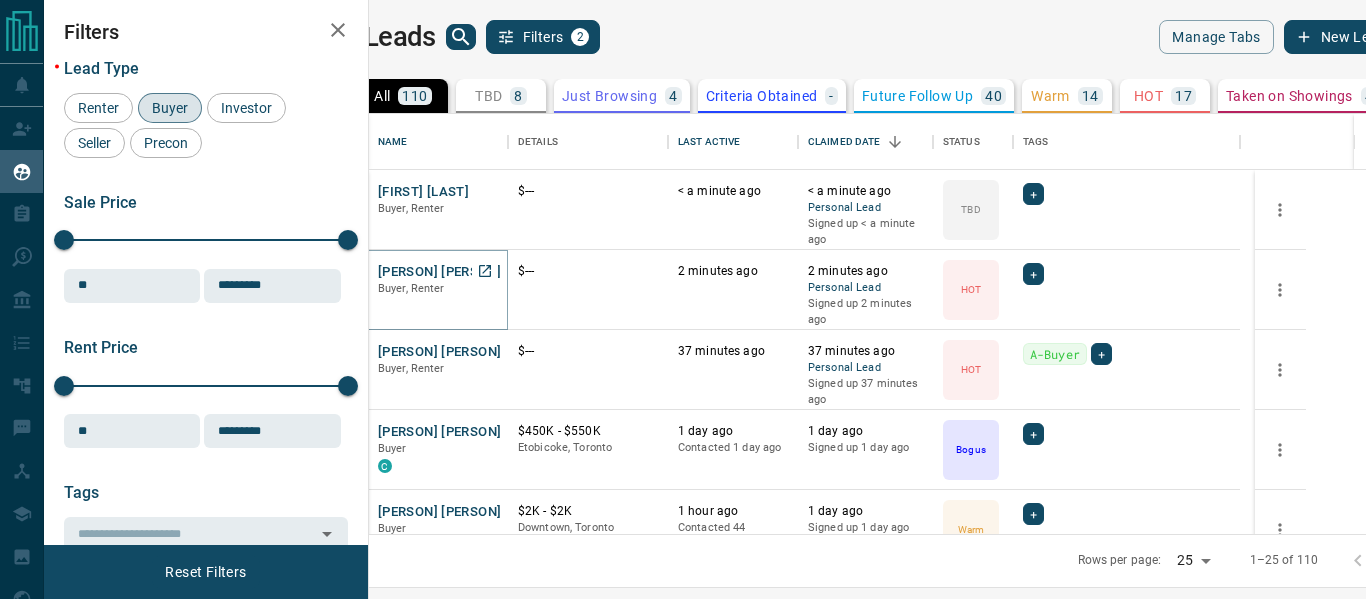 click on "[PERSON] [PERSON]" at bounding box center (439, 272) 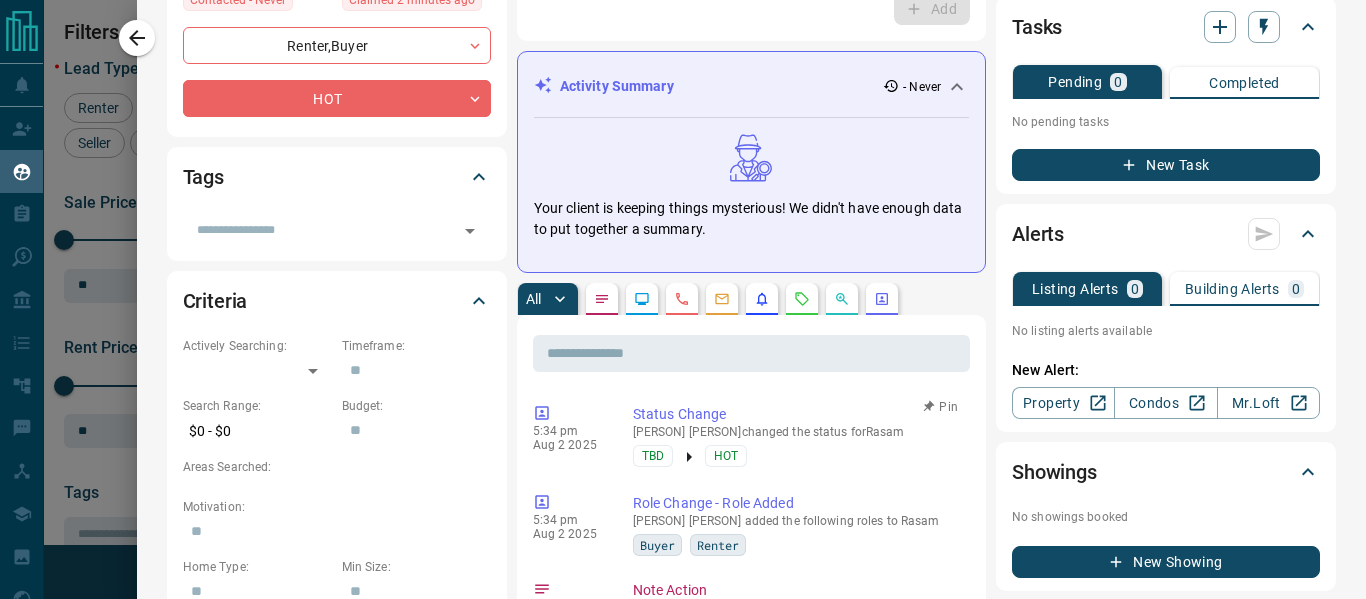 scroll, scrollTop: 500, scrollLeft: 0, axis: vertical 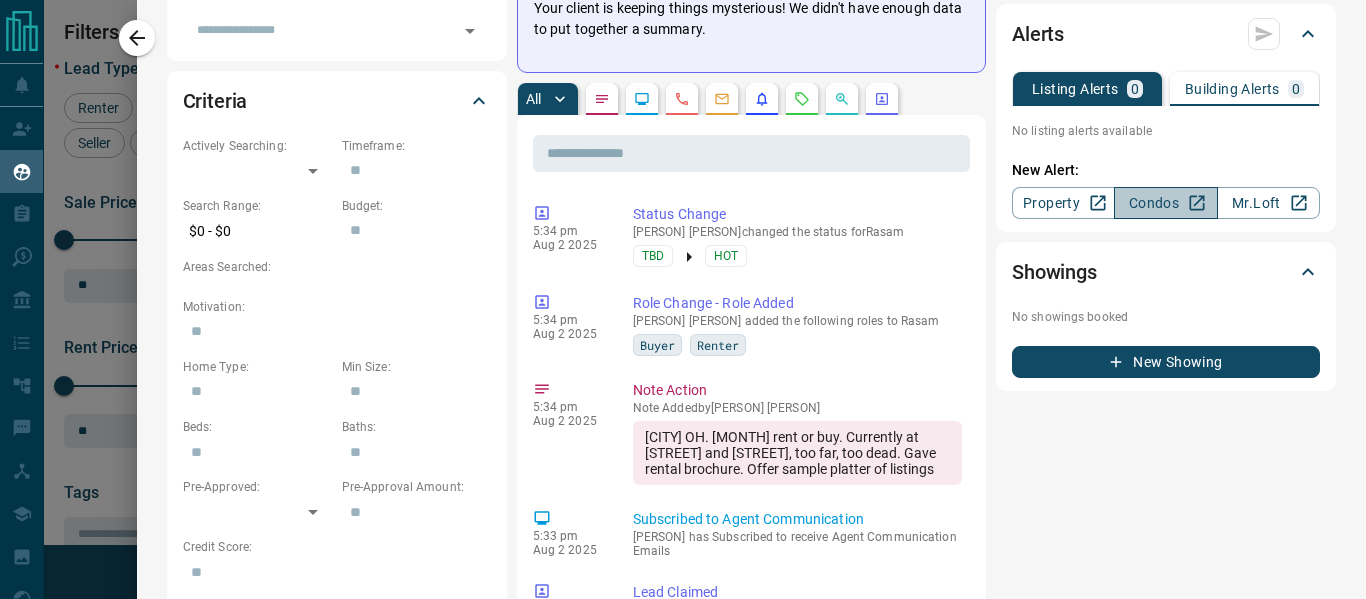 click on "Condos" at bounding box center [1165, 203] 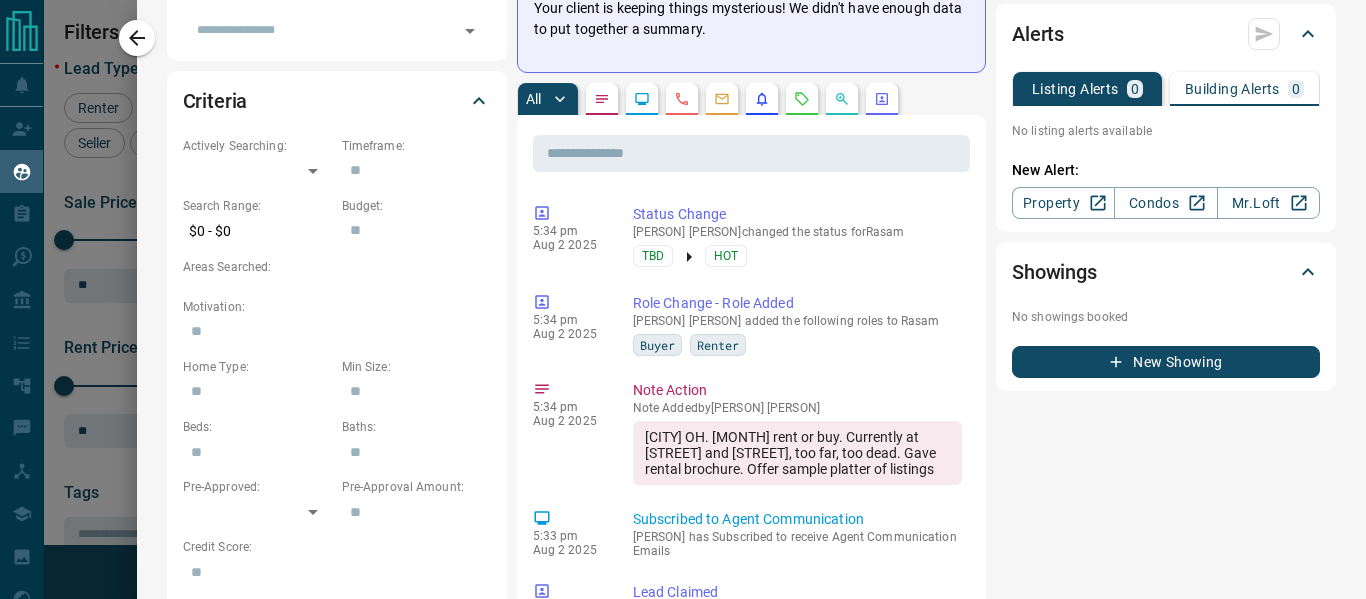 scroll, scrollTop: 0, scrollLeft: 0, axis: both 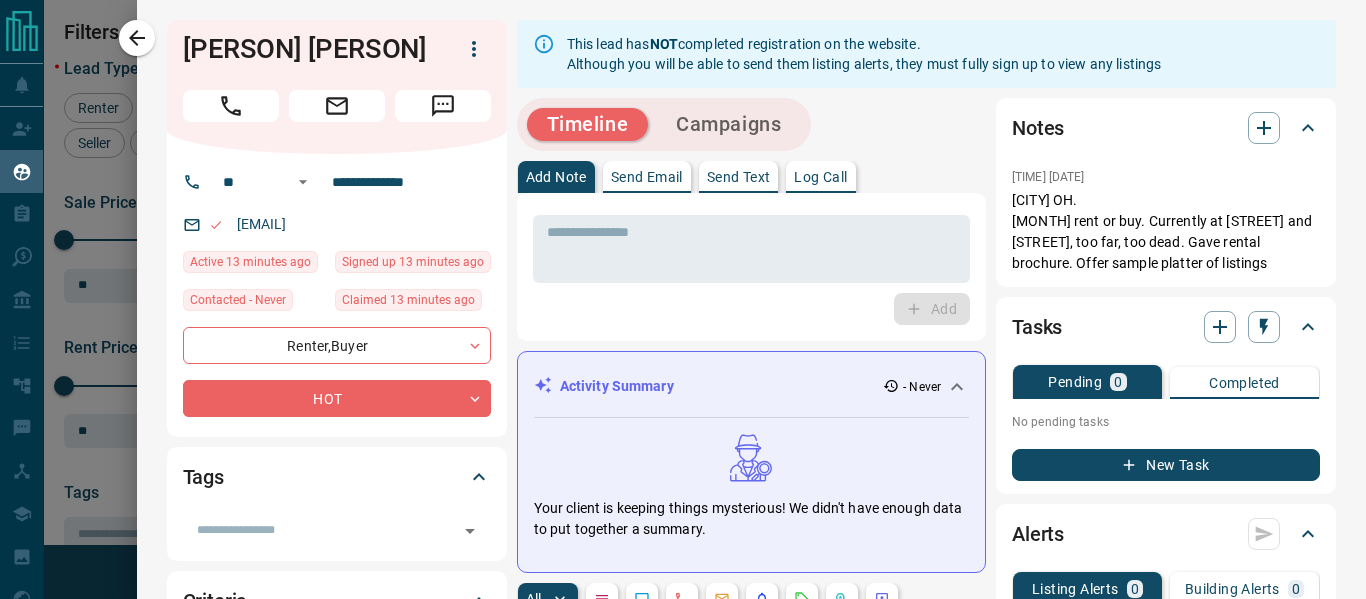 click on "Send Email" at bounding box center (647, 177) 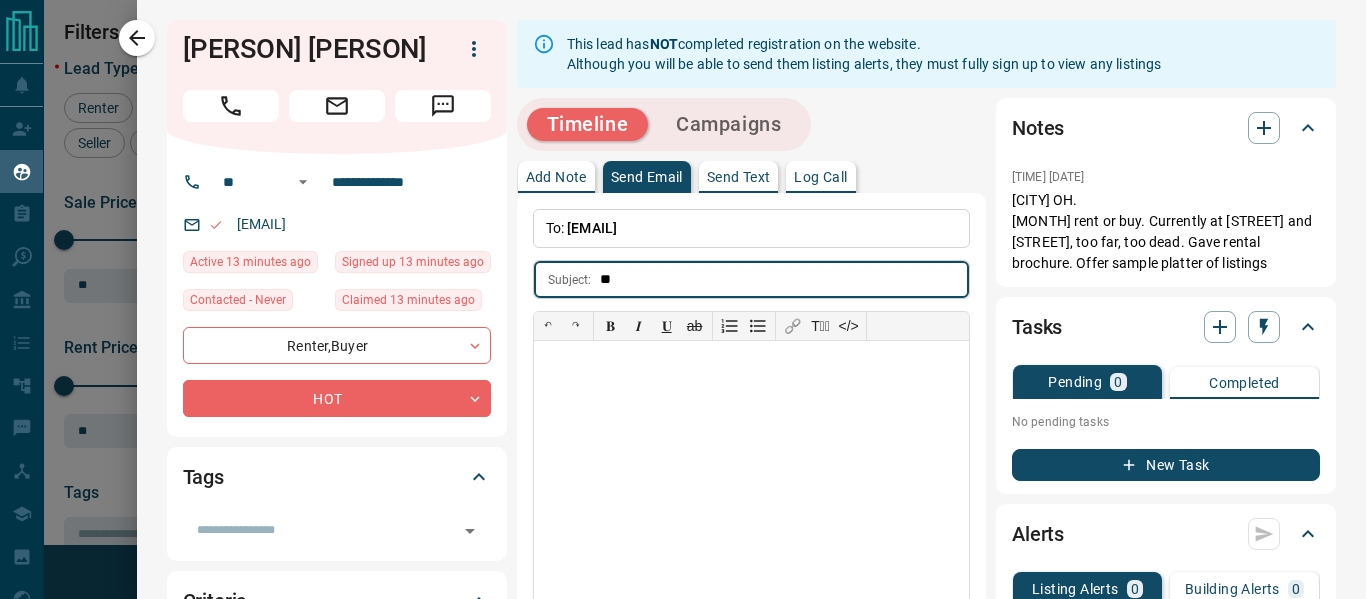 type on "*" 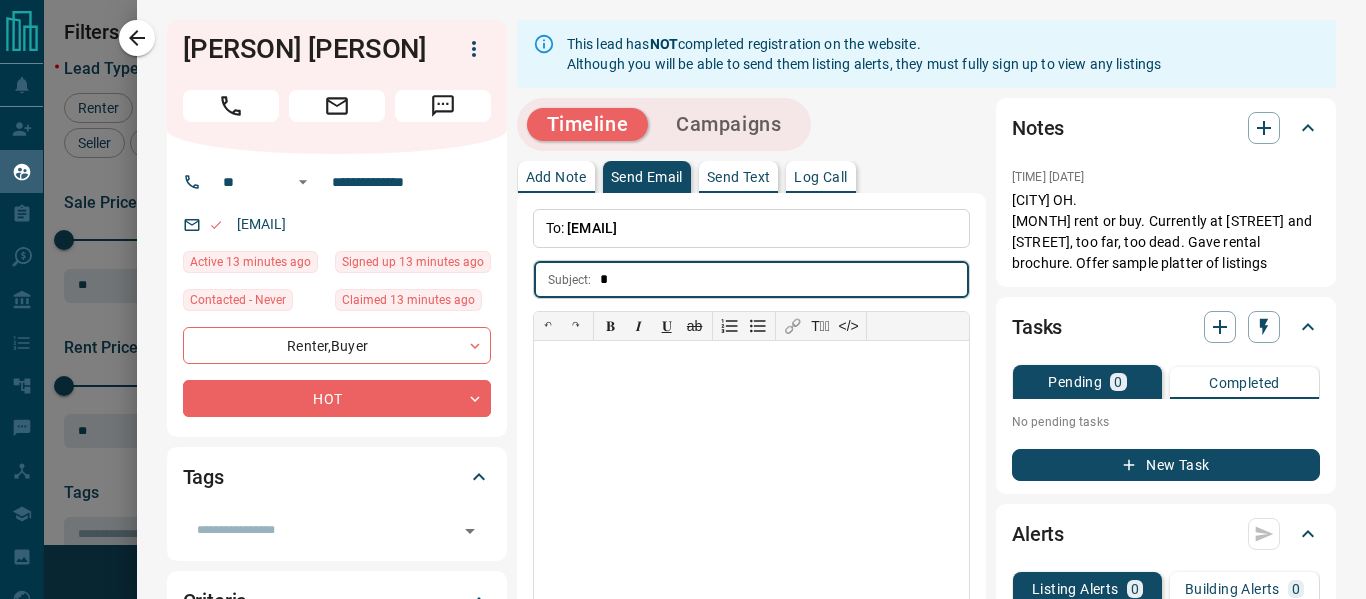 type 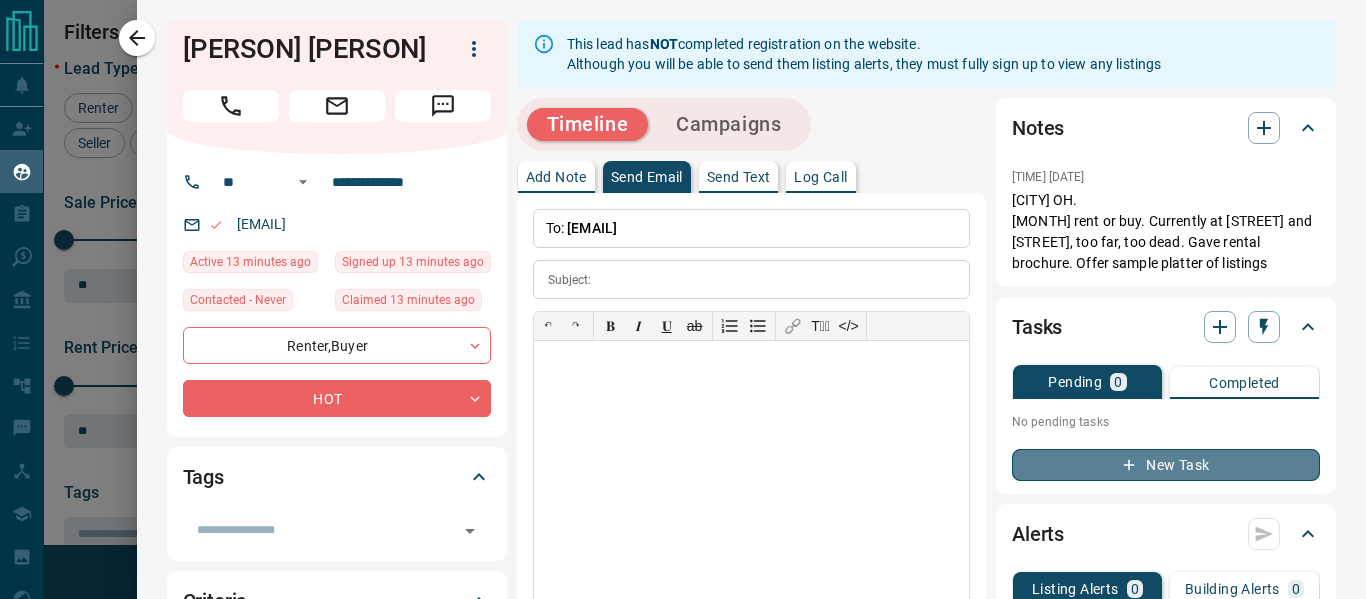 click on "New Task" at bounding box center (1166, 465) 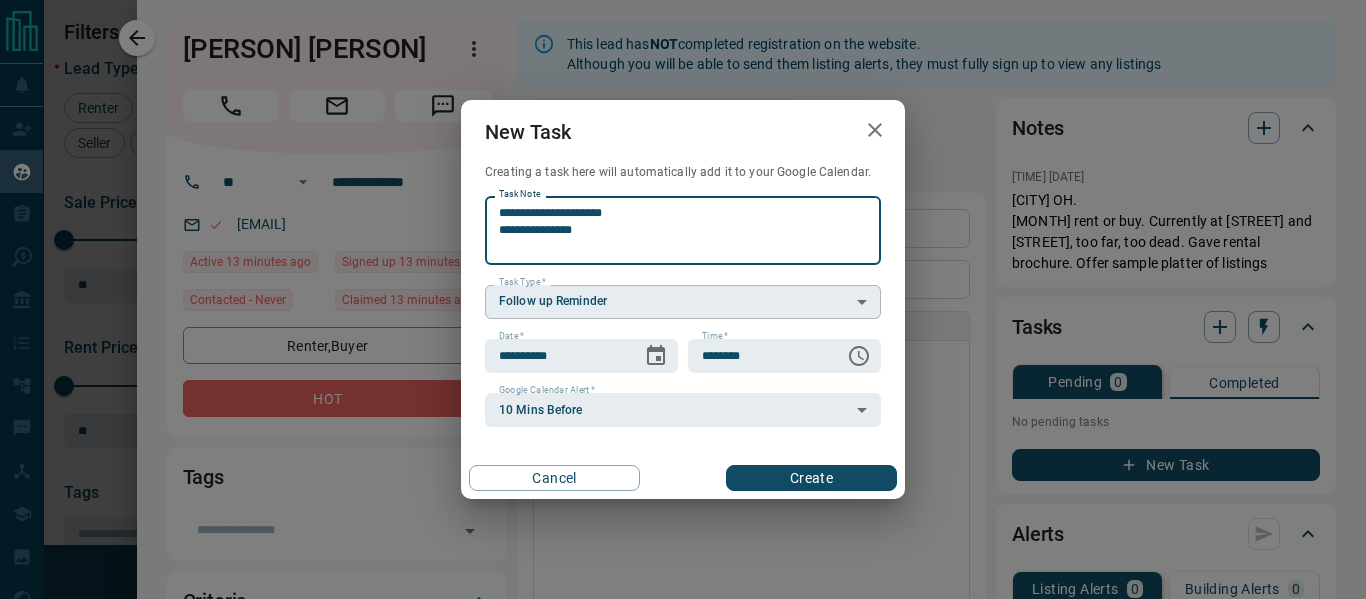 type on "**********" 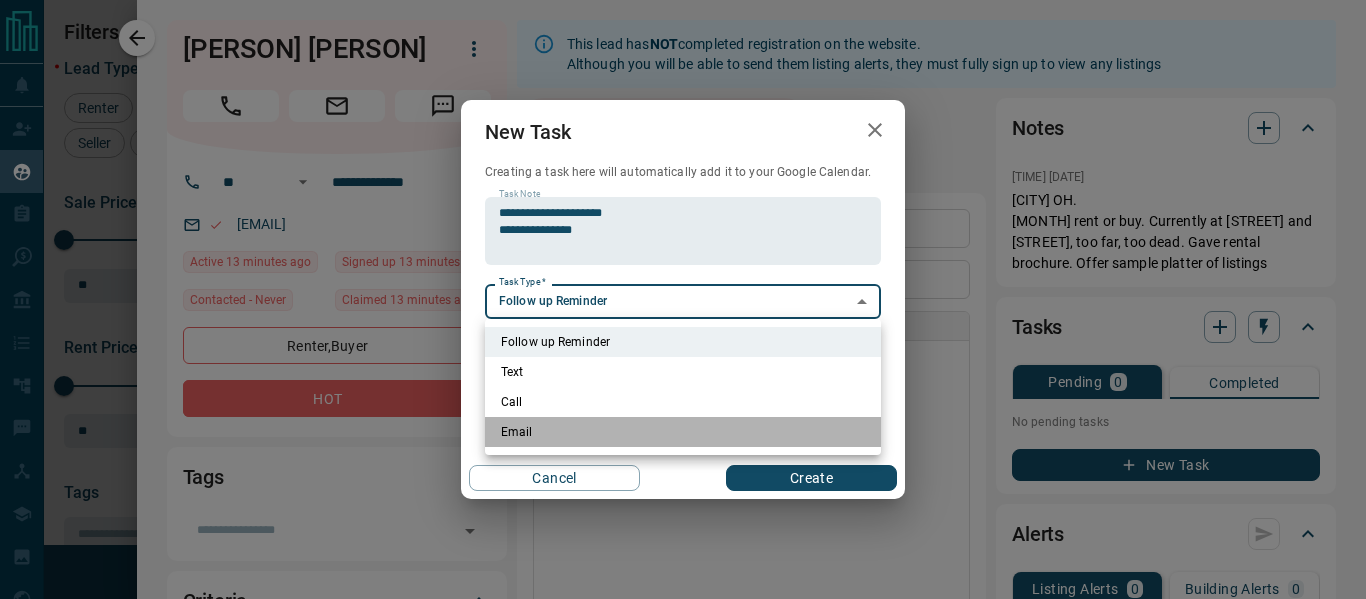 click on "Email" at bounding box center (683, 432) 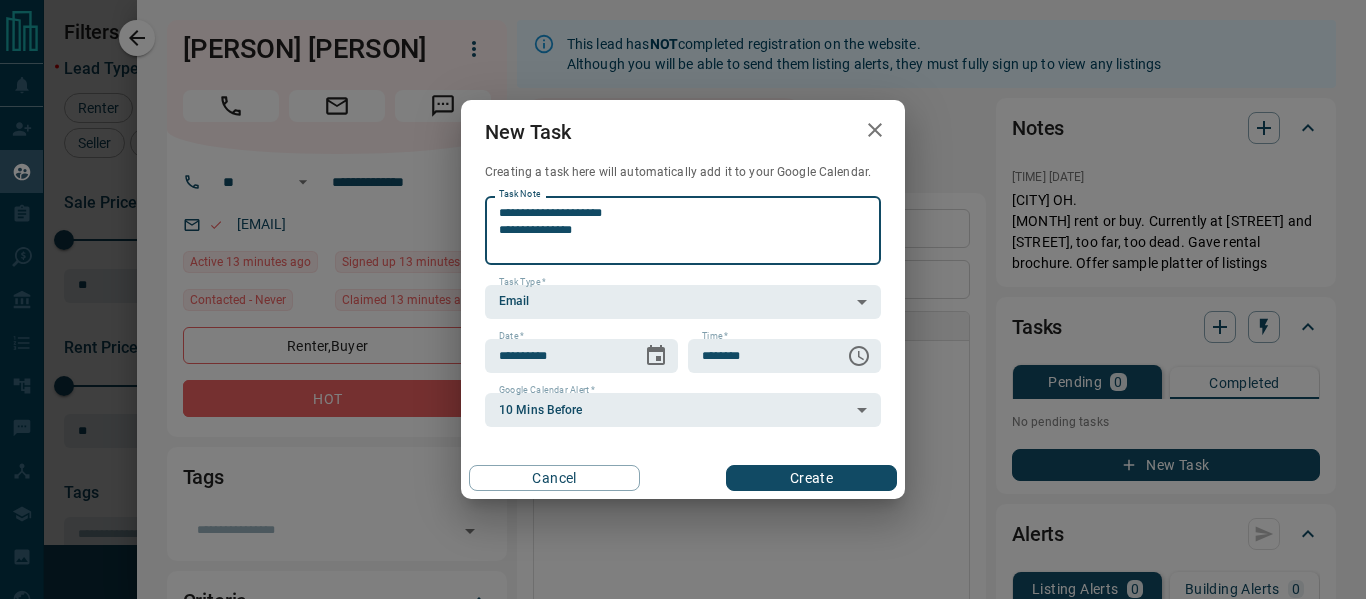 click on "**********" at bounding box center [683, 230] 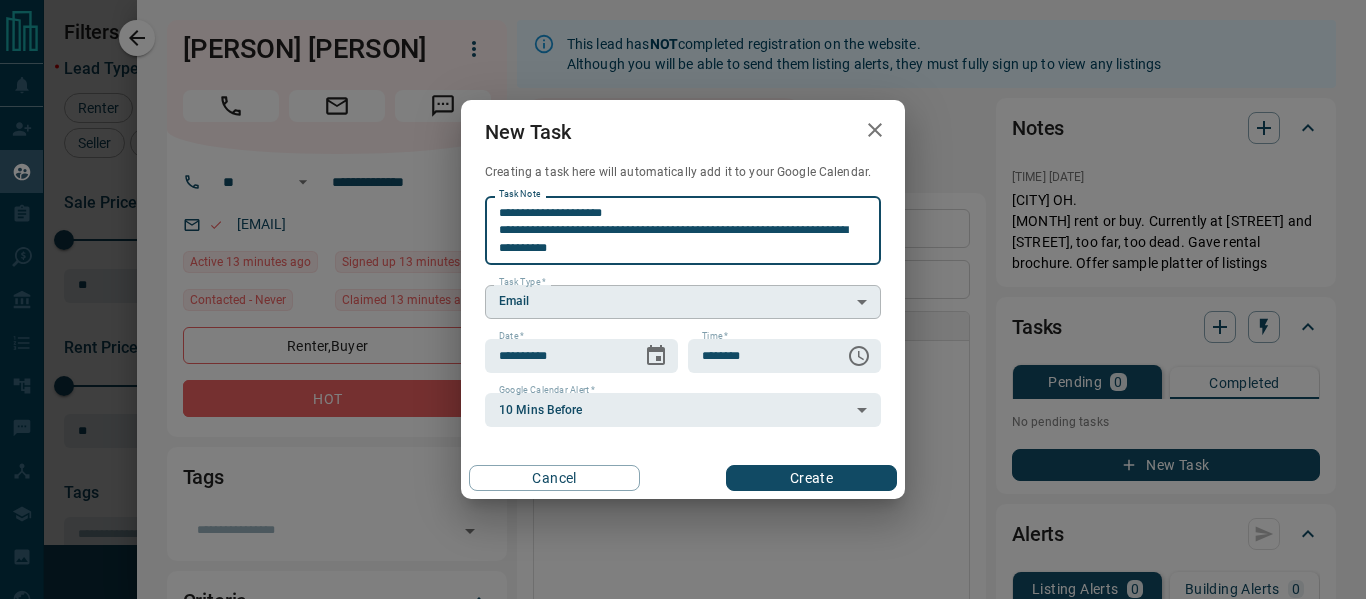 type on "**********" 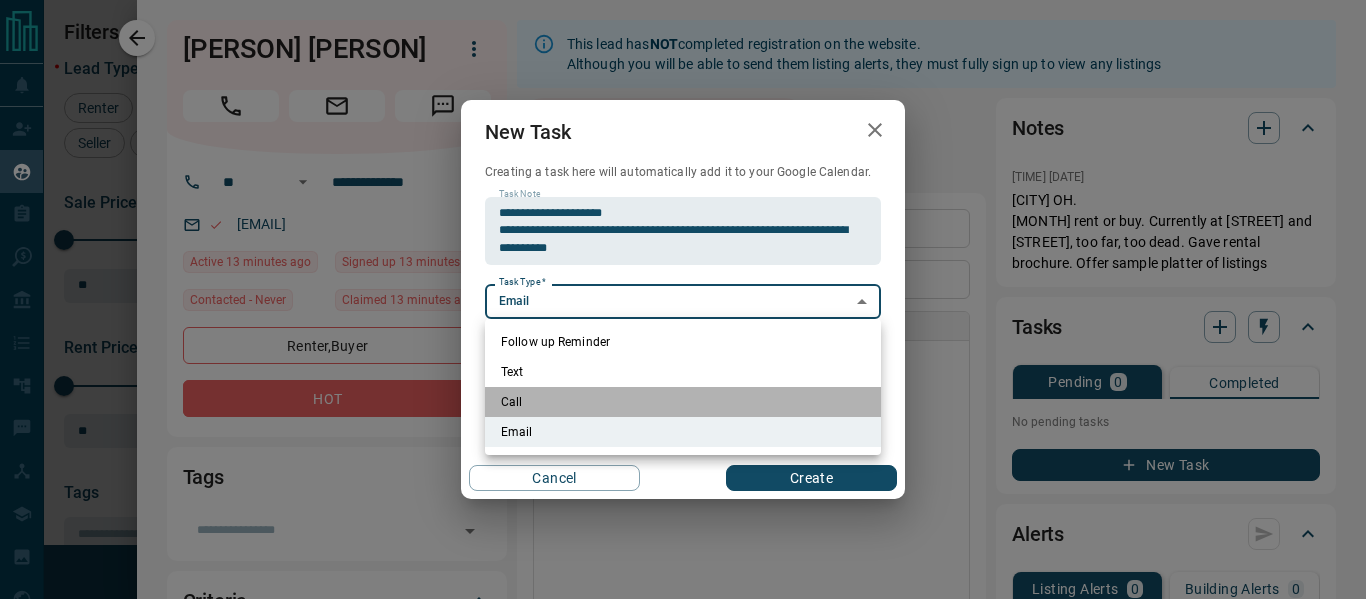 click on "Call" at bounding box center [683, 402] 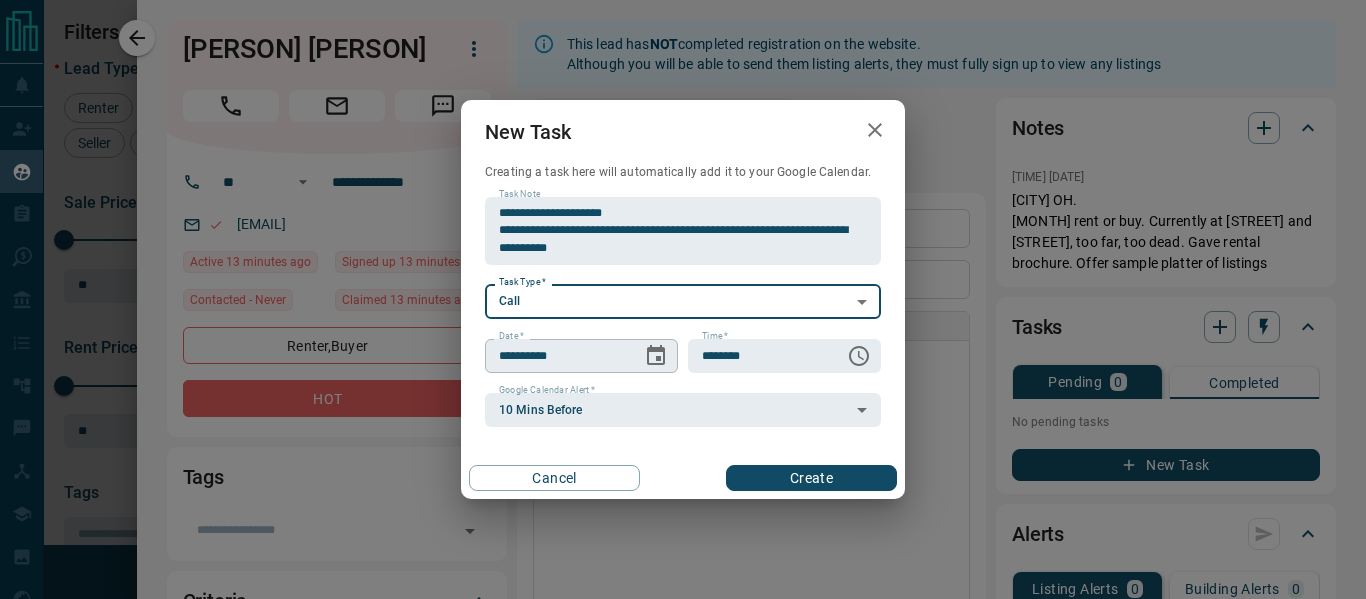 click 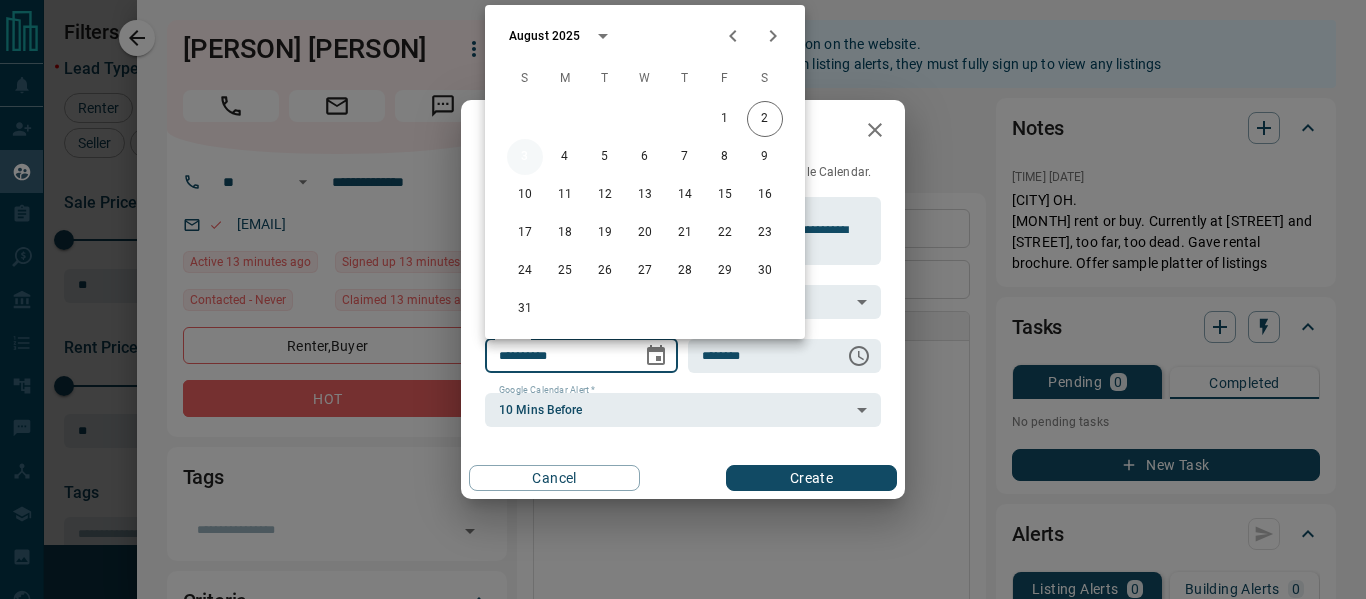 click on "3" at bounding box center (525, 157) 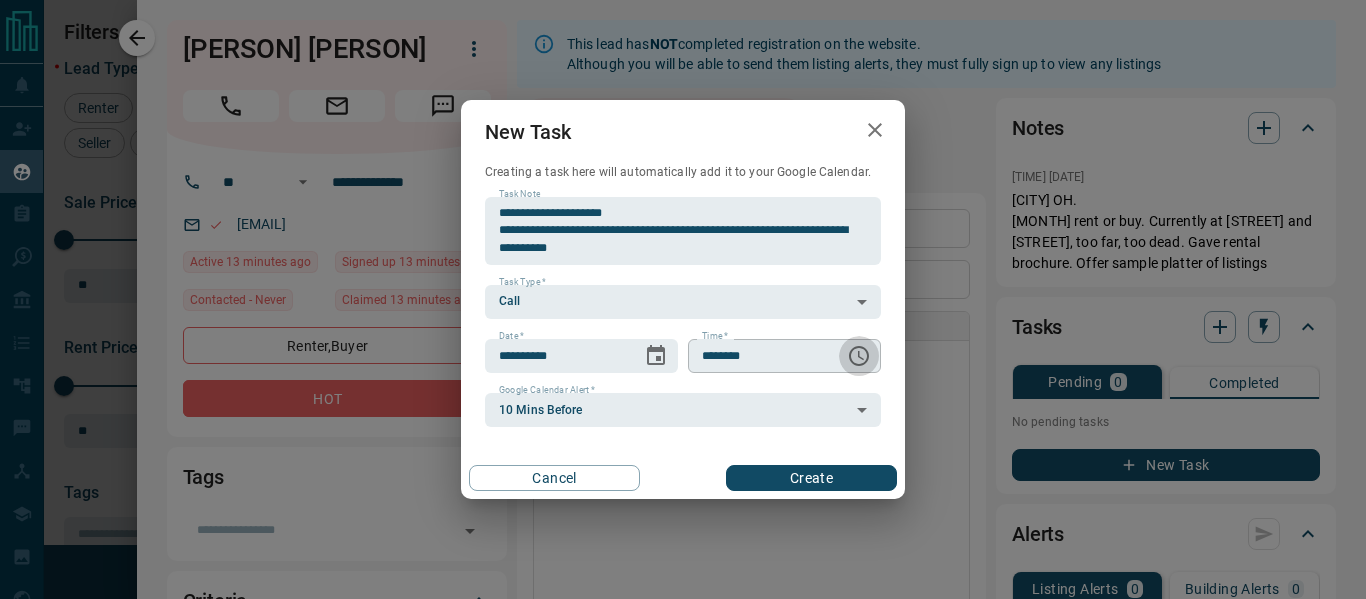click 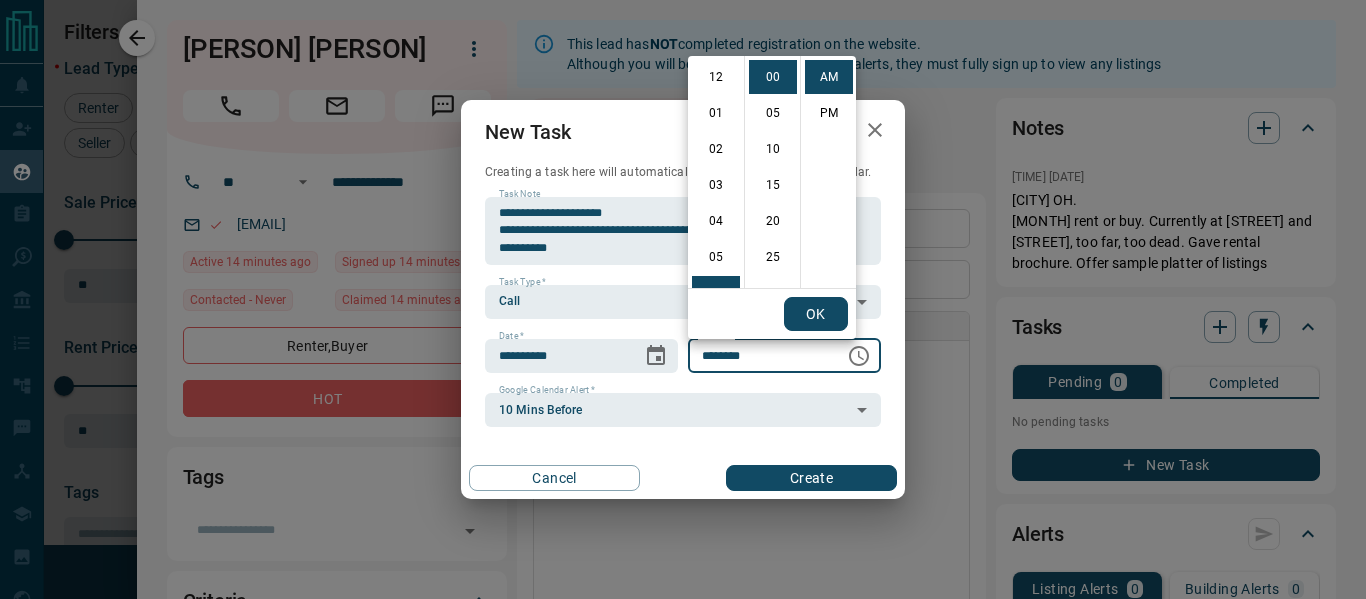 scroll, scrollTop: 216, scrollLeft: 0, axis: vertical 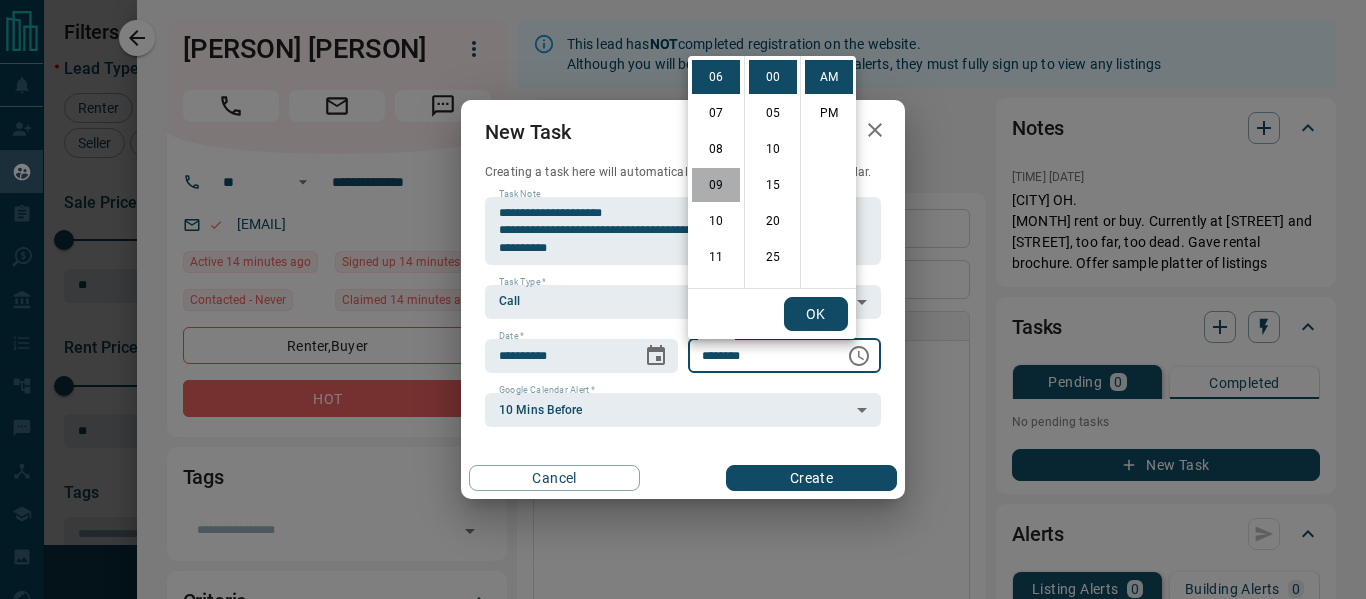 click on "09" at bounding box center [716, 185] 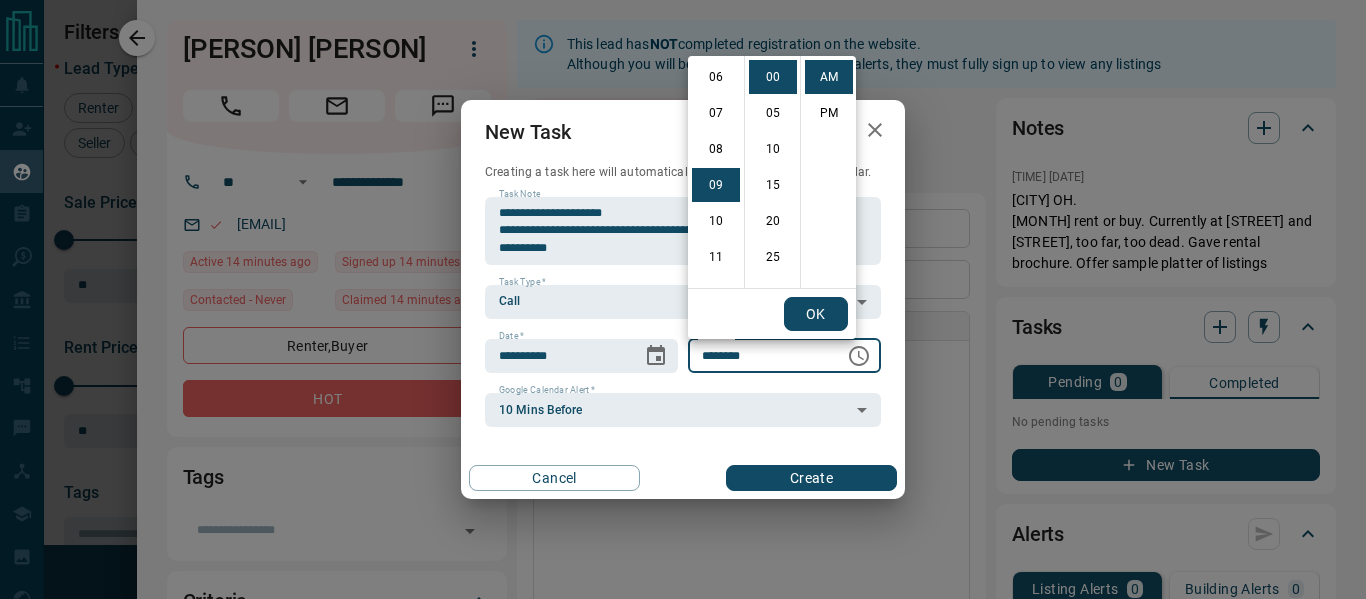 scroll, scrollTop: 324, scrollLeft: 0, axis: vertical 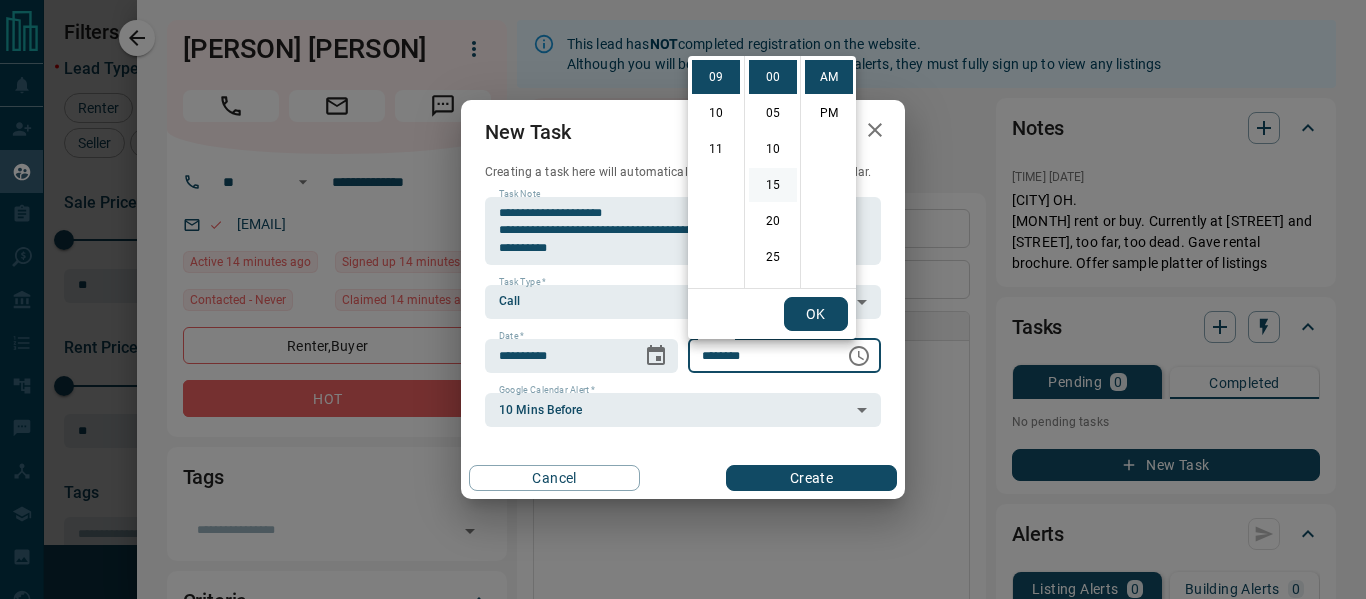 click on "15" at bounding box center [773, 185] 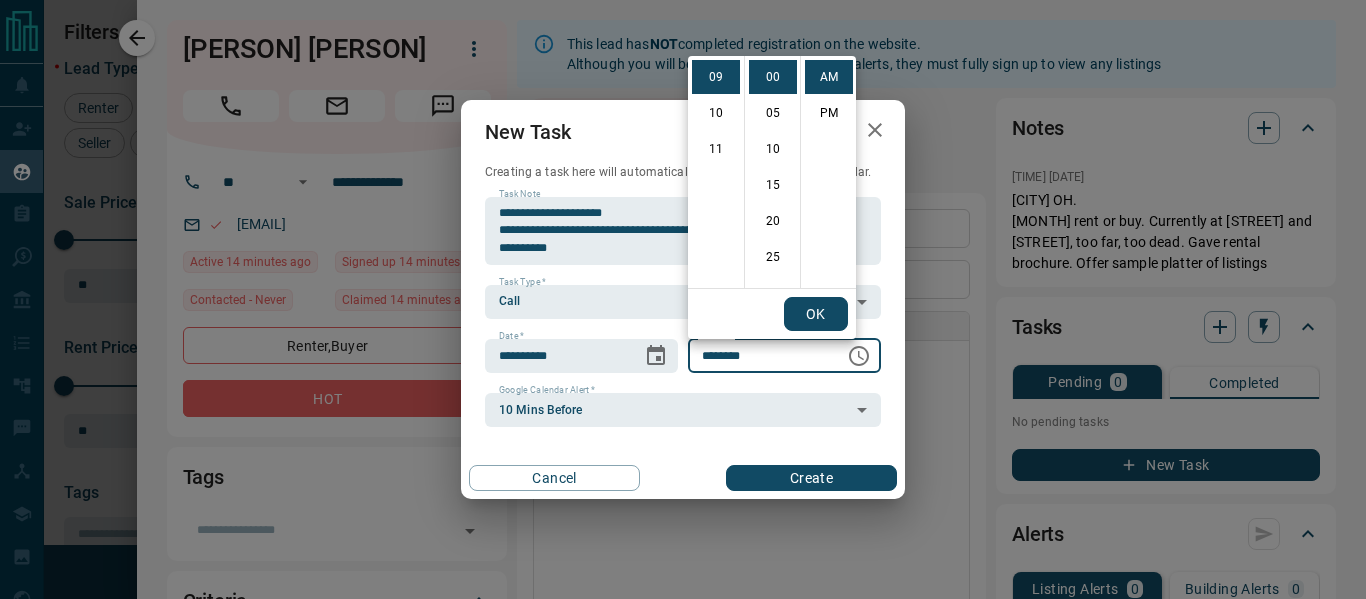 type on "********" 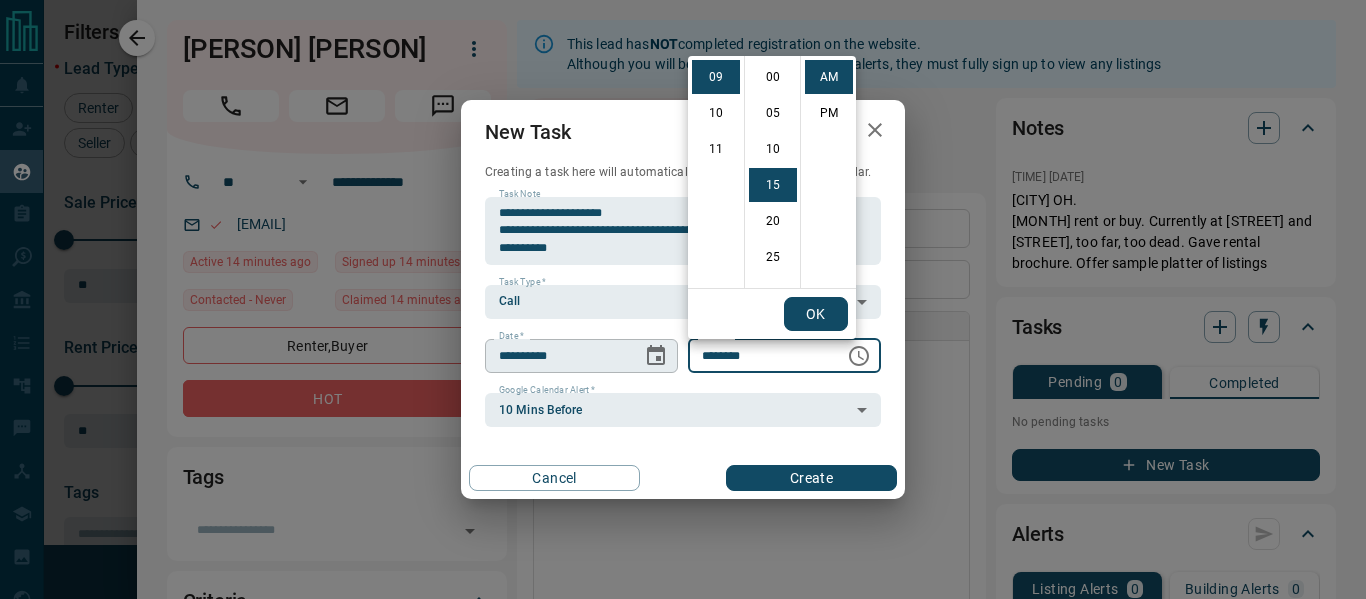 scroll, scrollTop: 108, scrollLeft: 0, axis: vertical 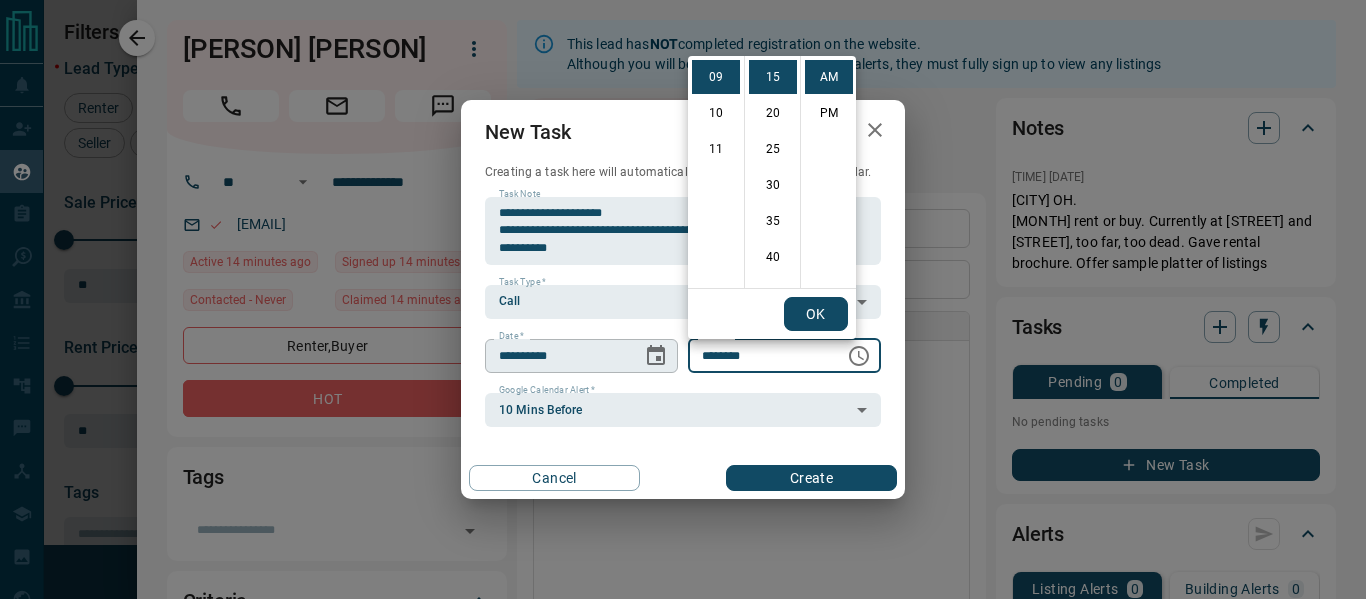 click 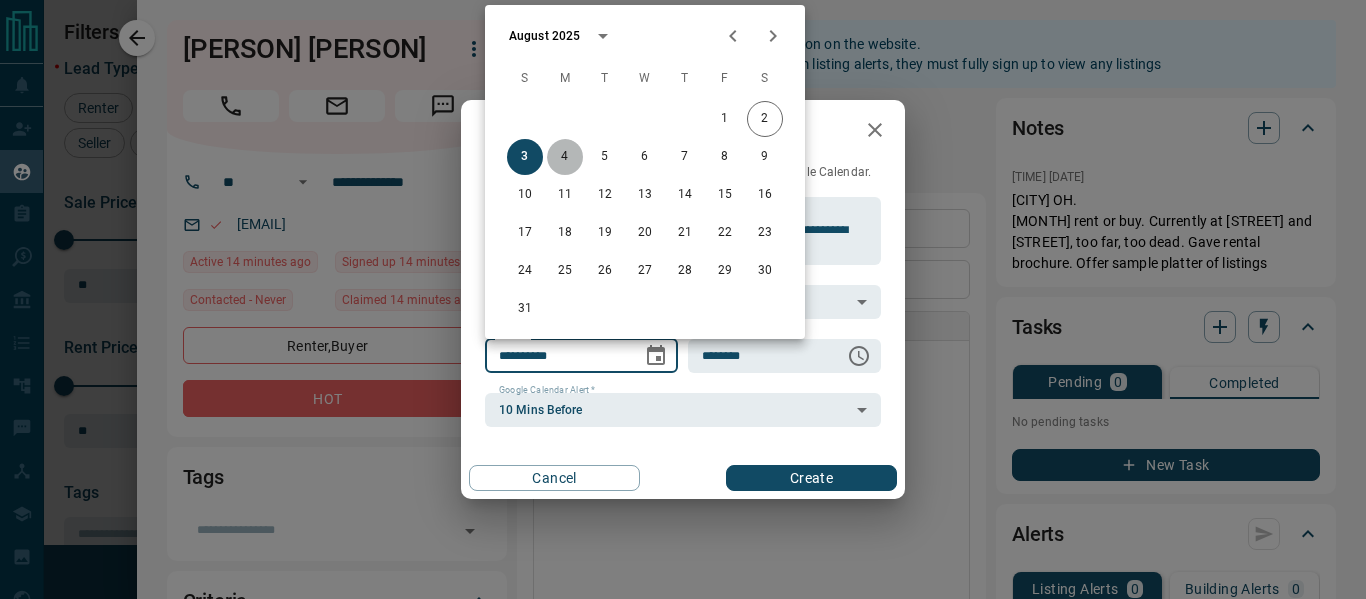click on "4" at bounding box center [565, 157] 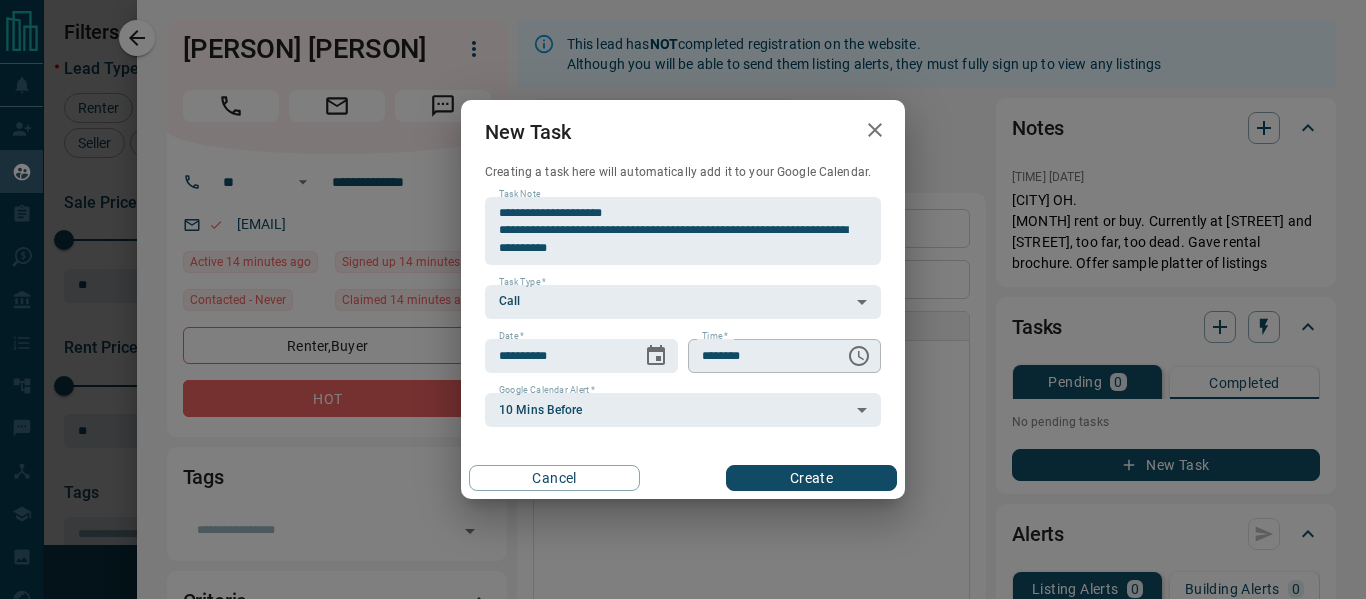 click 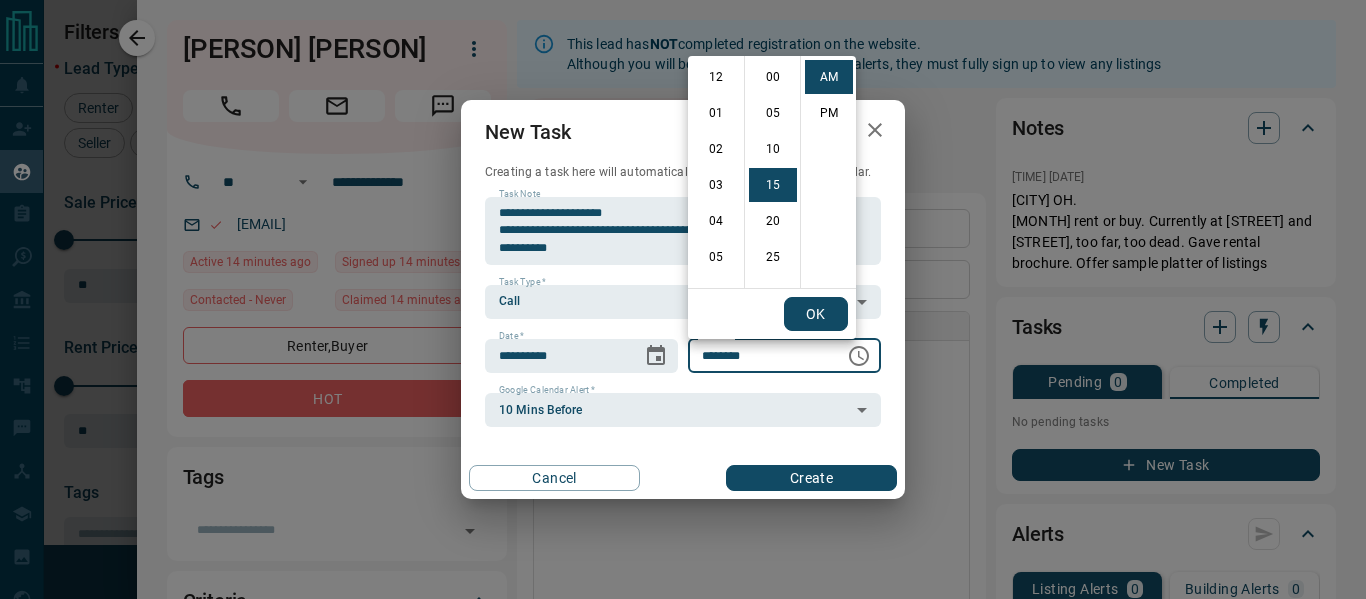 scroll, scrollTop: 324, scrollLeft: 0, axis: vertical 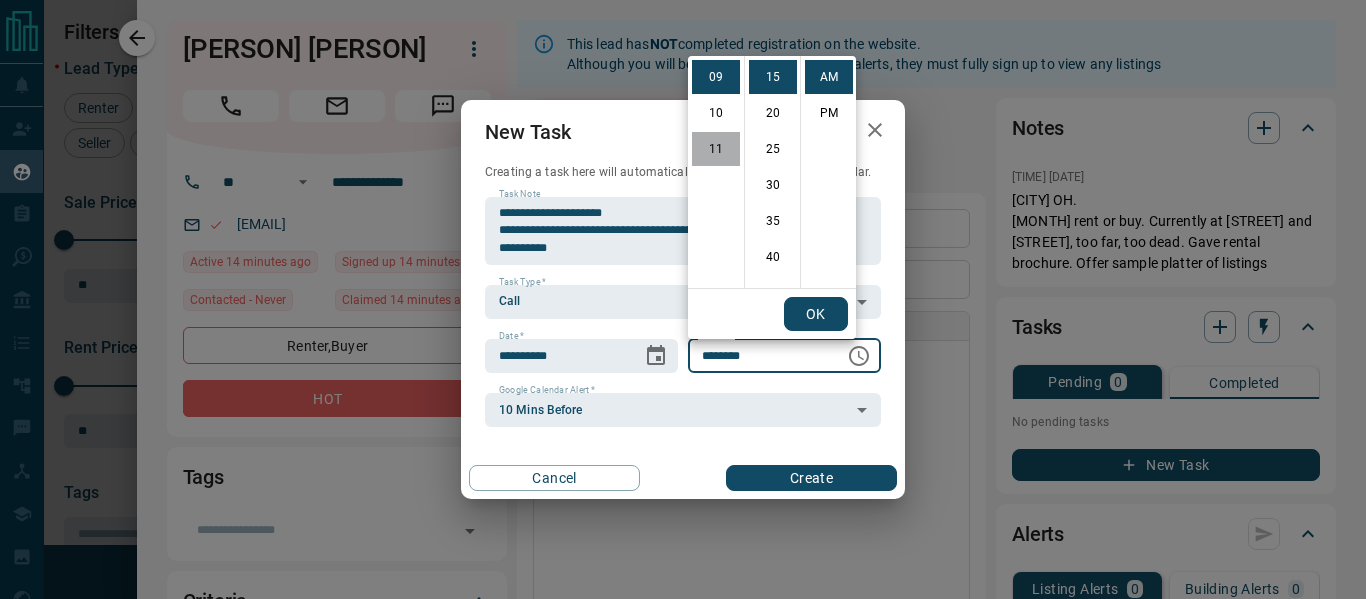 click on "11" at bounding box center (716, 149) 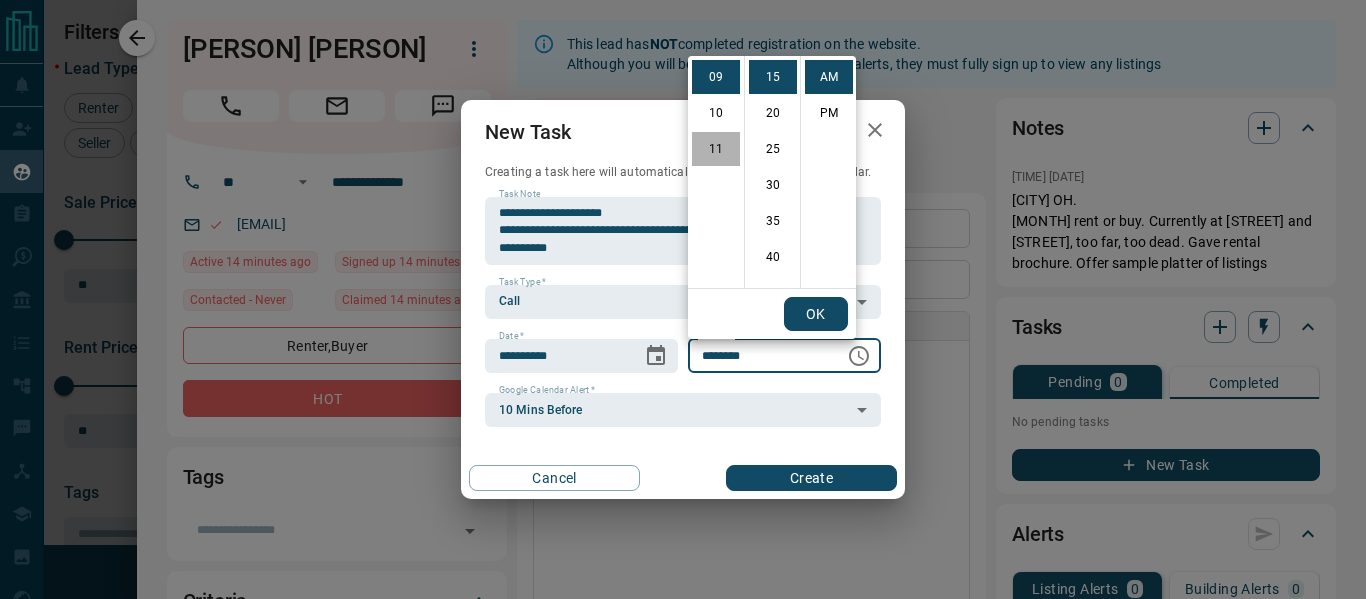 type on "********" 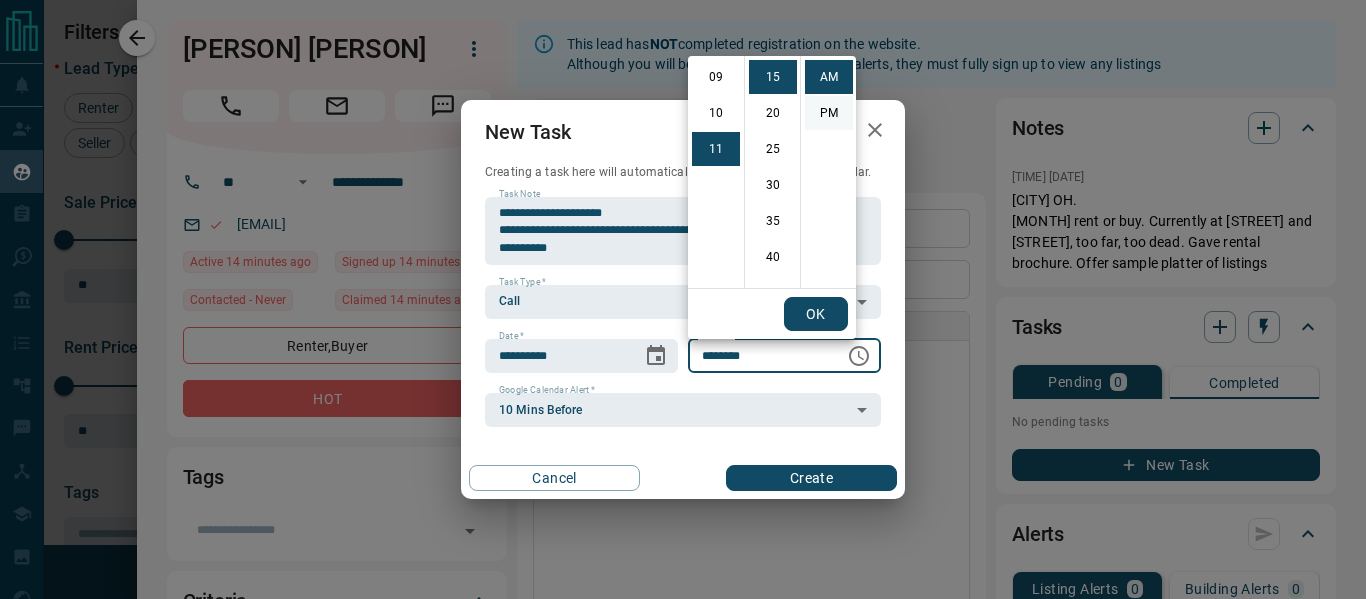 scroll, scrollTop: 390, scrollLeft: 0, axis: vertical 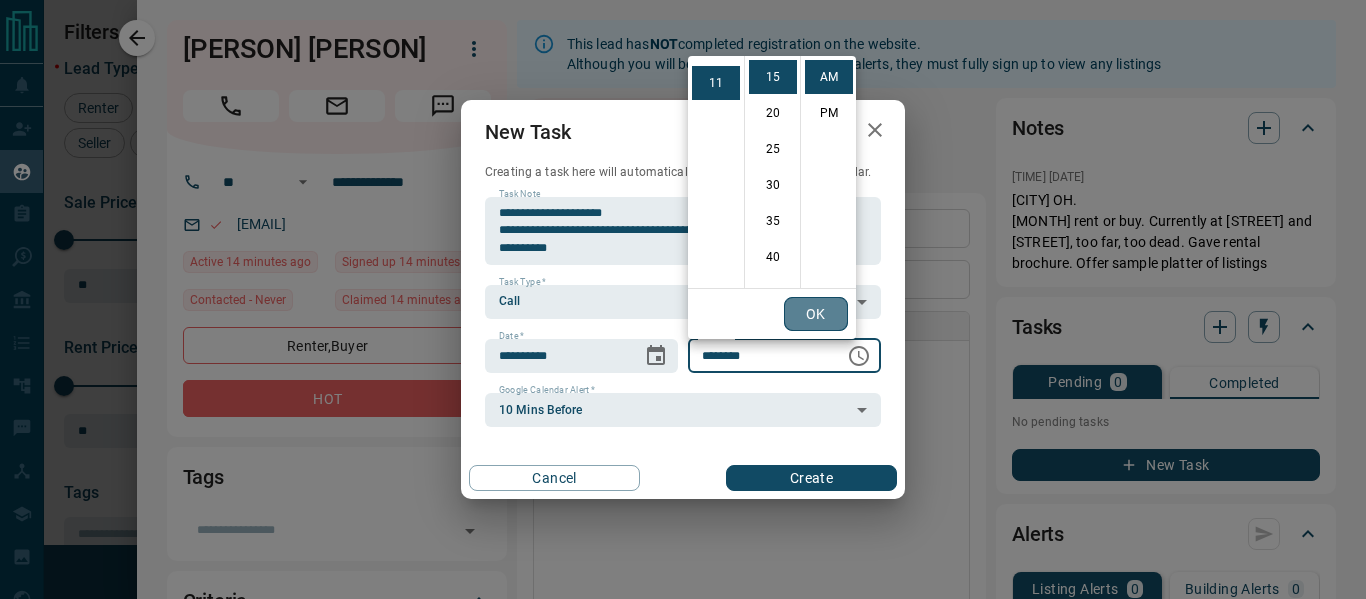 click on "OK" at bounding box center [816, 314] 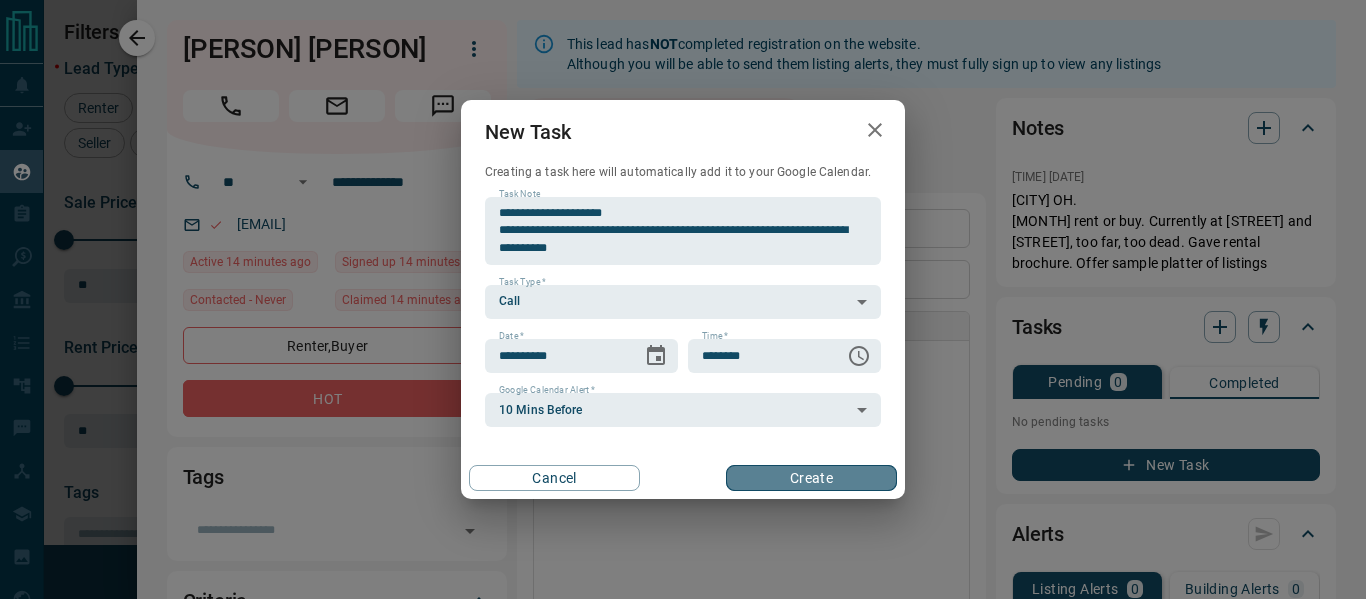 click on "Create" at bounding box center (811, 478) 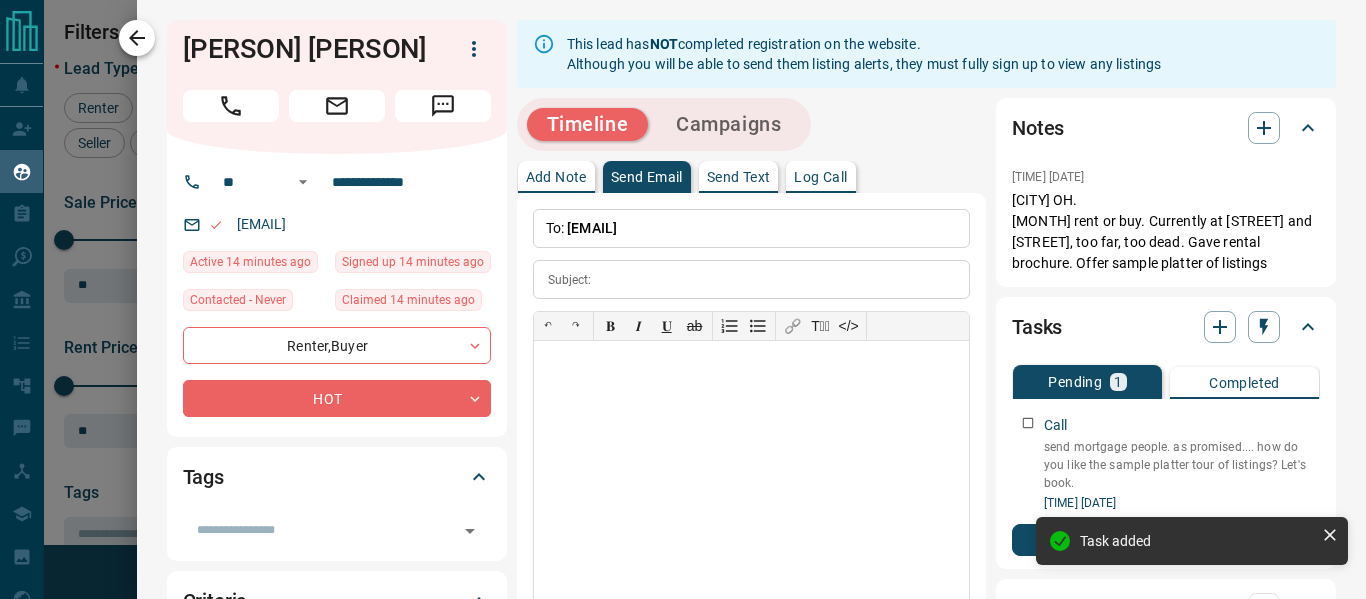 click 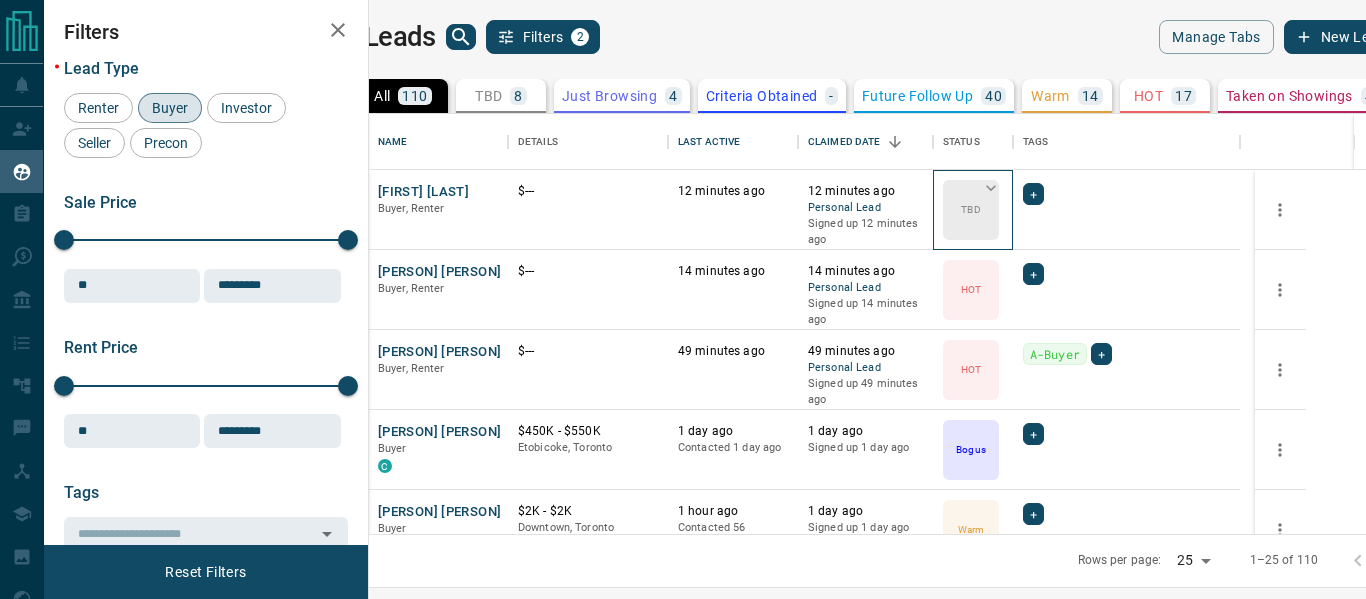 click 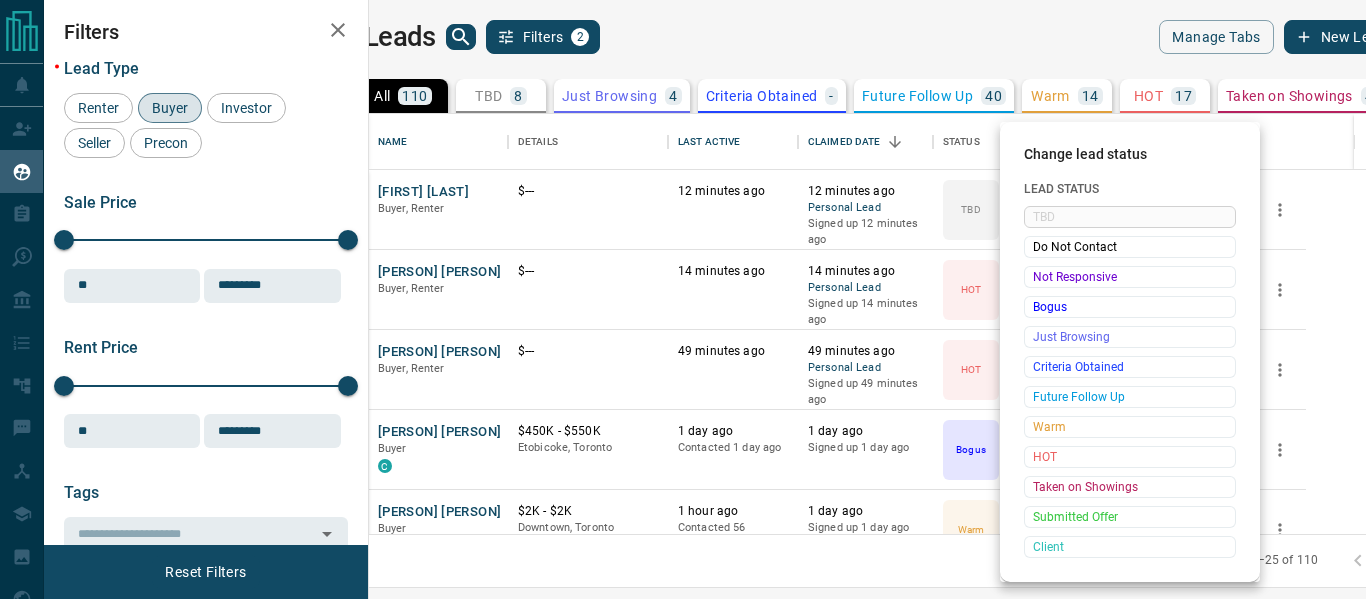 click at bounding box center [683, 299] 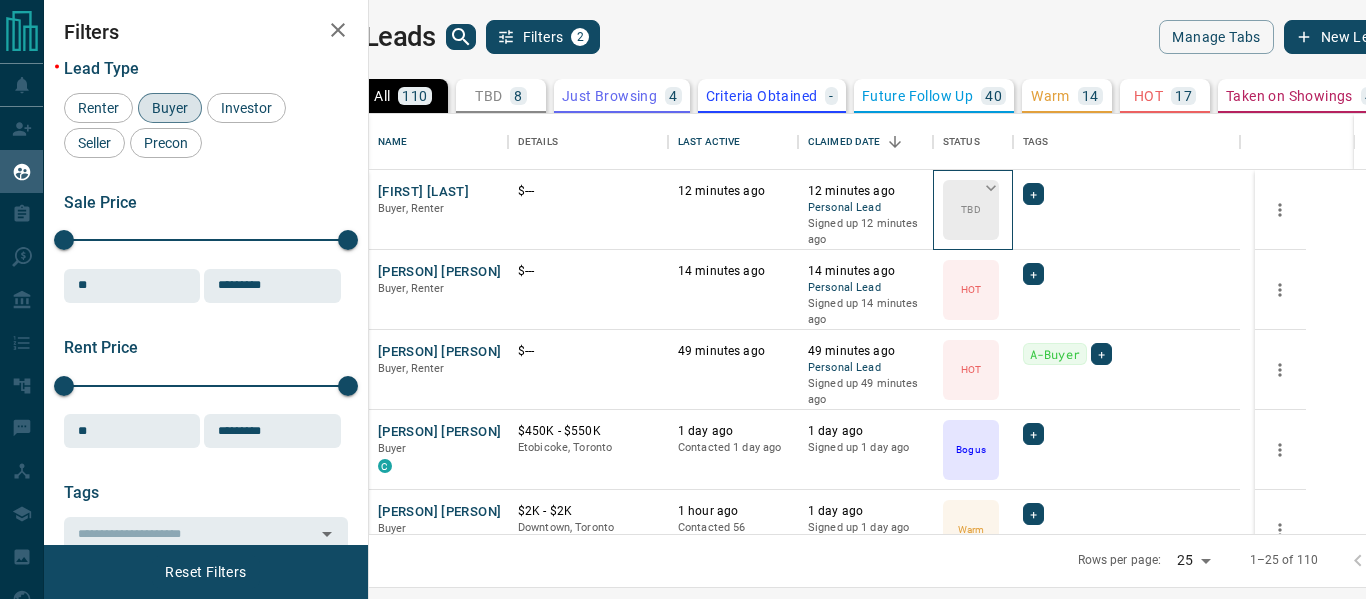 click 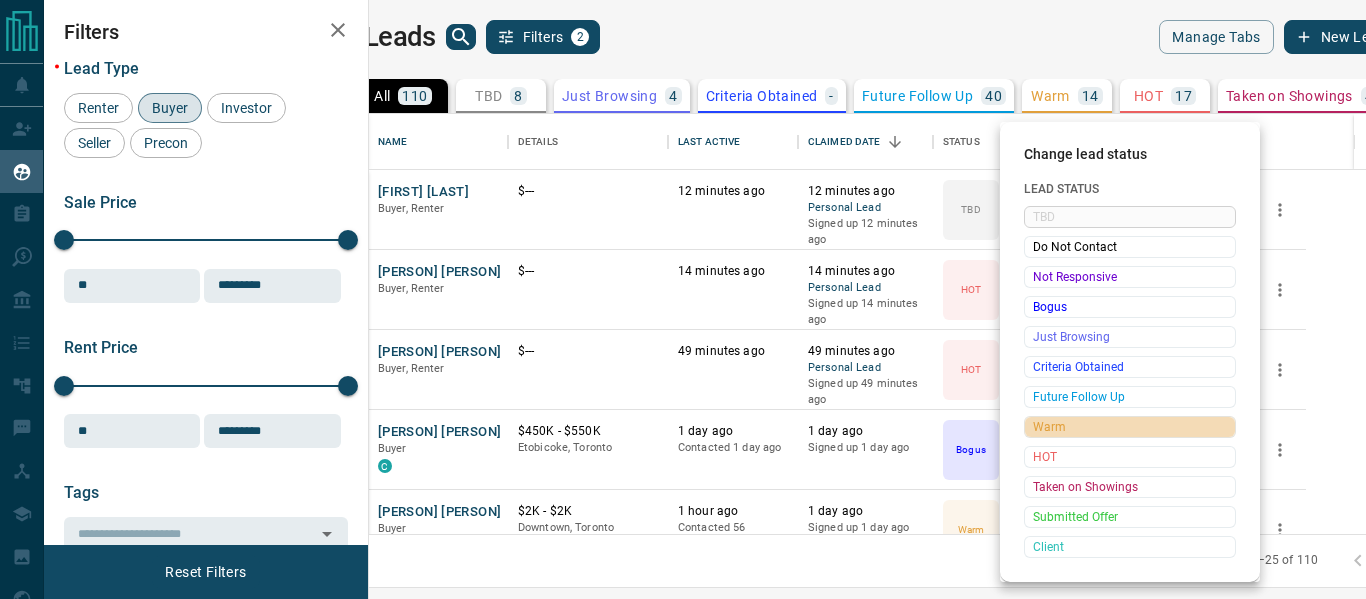 click on "Warm" at bounding box center [1130, 427] 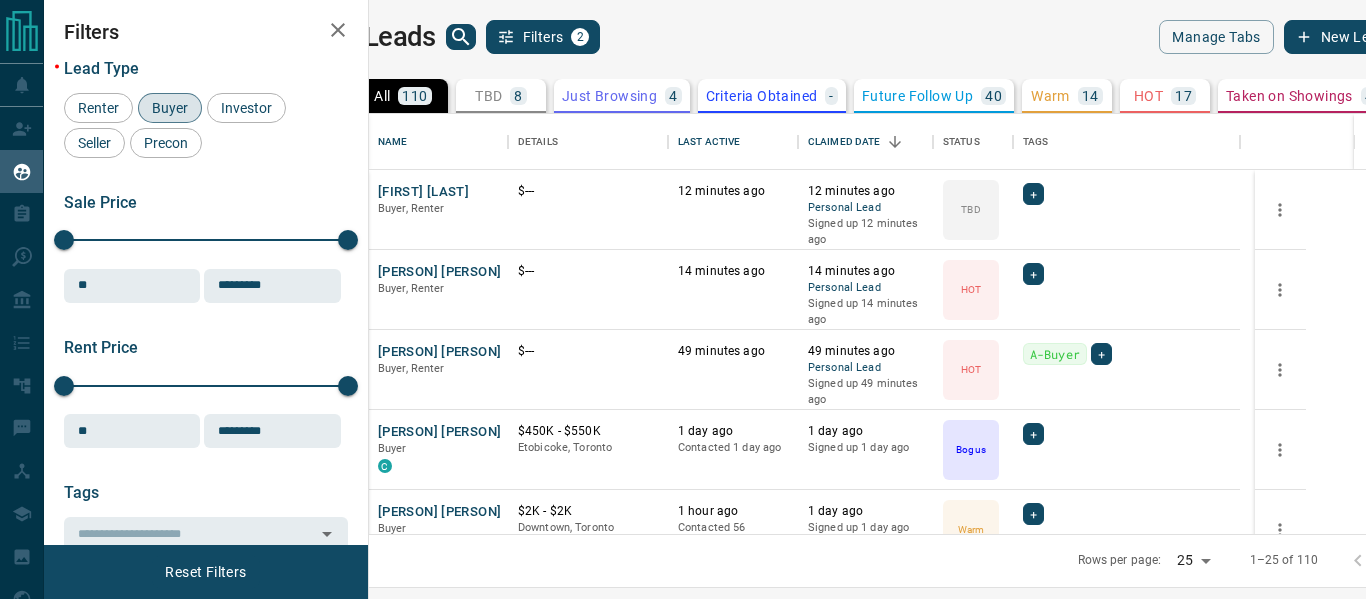 click on "Change lead status Lead Status TBD Do Not Contact Not Responsive Bogus Just Browsing Criteria Obtained Future Follow Up Warm HOT Taken on Showings Submitted Offer Client" at bounding box center [1097, 302] 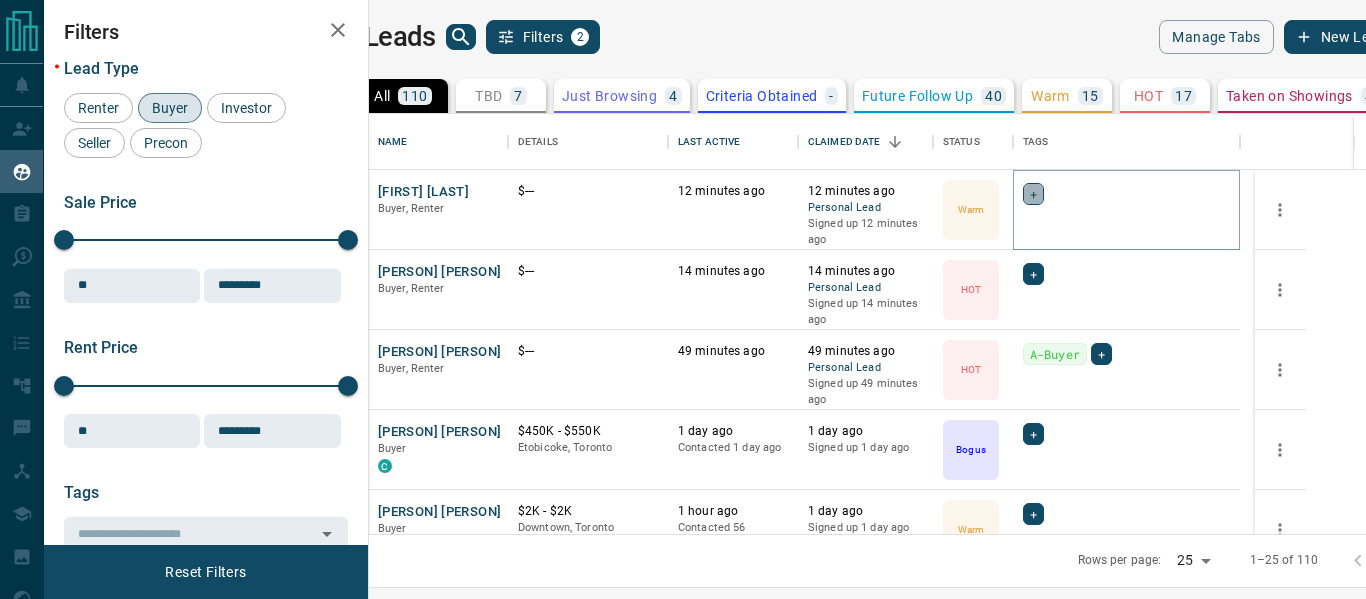 click on "+" at bounding box center [1033, 194] 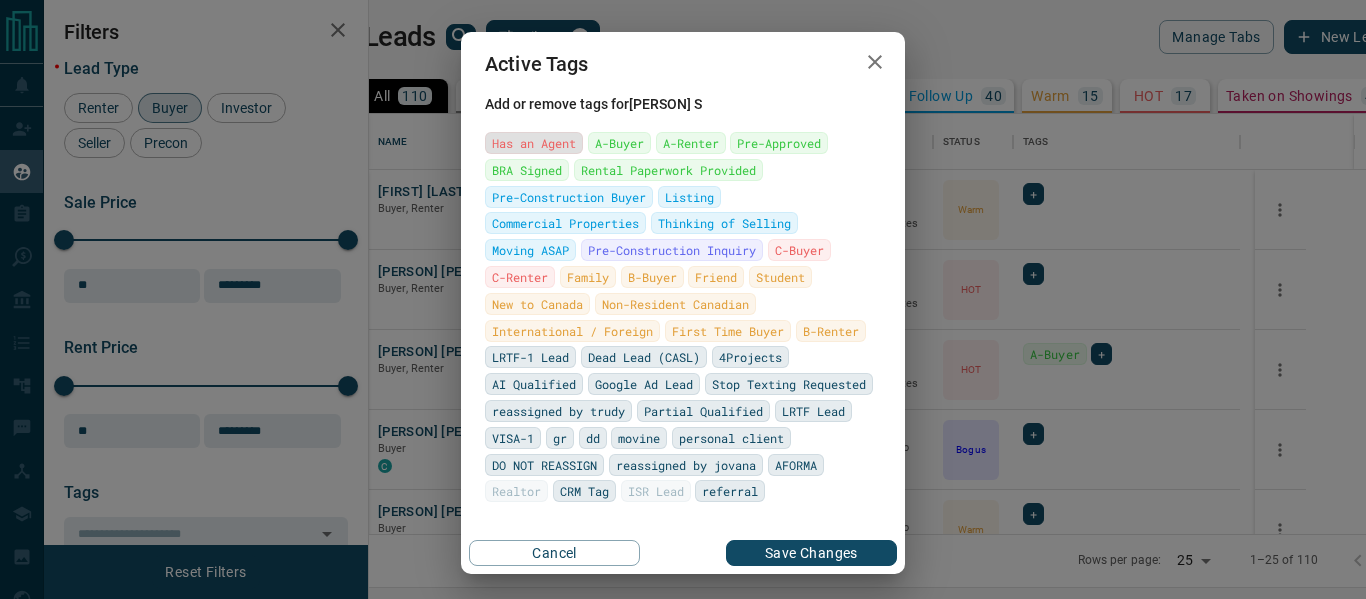 click on "Has an Agent" at bounding box center (534, 143) 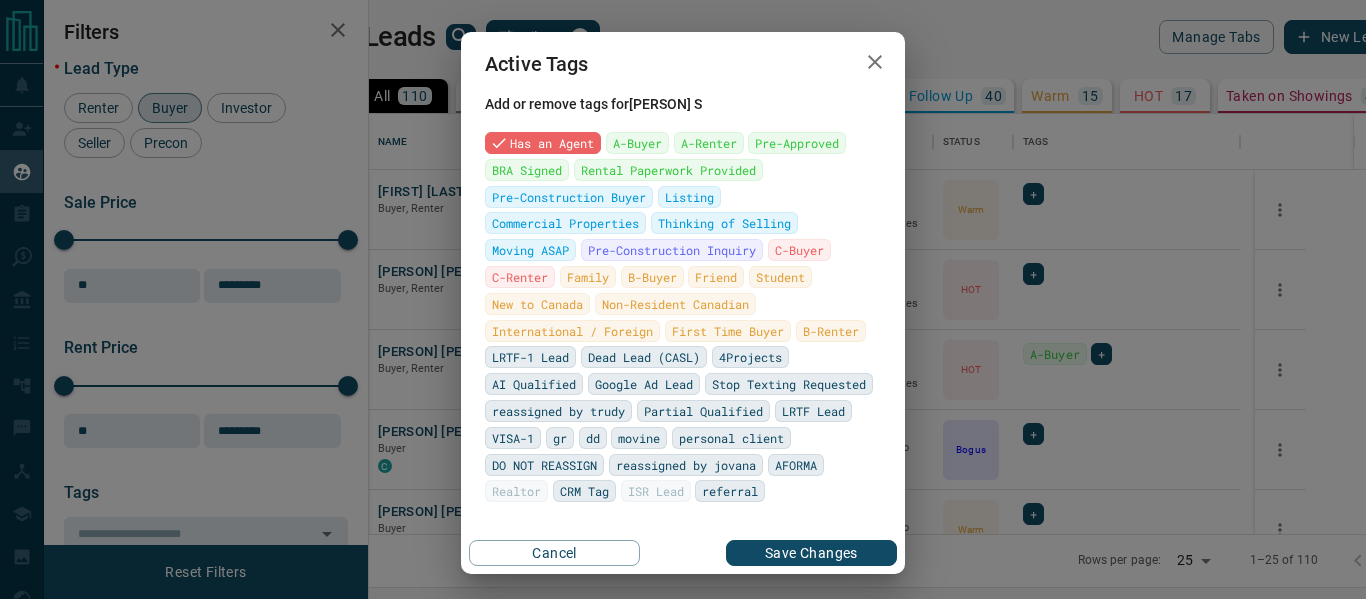 click on "Save Changes" at bounding box center (811, 553) 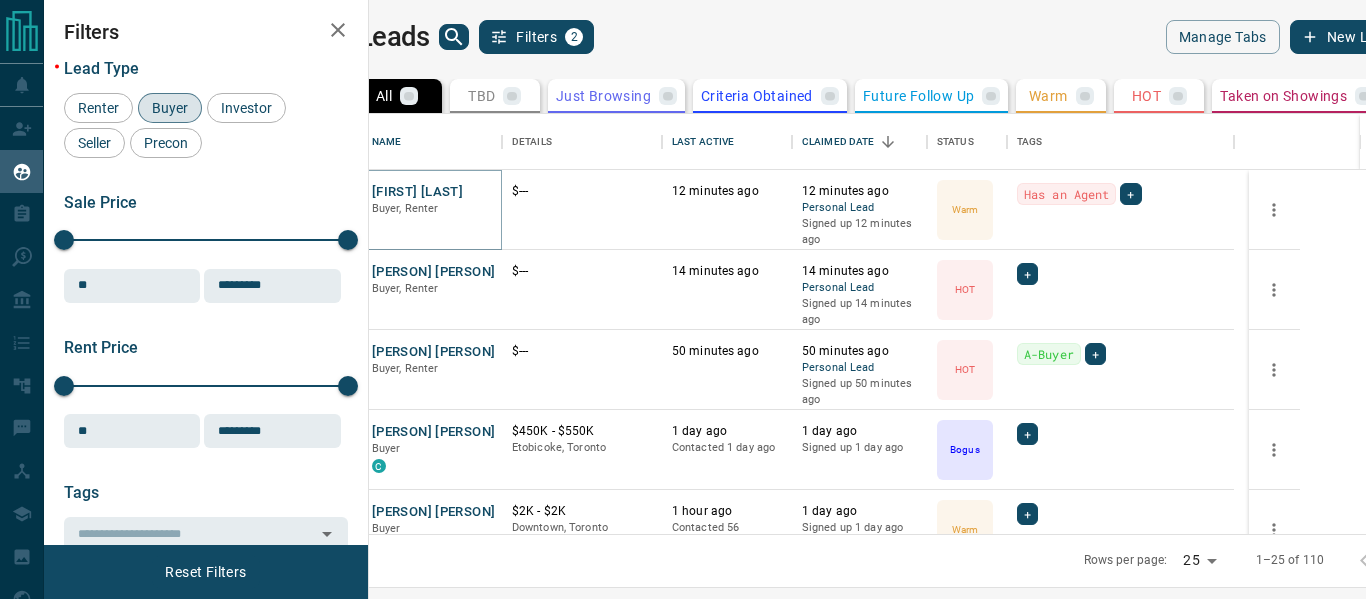 click on "[FIRST] [LAST]" at bounding box center [417, 192] 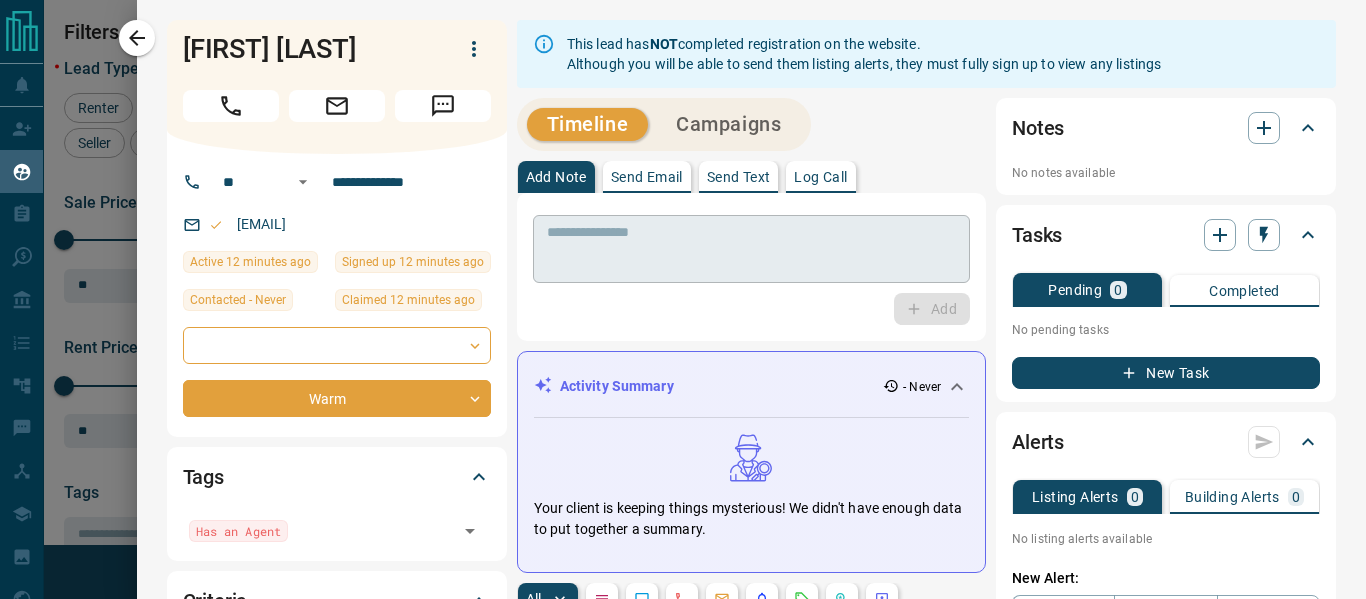 scroll, scrollTop: 100, scrollLeft: 0, axis: vertical 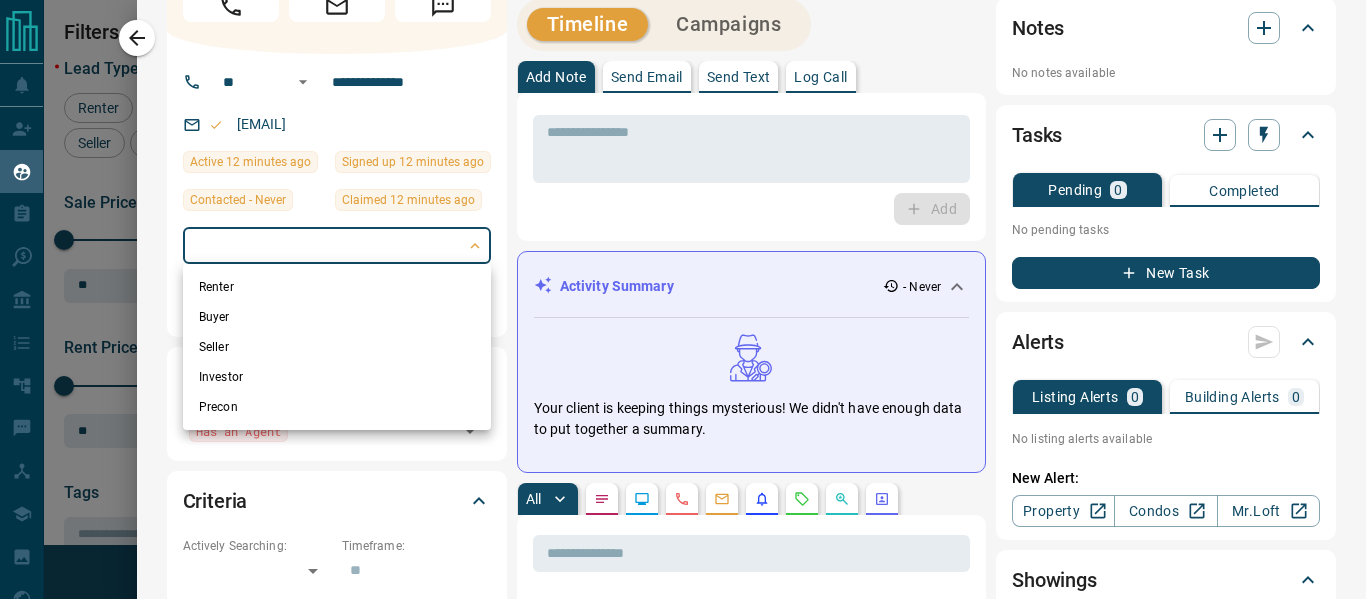 click on "Lead Transfers Claim Leads My Leads Tasks Opportunities Deals Campaigns Automations Messages Broker Bay Training Media Services Agent Resources Precon Worksheet Mobile Apps Disclosure Logout My Leads Filters 2 Manage Tabs New Lead All 110 TBD 7 Do Not Contact - Not Responsive 2 Bogus 19 Just Browsing 4 Criteria Obtained - Future Follow Up 40 Warm 15 HOT 17 Taken on Showings 4 Submitted Offer - Client 2 Name Details Last Active Claimed Date Status Tags [PERSON] [PERSON] [PERSON], [PERSON] $--- [TIME] ago [TIME] ago Personal Lead Signed up [TIME] ago Warm Has an Agent + [PERSON] [PERSON] [PERSON], [PERSON] $--- [TIME] ago [TIME] ago Personal Lead Signed up [TIME] ago HOT + [PERSON] [PERSON] [PERSON], [PERSON] $--- [TIME] ago [TIME] ago Personal Lead Signed up [TIME] ago HOT A-Buyer + [PERSON] [PERSON] [PERSON] C $[PRICE] - $[PRICE] [CITY], [CITY] [TIME] ago Contacted [TIME] ago [TIME] ago Signed up [TIME] ago Bogus + [PERSON] [PERSON] [PERSON] C $[PRICE] - $[PRICE] [CITY], [CITY] [TIME] ago Contacted [TIME] ago [TIME] ago Signed up [TIME] ago Warm" at bounding box center [683, 287] 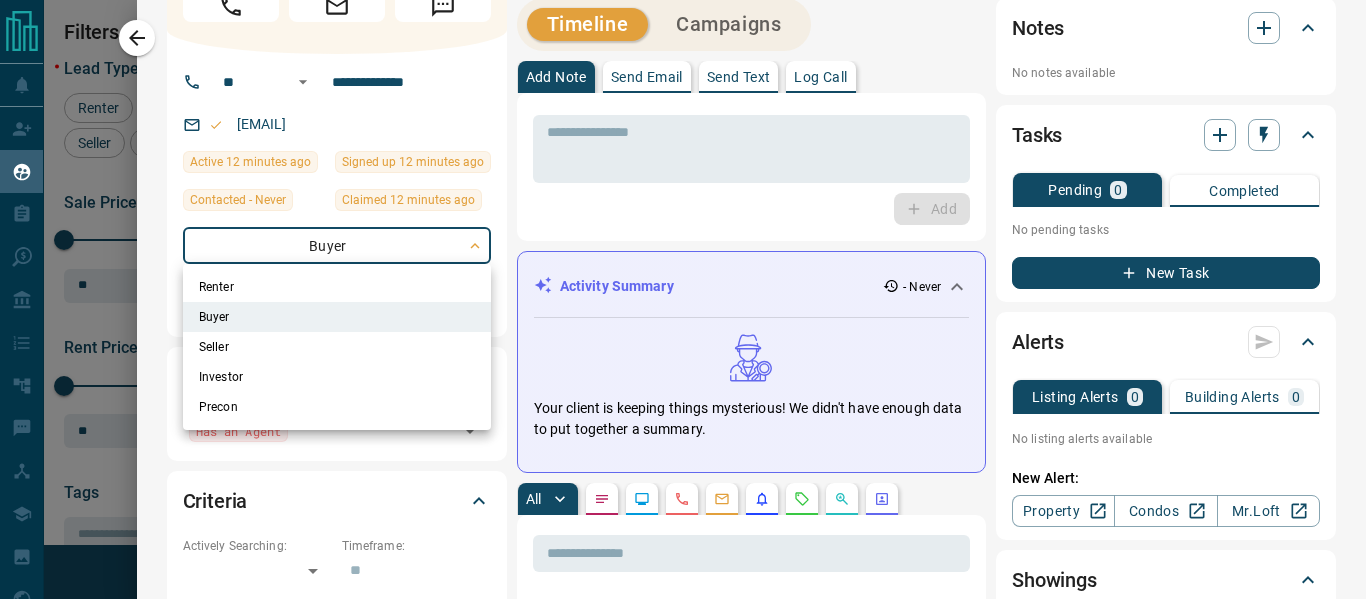 click at bounding box center (683, 299) 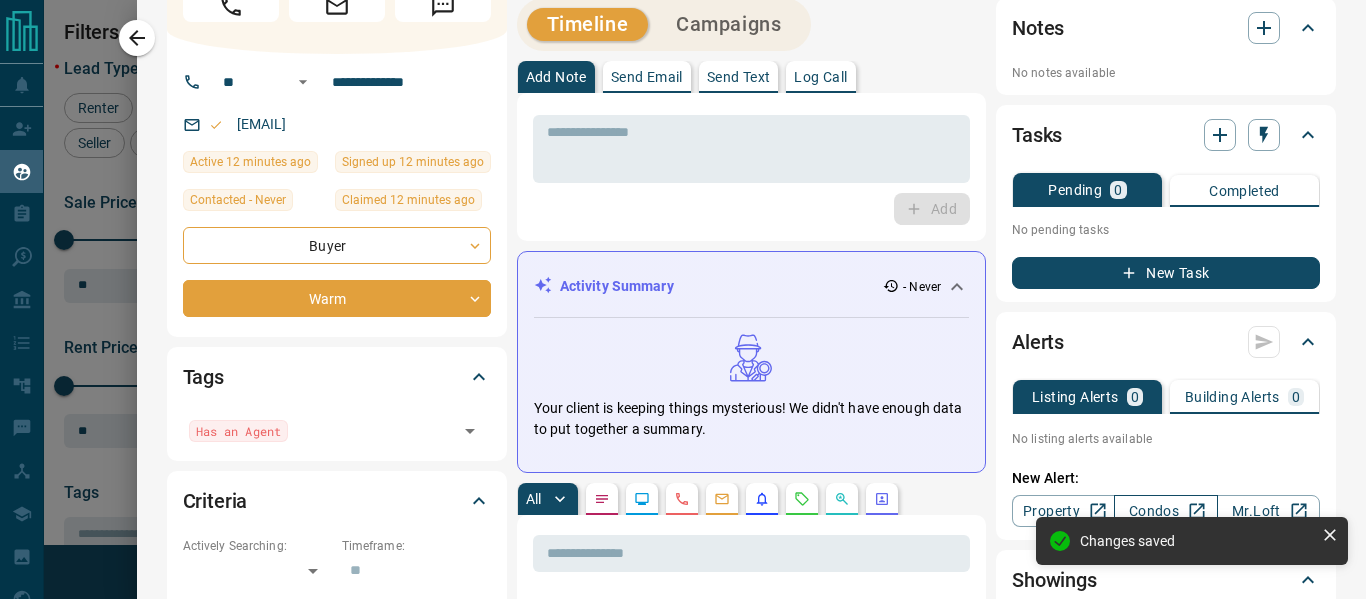 click on "Condos" at bounding box center (1165, 511) 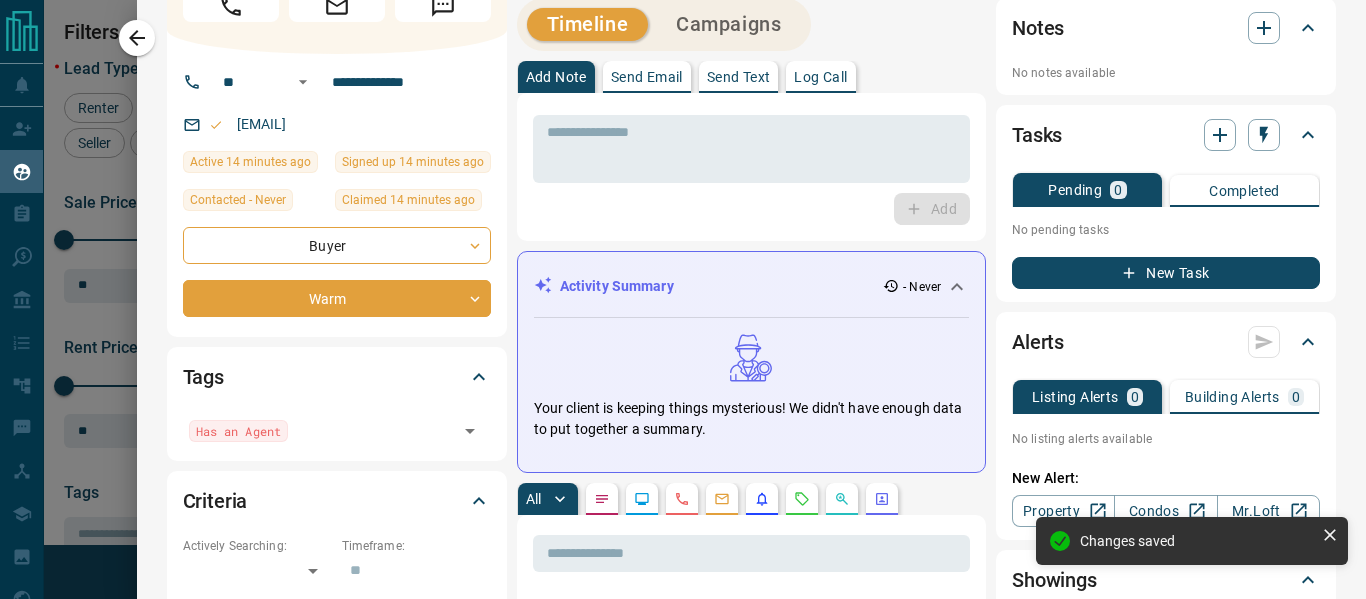 scroll, scrollTop: 0, scrollLeft: 0, axis: both 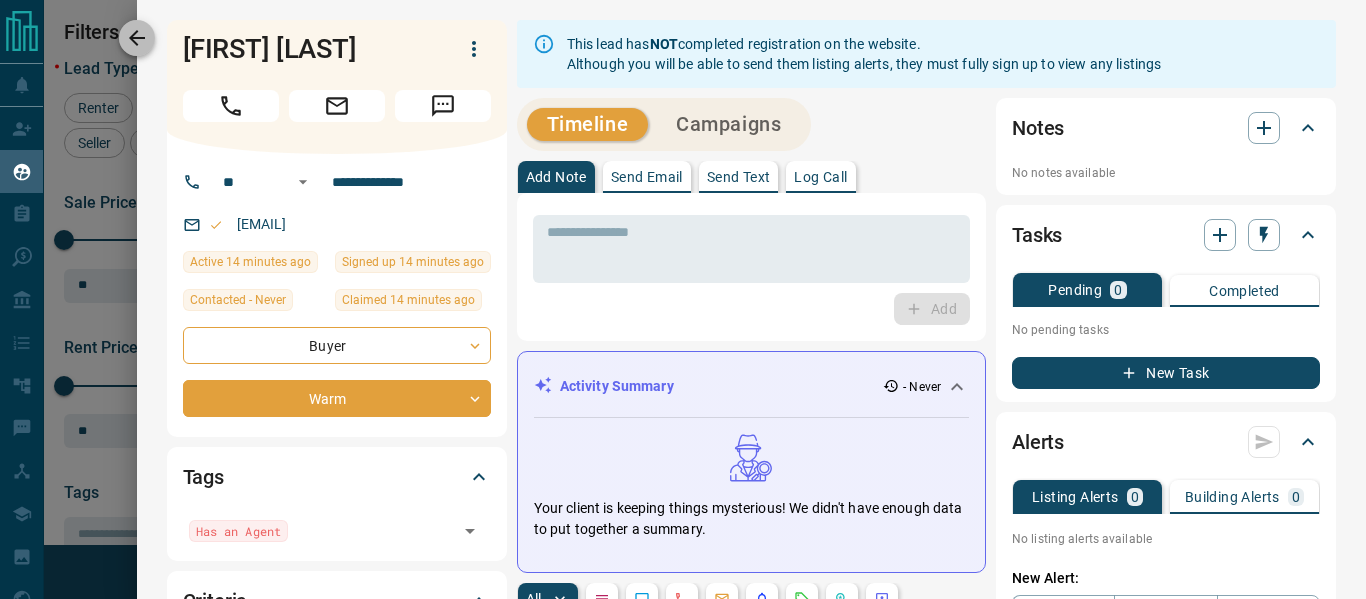 click 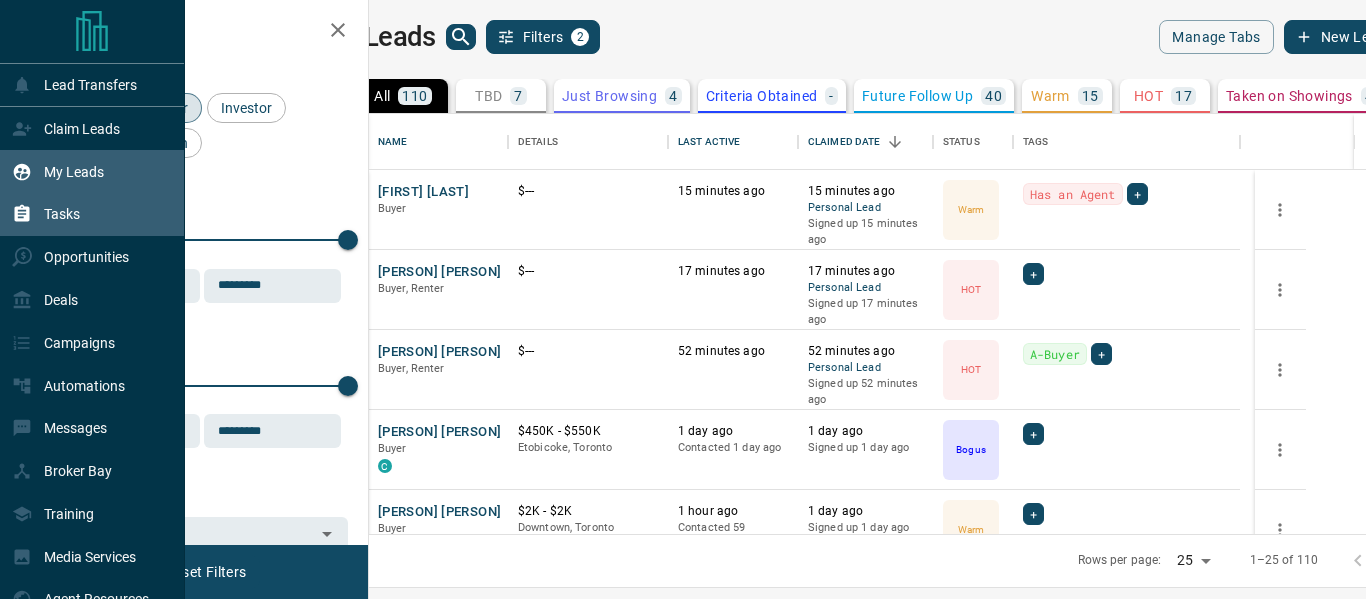 click on "Tasks" at bounding box center [62, 214] 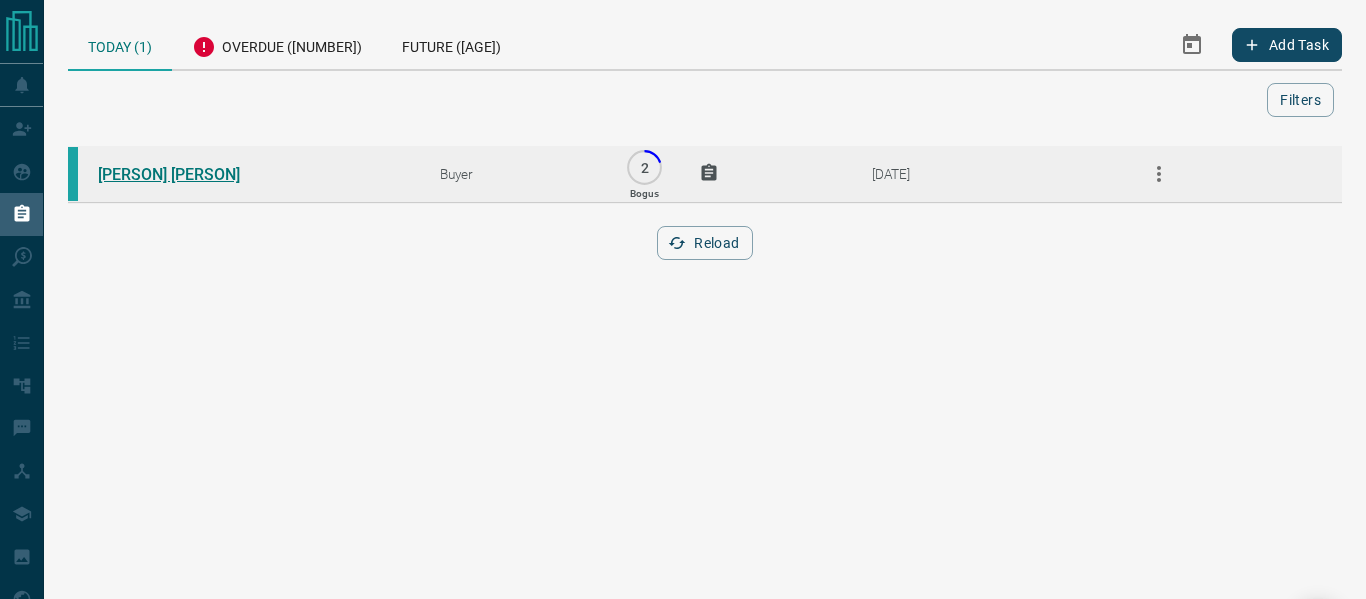 click on "[PERSON] [PERSON]" at bounding box center (173, 174) 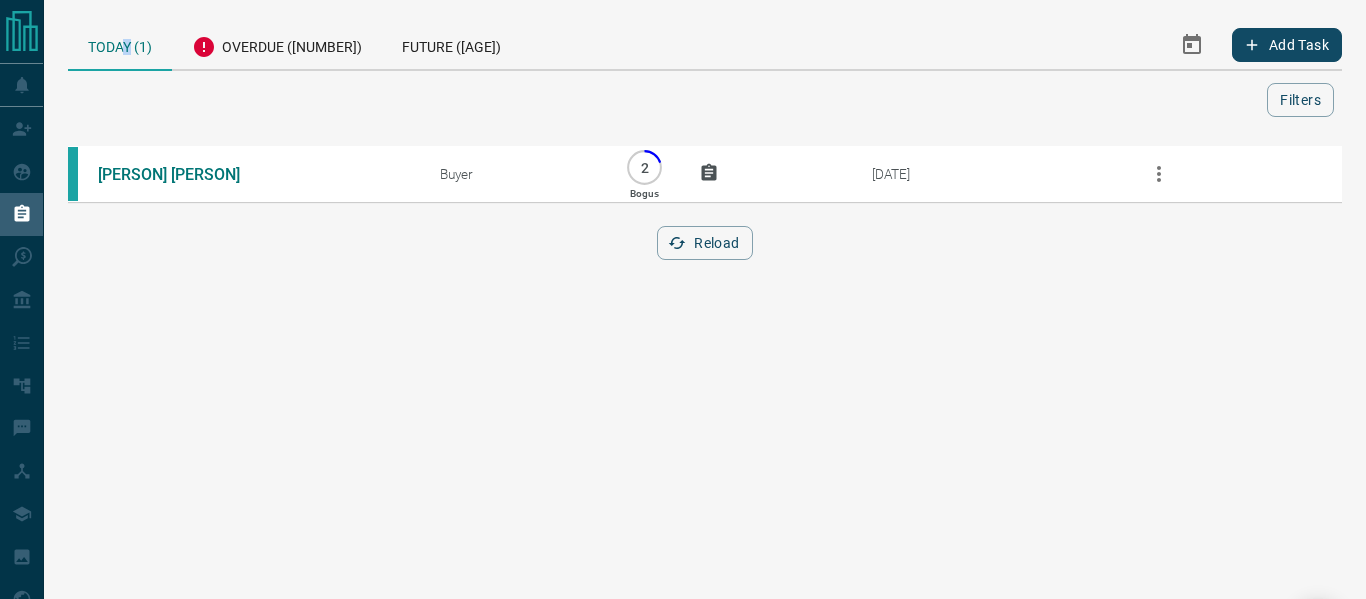 click on "Today (1)" at bounding box center (120, 45) 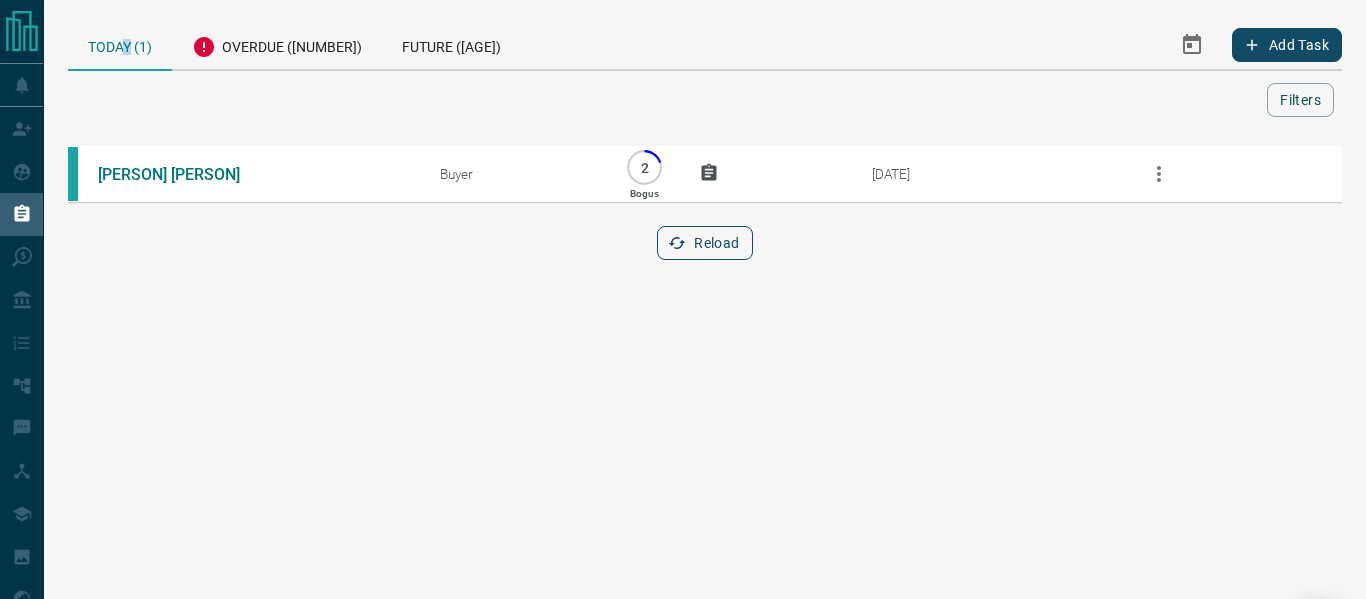 click 